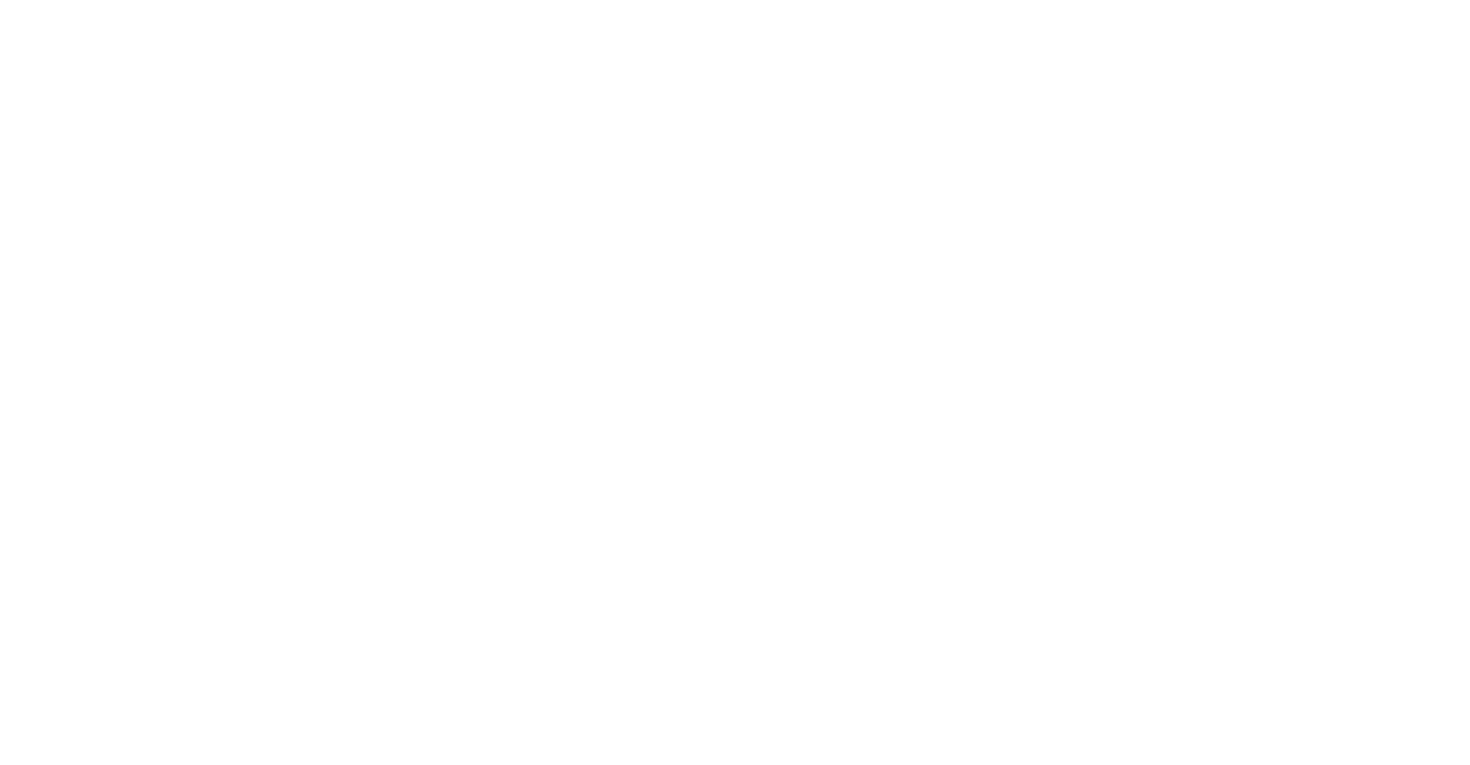 scroll, scrollTop: 0, scrollLeft: 0, axis: both 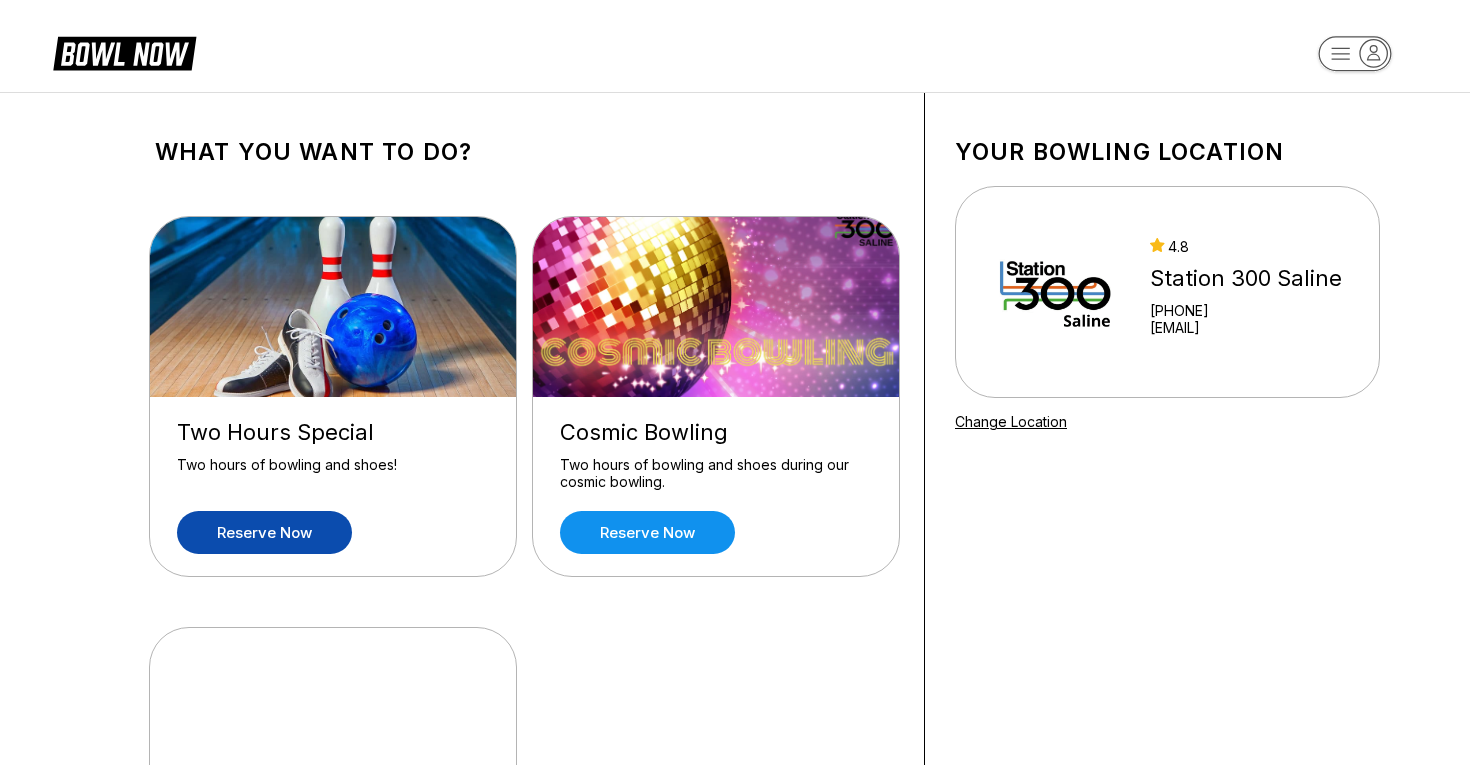 click on "Reserve now" at bounding box center [264, 532] 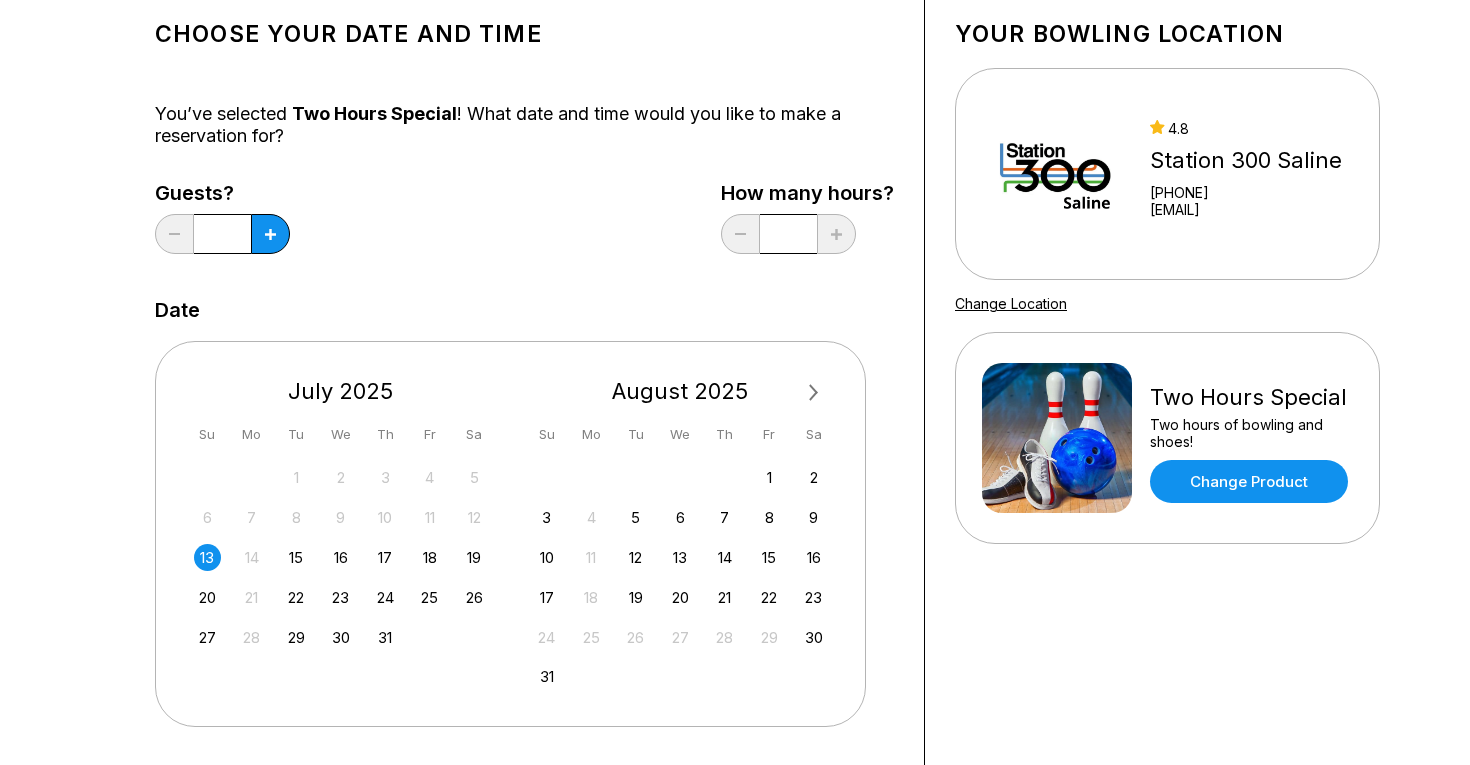 scroll, scrollTop: 120, scrollLeft: 0, axis: vertical 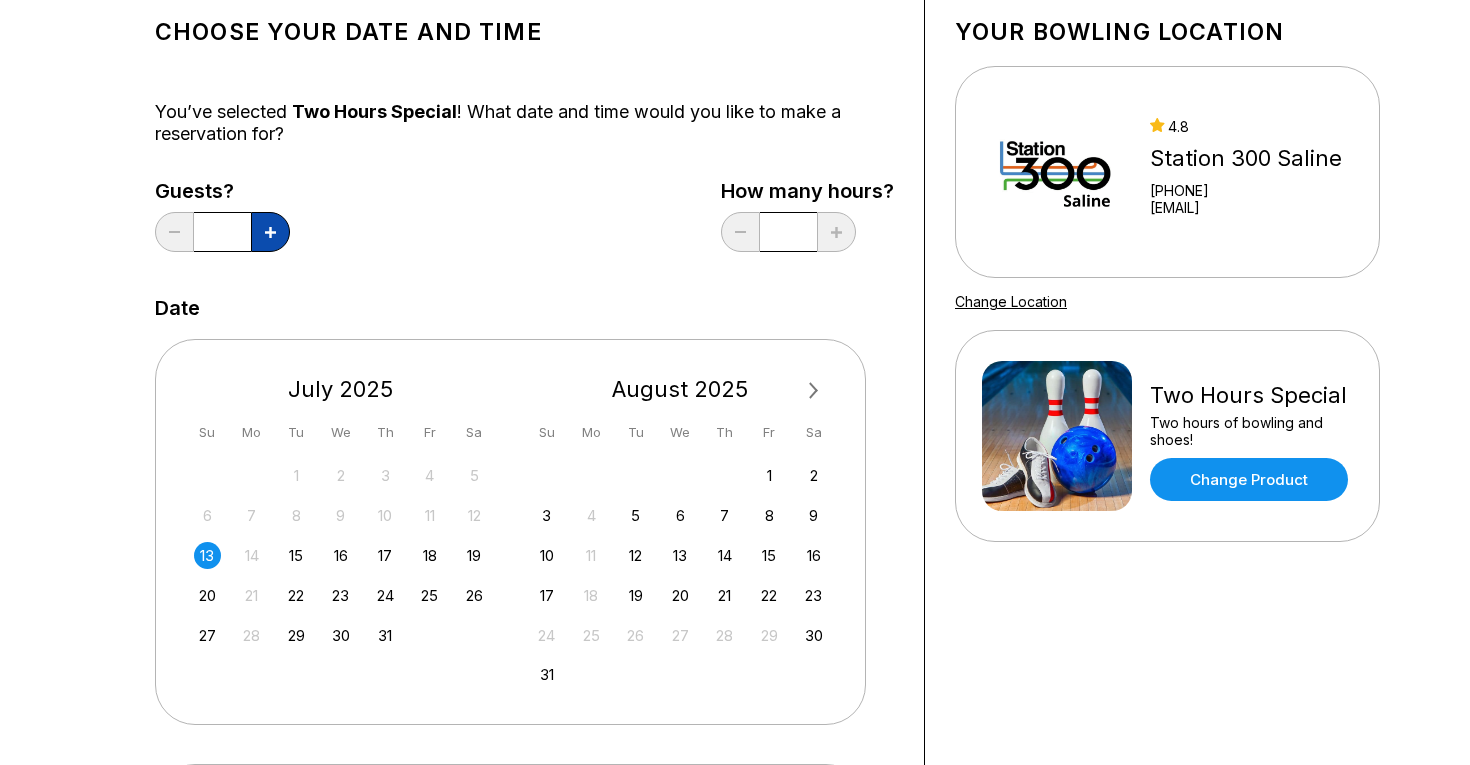 click at bounding box center [270, 232] 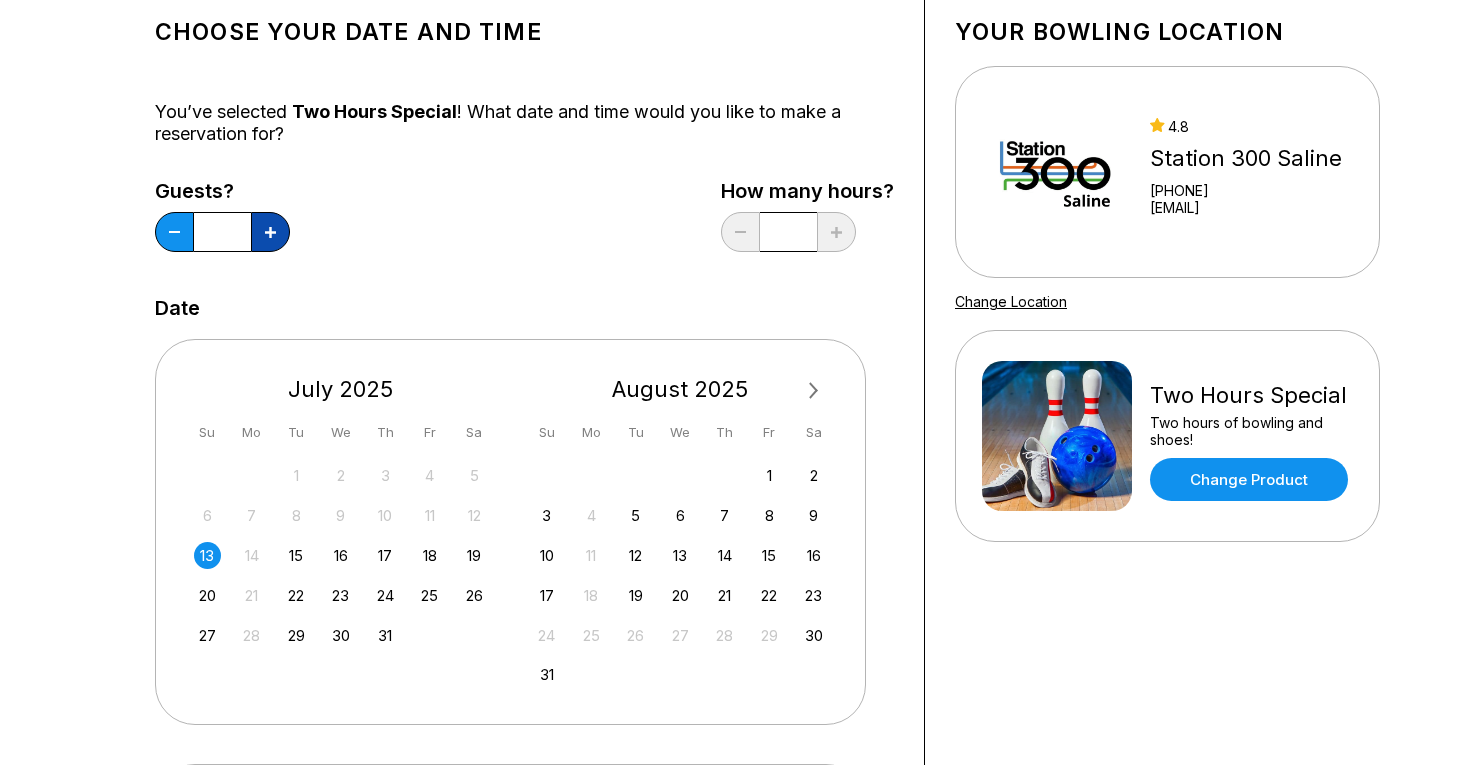 click at bounding box center [270, 232] 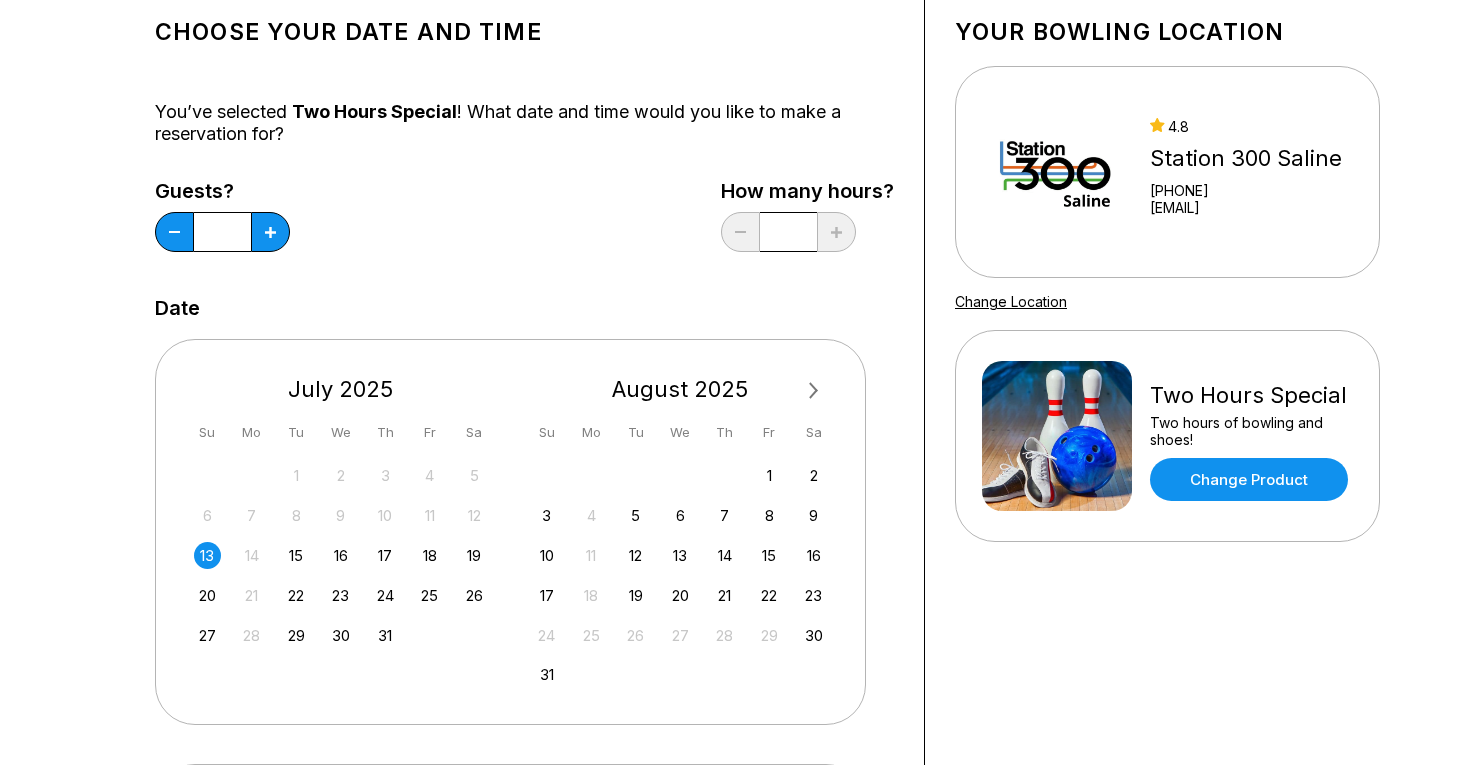 click on "Next Month July 2025 Su Mo Tu We Th Fr Sa 29 30 1 2 3 4 5 6 7 8 9 10 11 12 13 14 15 16 17 18 19 20 21 22 23 24 25 26 27 28 29 30 31 August 2025 Su Mo Tu We Th Fr Sa 1 2 3 4 5 6 7 8 9 10 11 12 13 14 15 16 17 18 19 20 21 22 23 24 25 26 27 28 29 30 31 1 2 3 4 5 6" at bounding box center [524, 523] 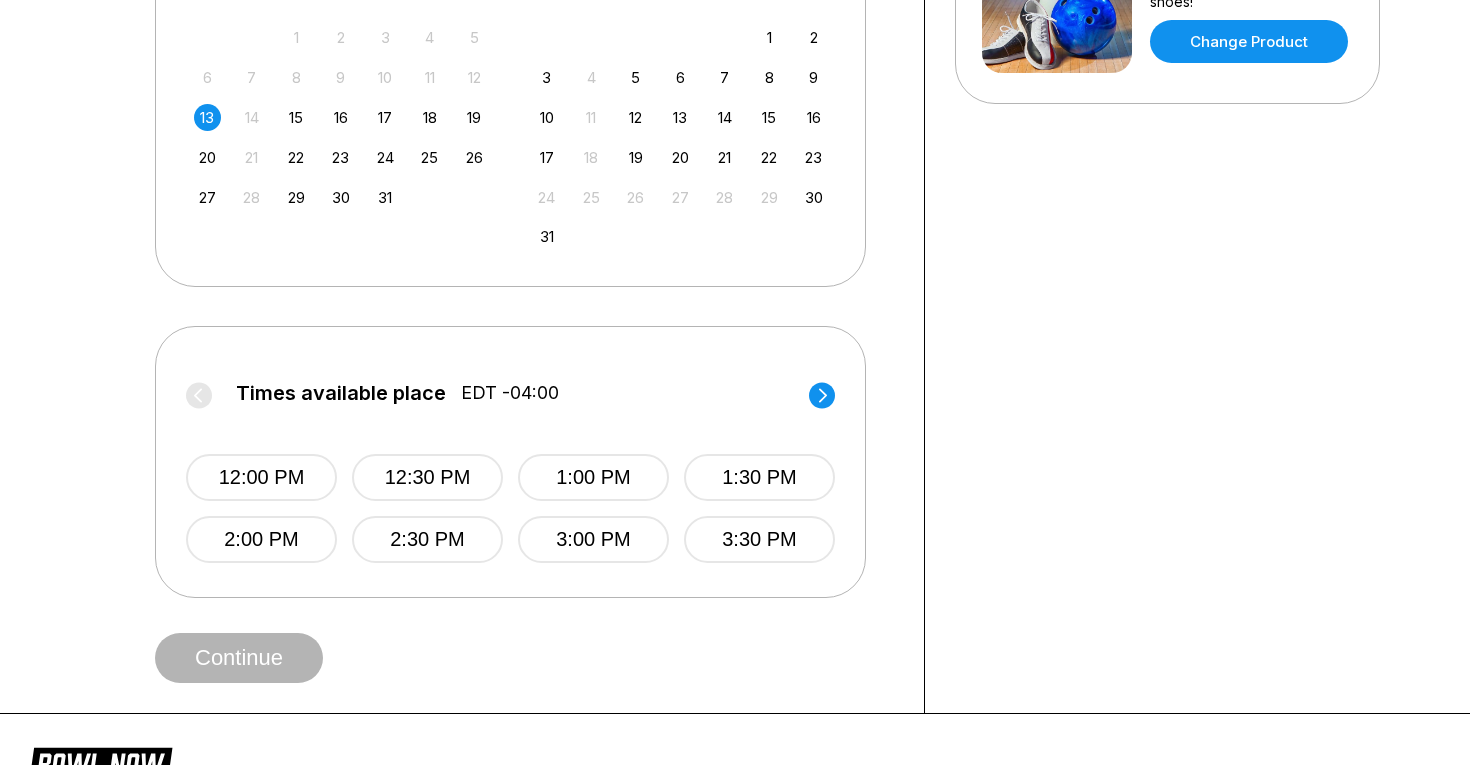 scroll, scrollTop: 560, scrollLeft: 0, axis: vertical 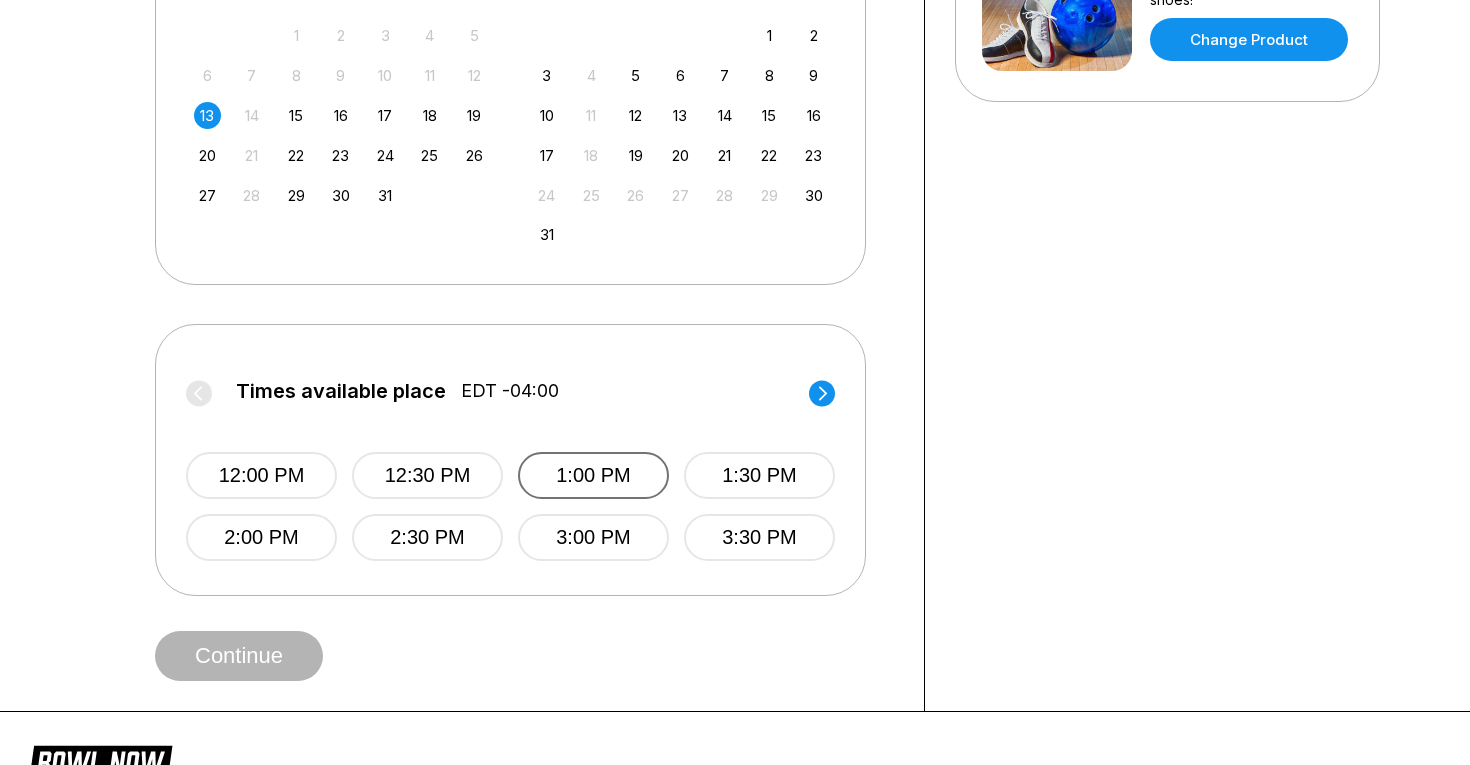 click on "1:00 PM" at bounding box center [593, 475] 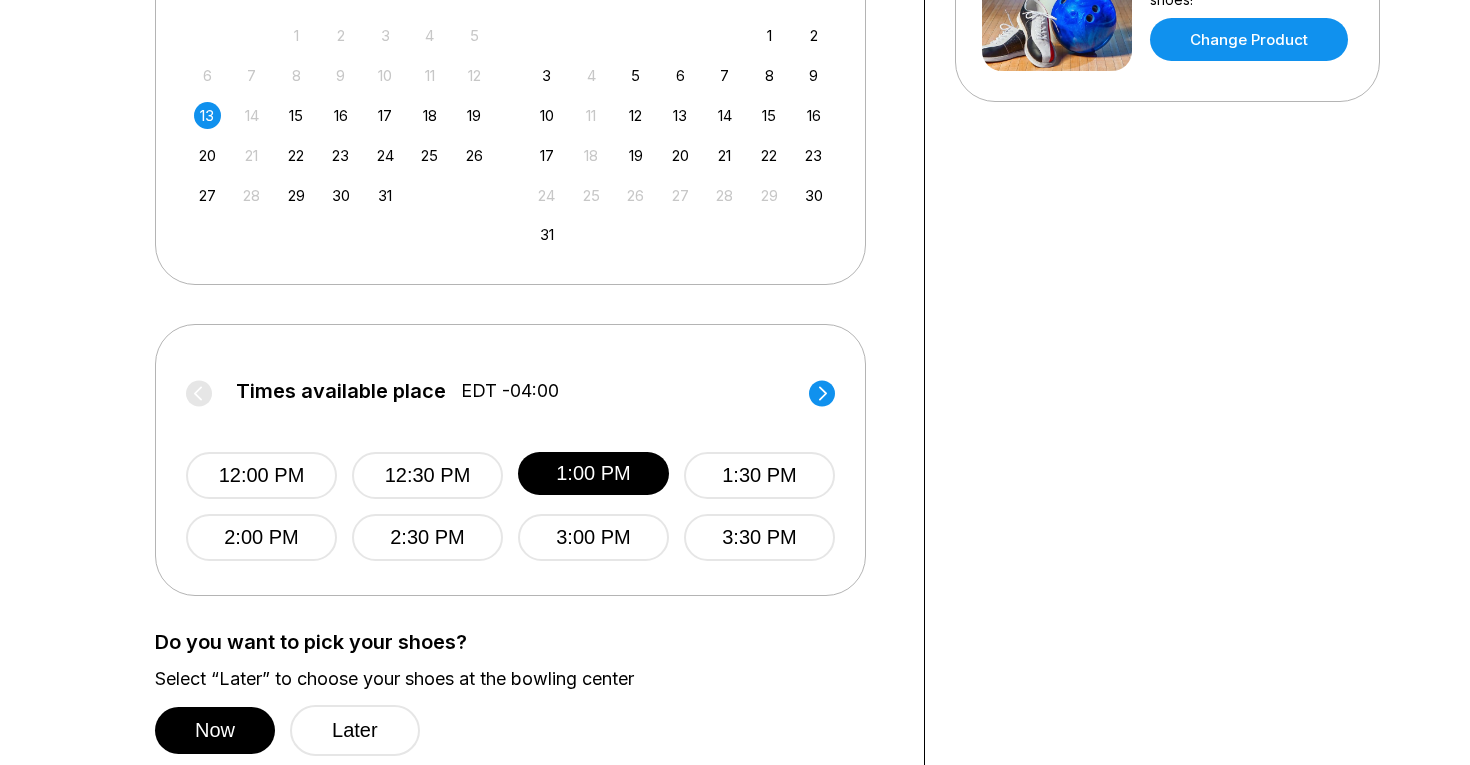 click on "Choose your Date and time You’ve selected   Two Hours Special ! What date and time would you like to make a reservation for? Guests? * How many hours? * Date Next Month July 2025 Su Mo Tu We Th Fr Sa 29 30 1 2 3 4 5 6 7 8 9 10 11 12 13 14 15 16 17 18 19 20 21 22 23 24 25 26 27 28 29 30 31 August 2025 Su Mo Tu We Th Fr Sa 1 2 3 4 5 6 7 8 9 10 11 12 13 14 15 16 17 18 19 20 21 22 23 24 25 26 27 28 29 30 31 1 2 3 4 5 6 Times available place EDT -04:00 12:00 PM 12:30 PM 1:00 PM 1:30 PM 2:00 PM 2:30 PM 3:00 PM 3:30 PM Times available place EDT -04:00 4:00 PM 4:30 PM 5:00 PM 5:30 PM 6:00 PM 6:30 PM 7:00 PM Do you want to pick your shoes? Select “Later” to choose your shoes at the bowling center Now Later Guest  1  Select shoe size male female 5 5.5 6 6.5 7 7.5 8 8.5 9 9.5 10 10.5 11 11.5 12 12.5 13 13.5 14 14.5 Guest  2  Select shoe size male female 5 5.5 6 6.5 7 7.5 8 8.5 9 9.5 10 10.5 11 11.5 12 12.5 13 13.5 14 14.5 Guest  3  Select shoe size male female 5 5.5 6 6.5 7 7.5 8 8.5 9 9.5 10 10.5 11 11.5 12" at bounding box center [525, 465] 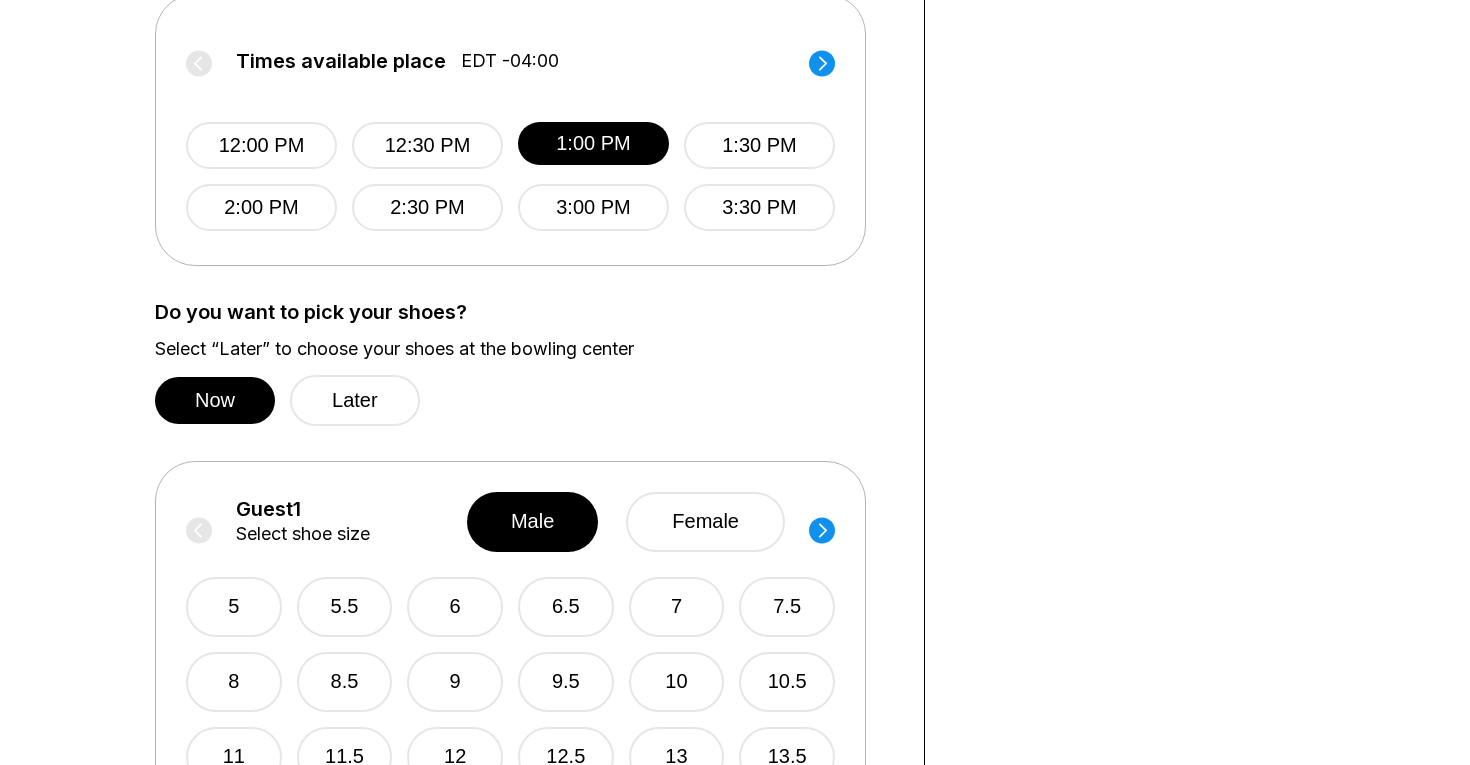 scroll, scrollTop: 960, scrollLeft: 0, axis: vertical 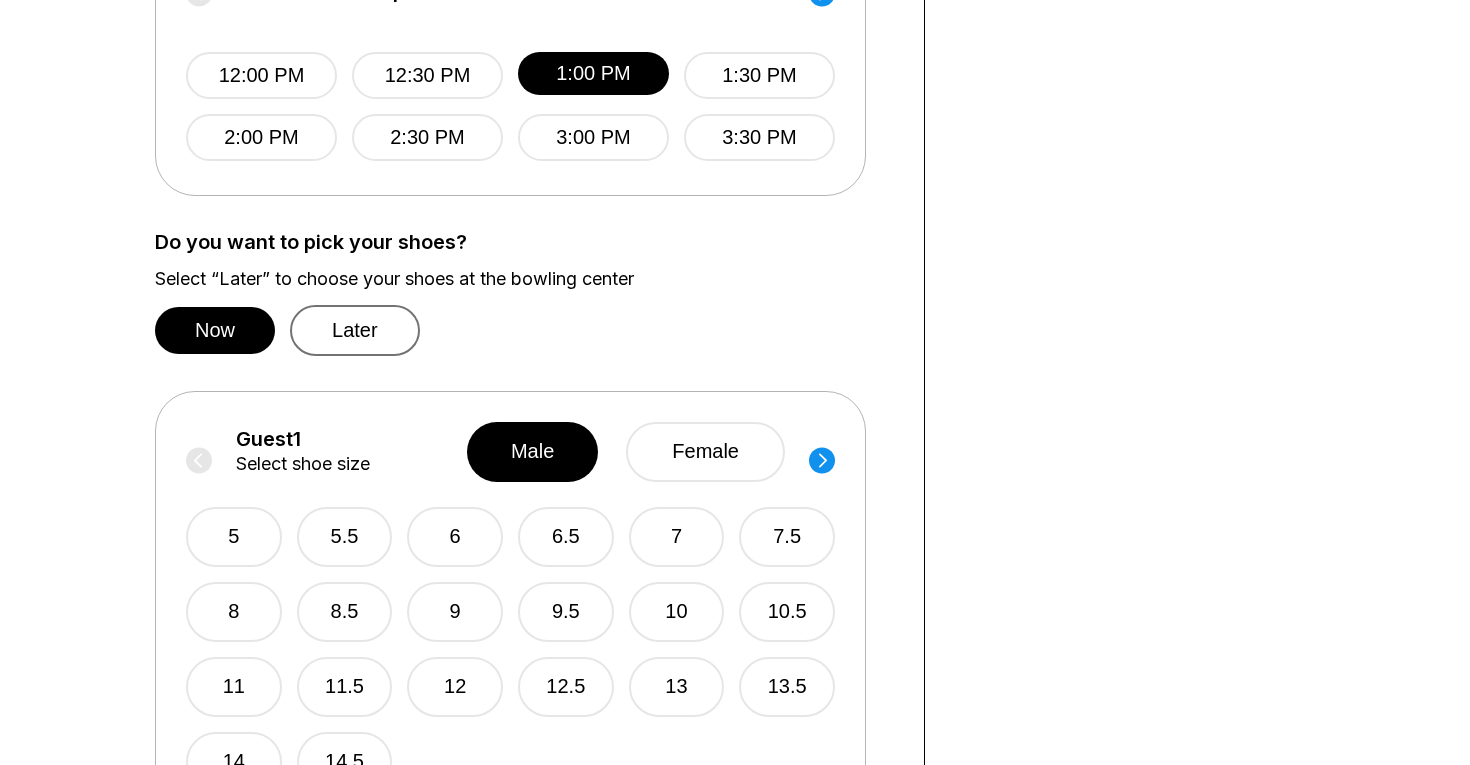 click on "Later" at bounding box center [355, 330] 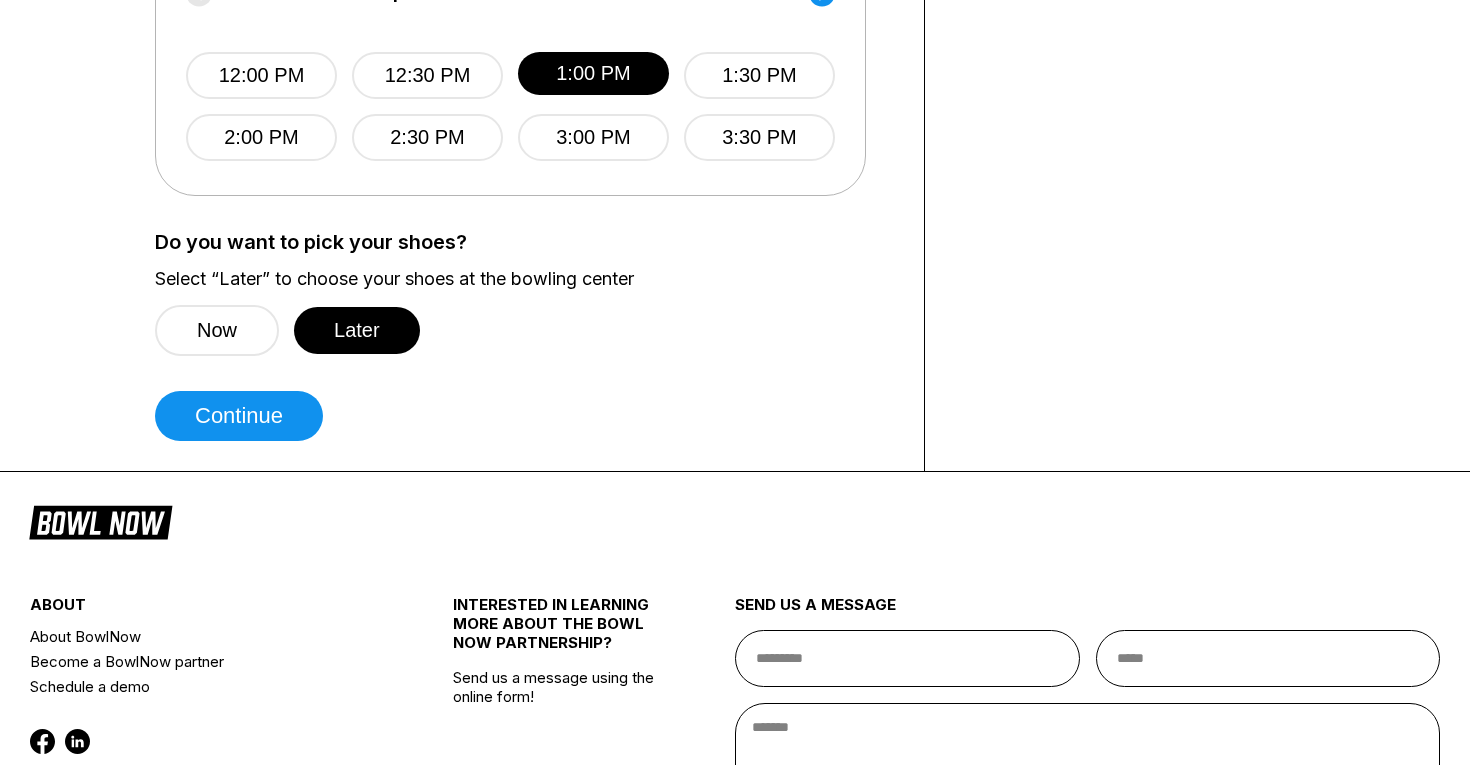 type 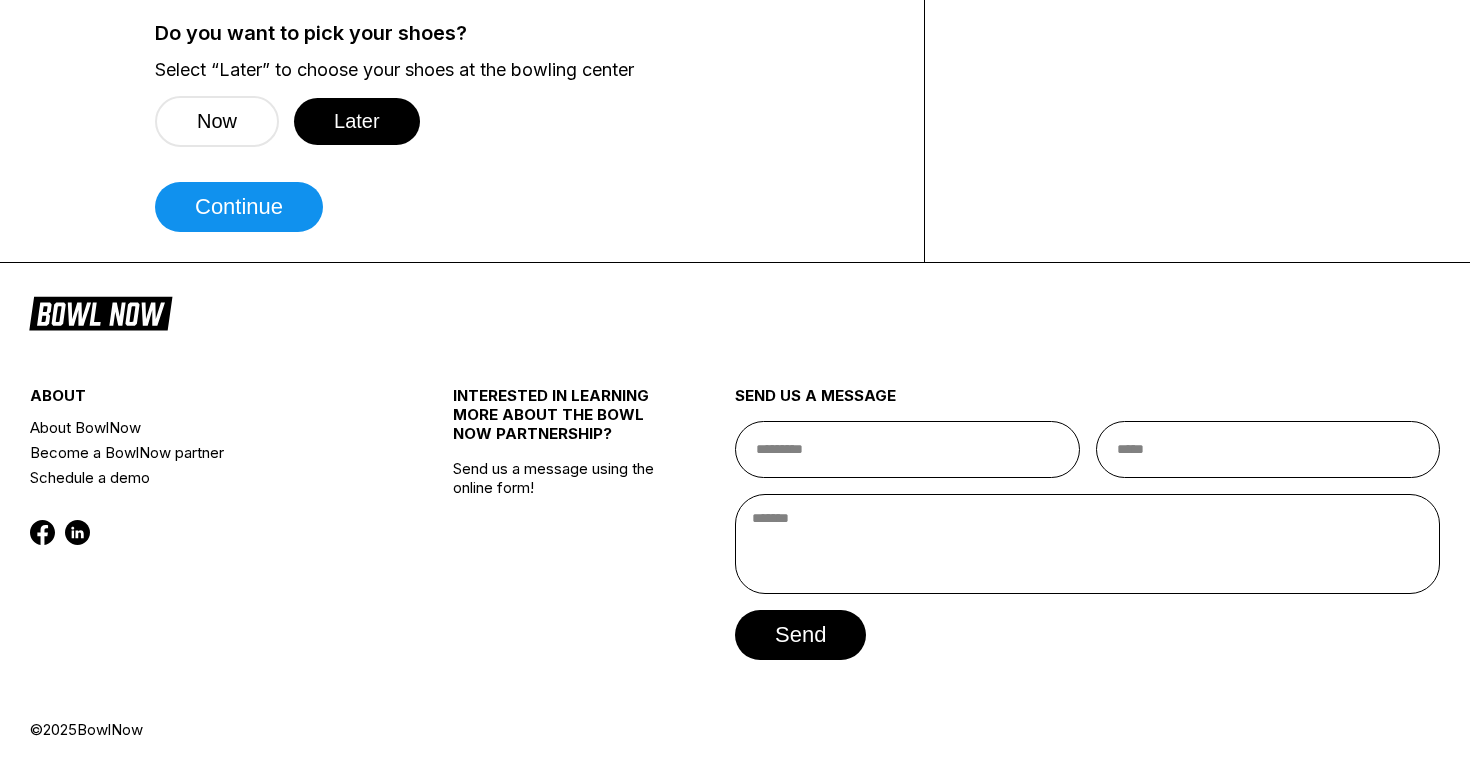 scroll, scrollTop: 1129, scrollLeft: 0, axis: vertical 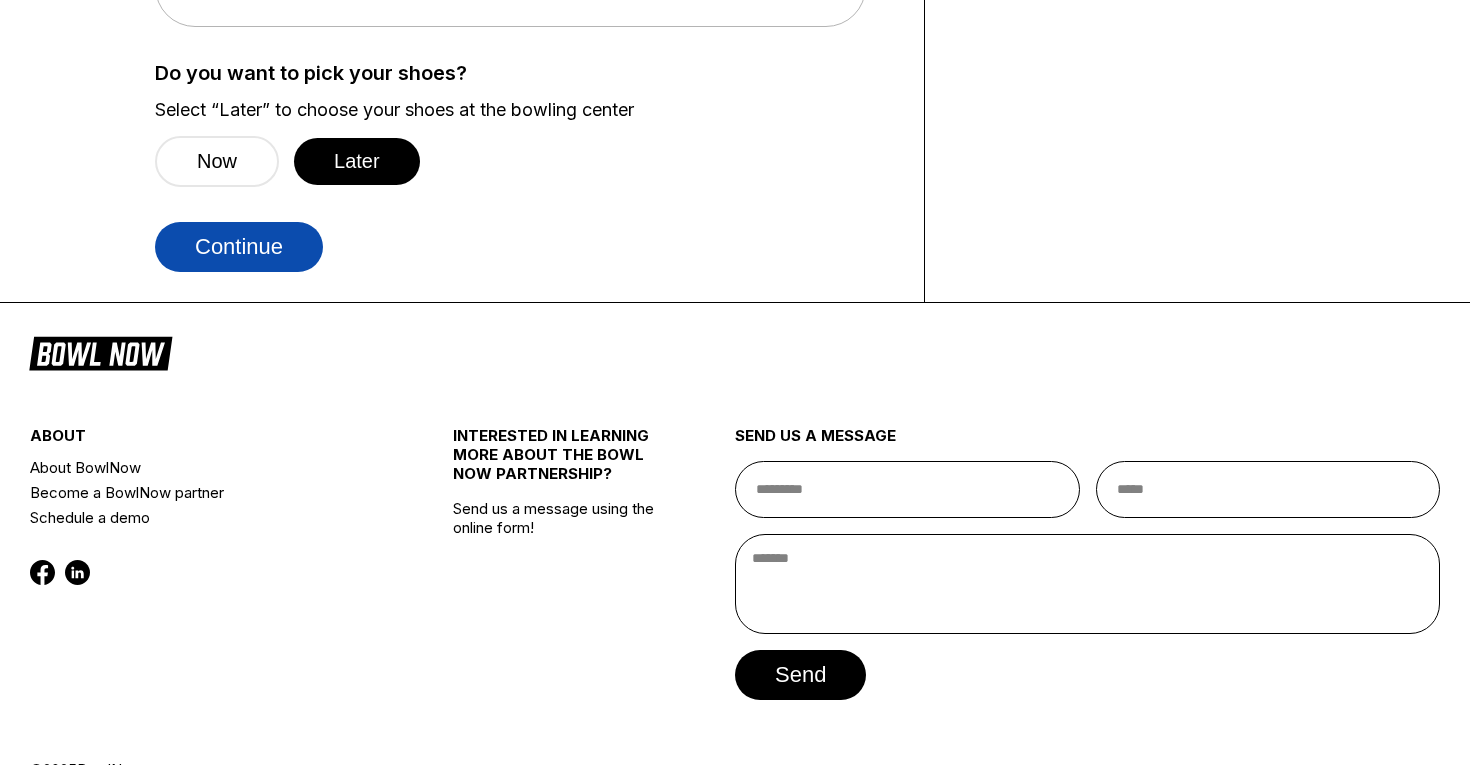 click on "Continue" at bounding box center [239, 247] 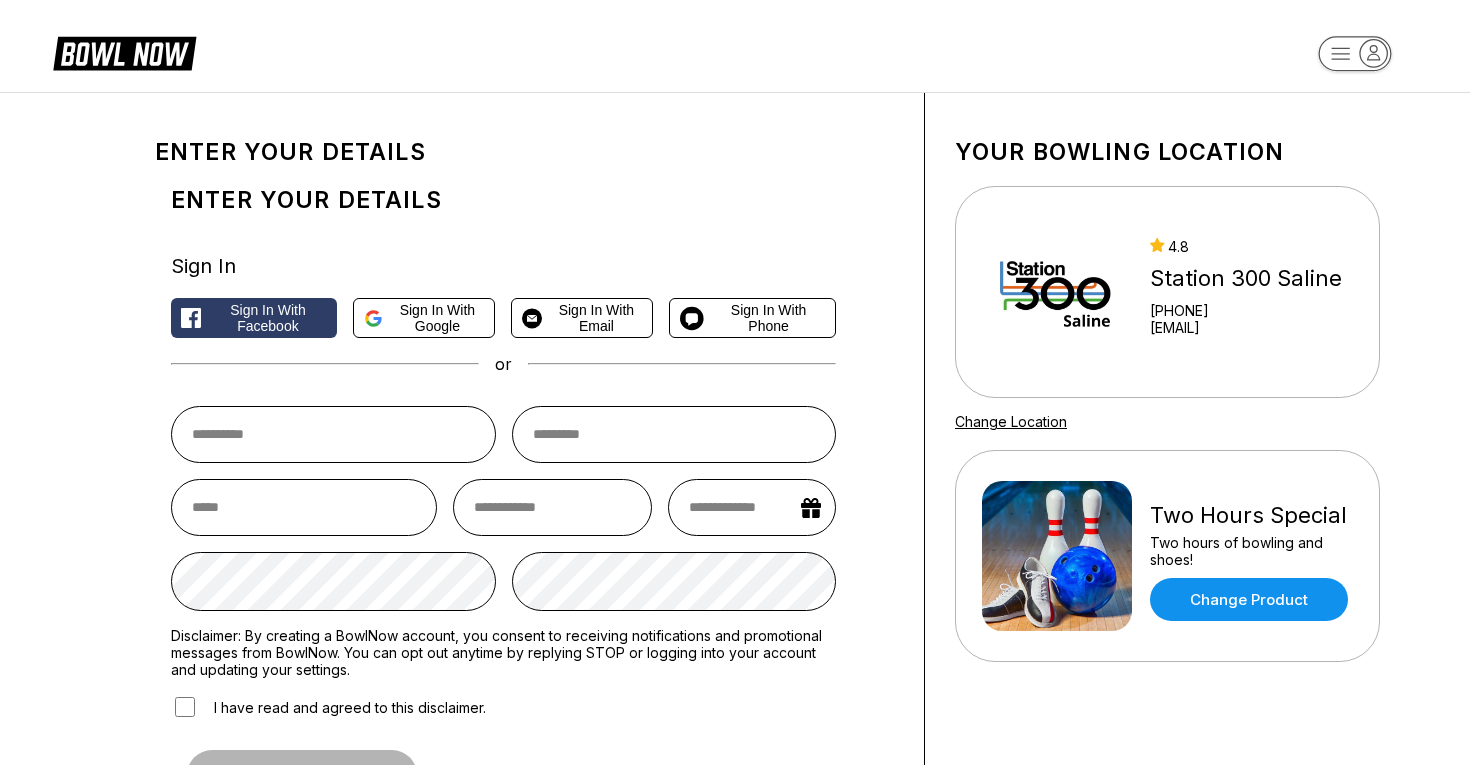 scroll, scrollTop: 40, scrollLeft: 0, axis: vertical 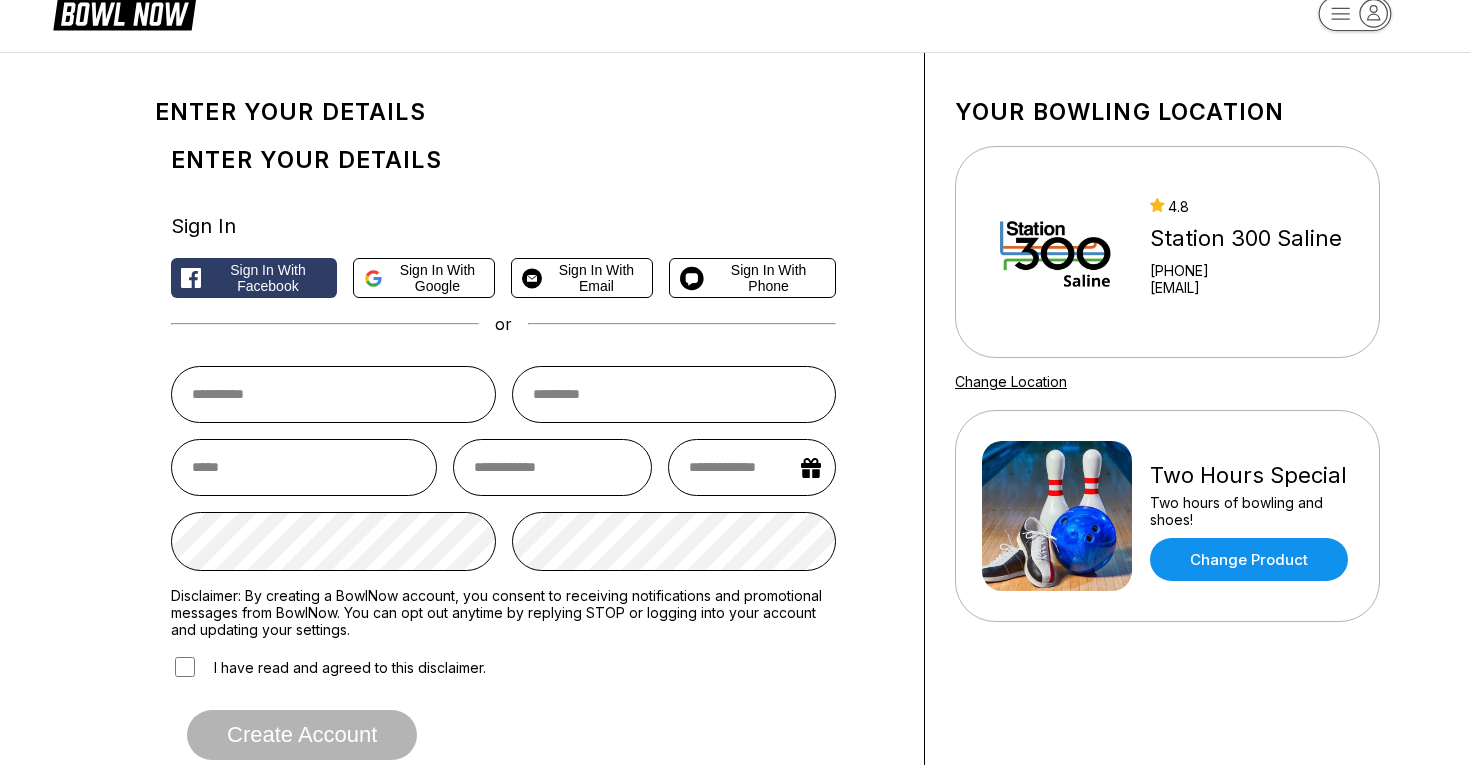 click on "Enter your details  Enter your details Sign In Sign in with Facebook Sign in with Google Sign in with Email Sign in with Phone or Disclaimer: By creating a BowlNow account, you consent to receiving notifications and promotional messages from BowlNow. You can opt out anytime by replying STOP or logging into your account and updating your settings.  I have read and agreed to this disclaimer. Create account" at bounding box center [525, 437] 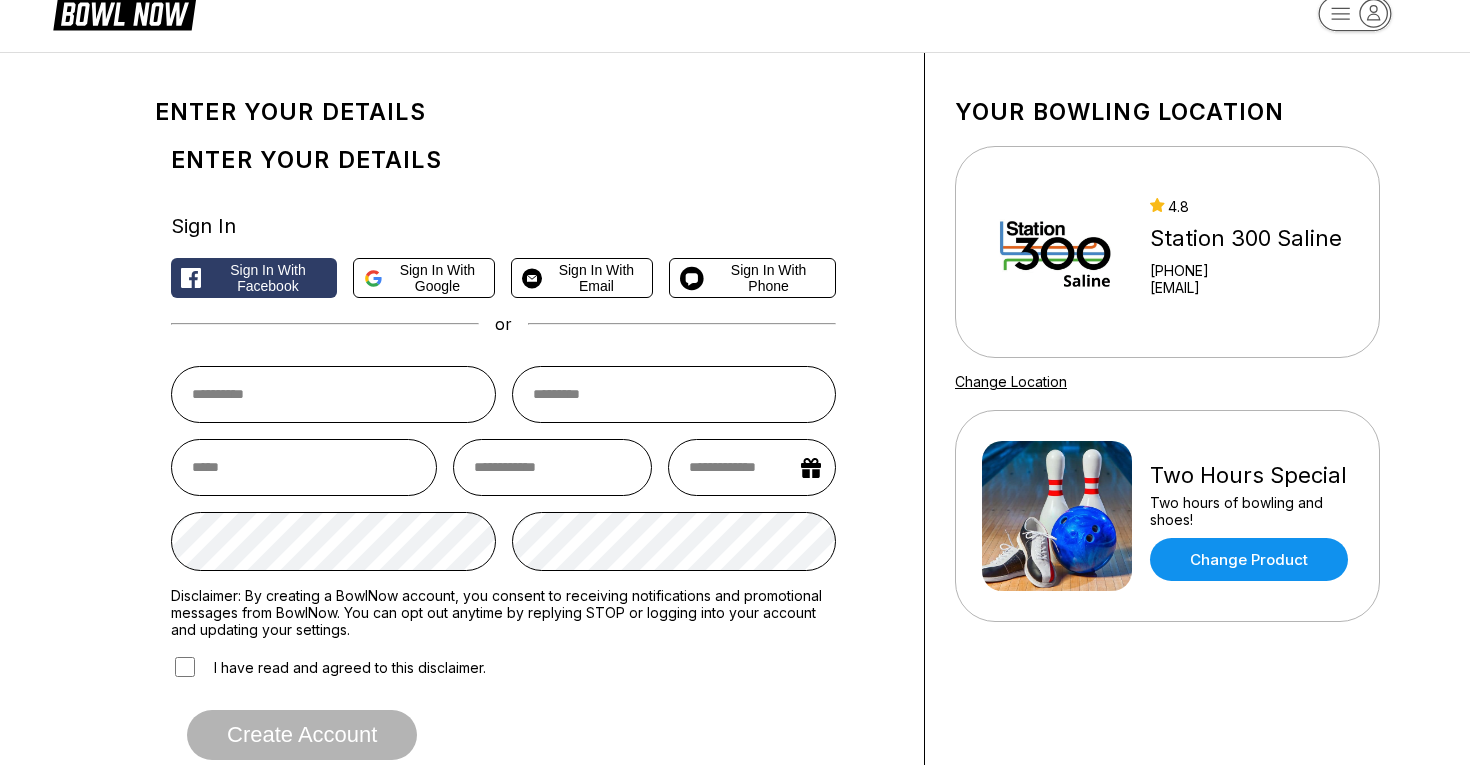 scroll, scrollTop: 80, scrollLeft: 0, axis: vertical 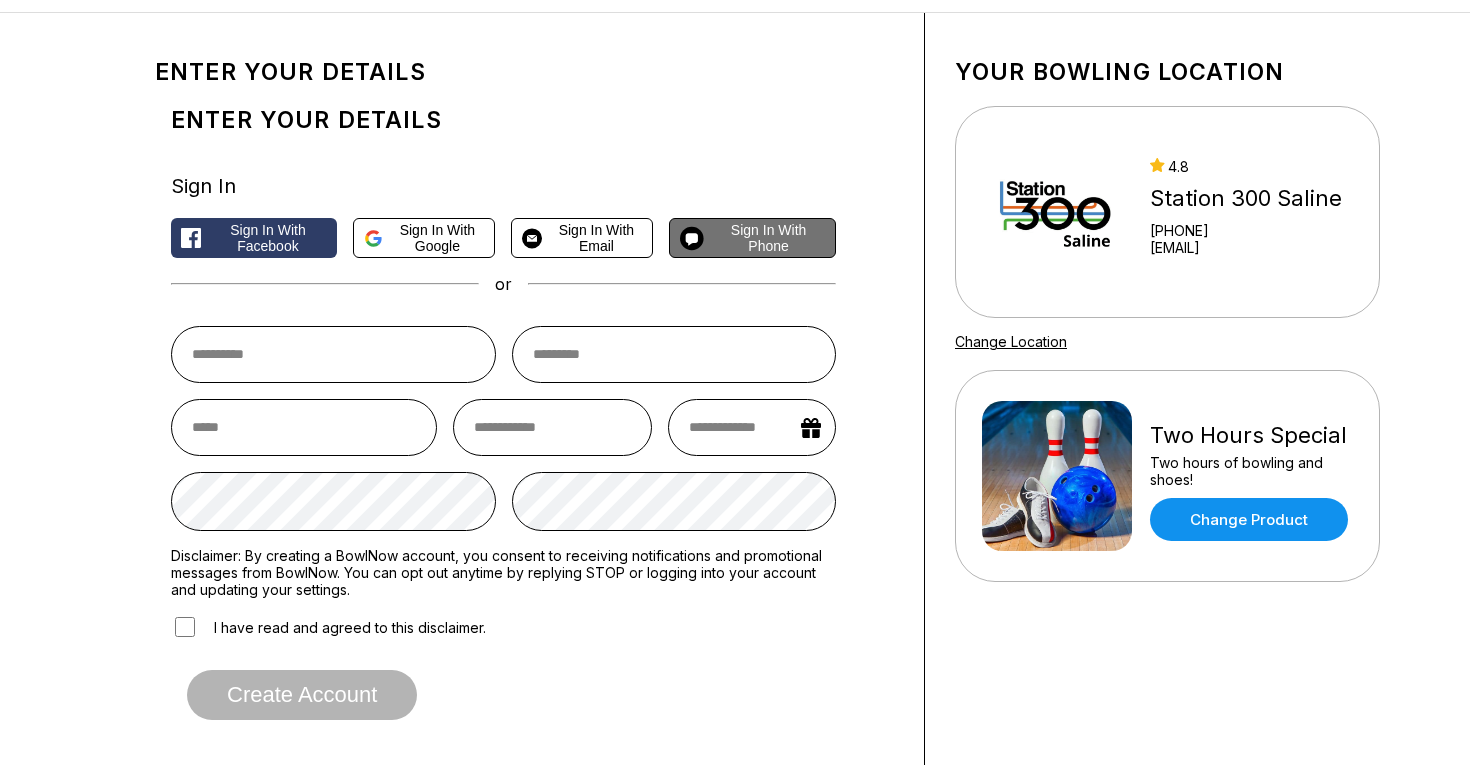 click on "Sign in with Phone" at bounding box center [768, 238] 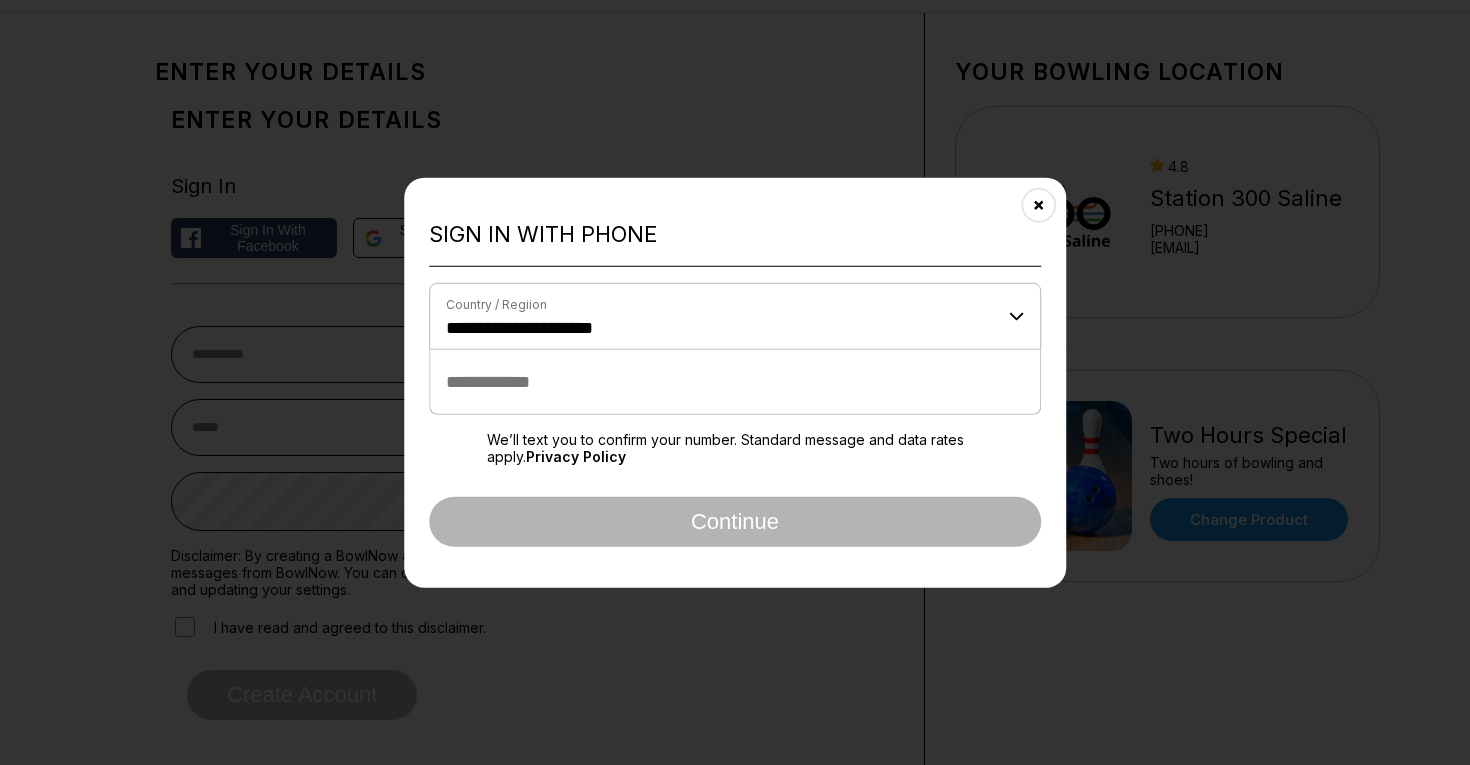 scroll, scrollTop: 0, scrollLeft: 0, axis: both 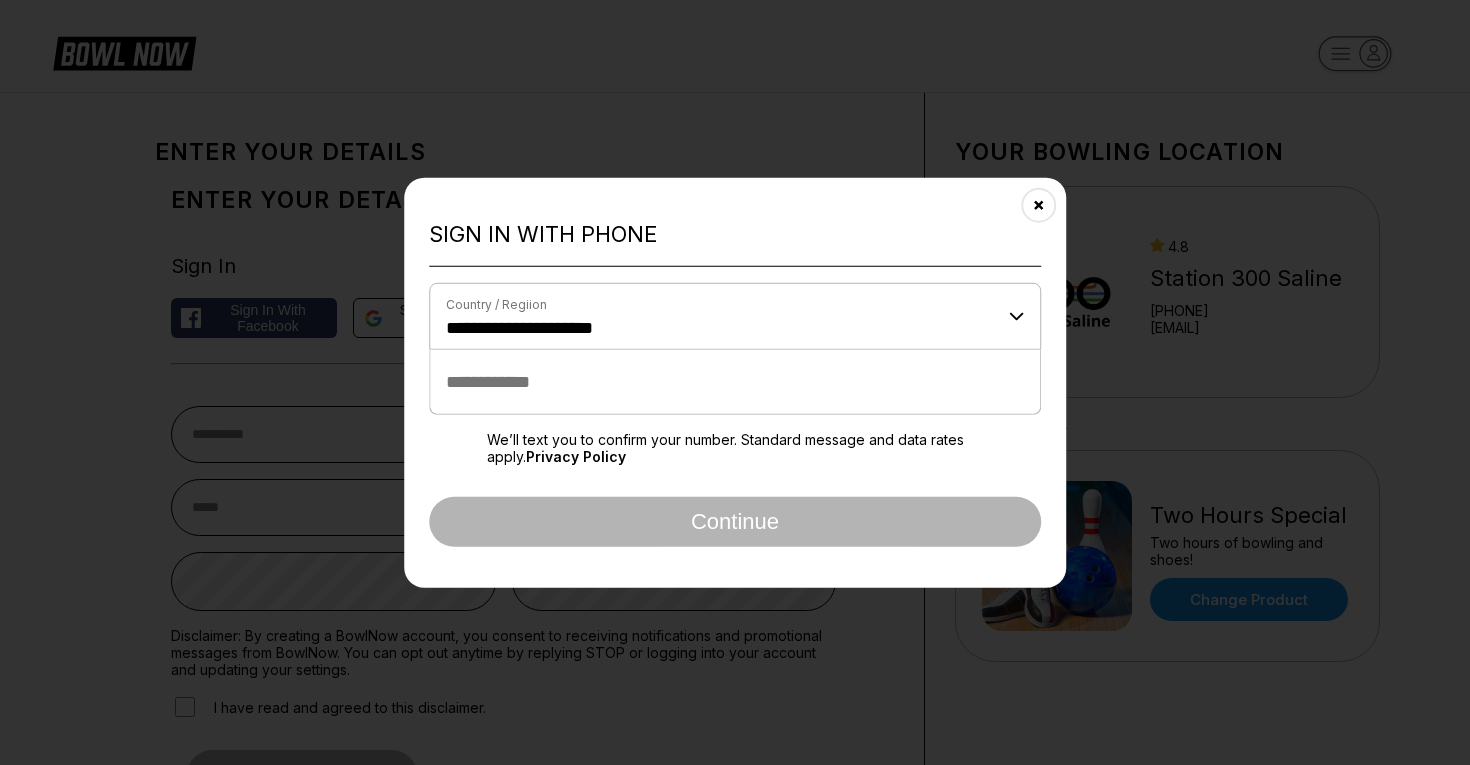 click on "[REDACTED]" at bounding box center [593, 328] 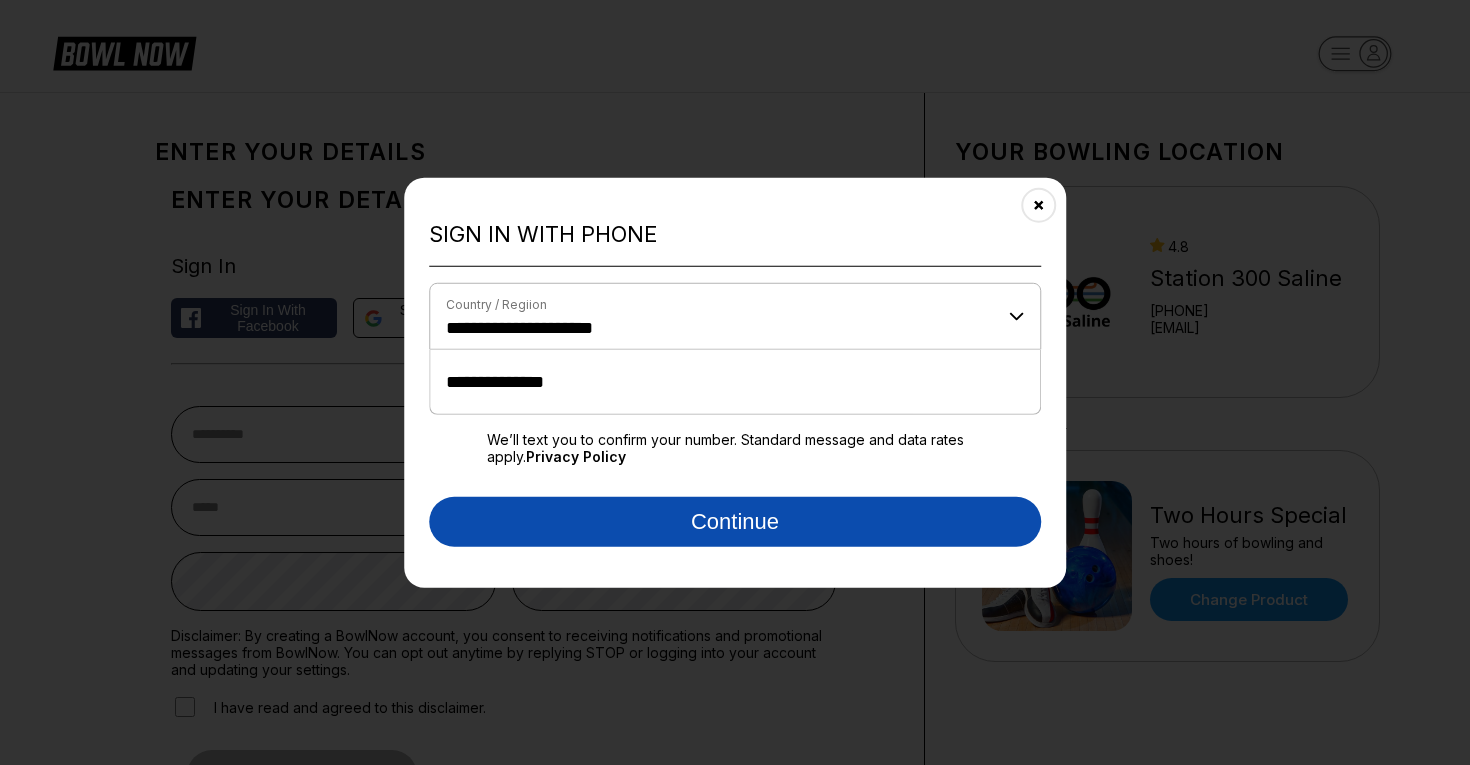 type on "**********" 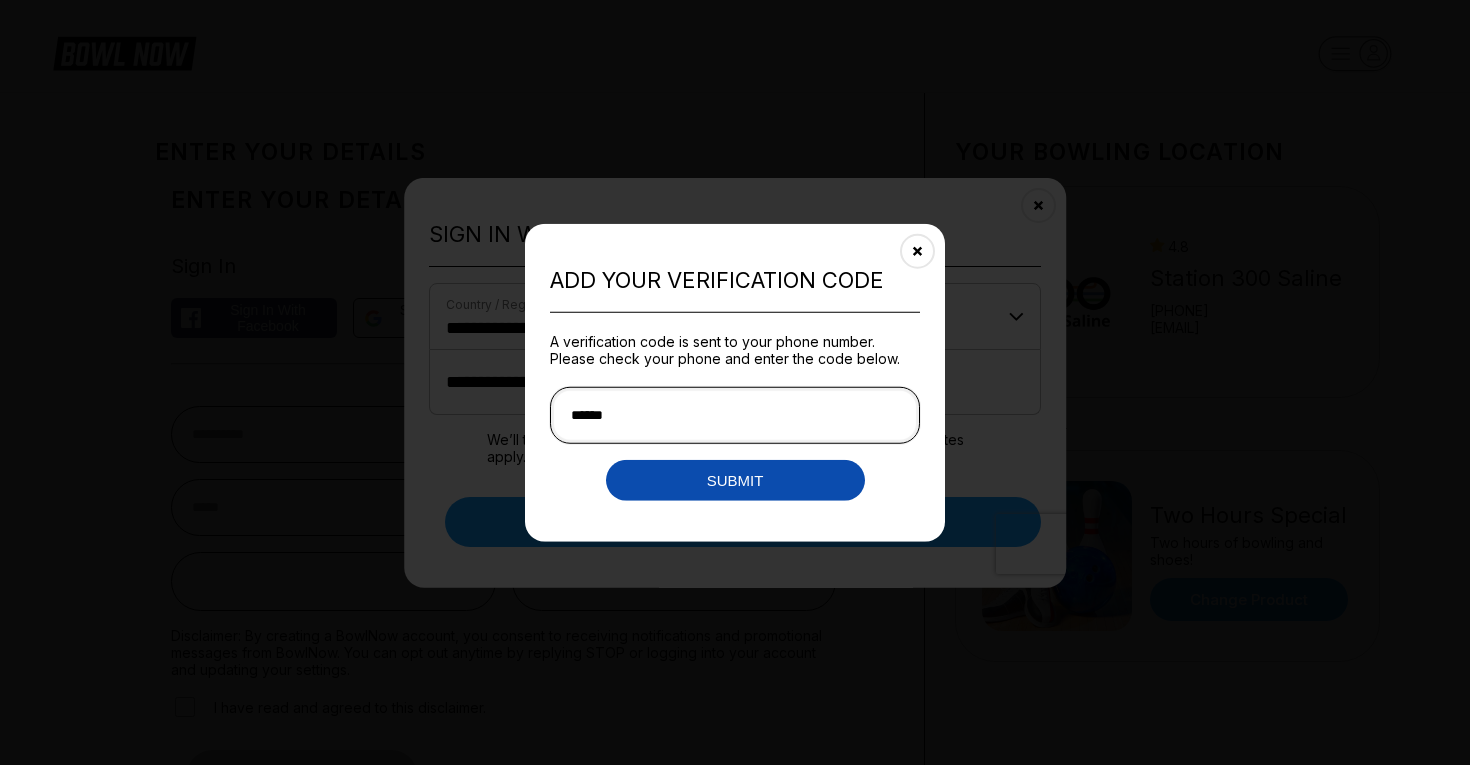 type on "******" 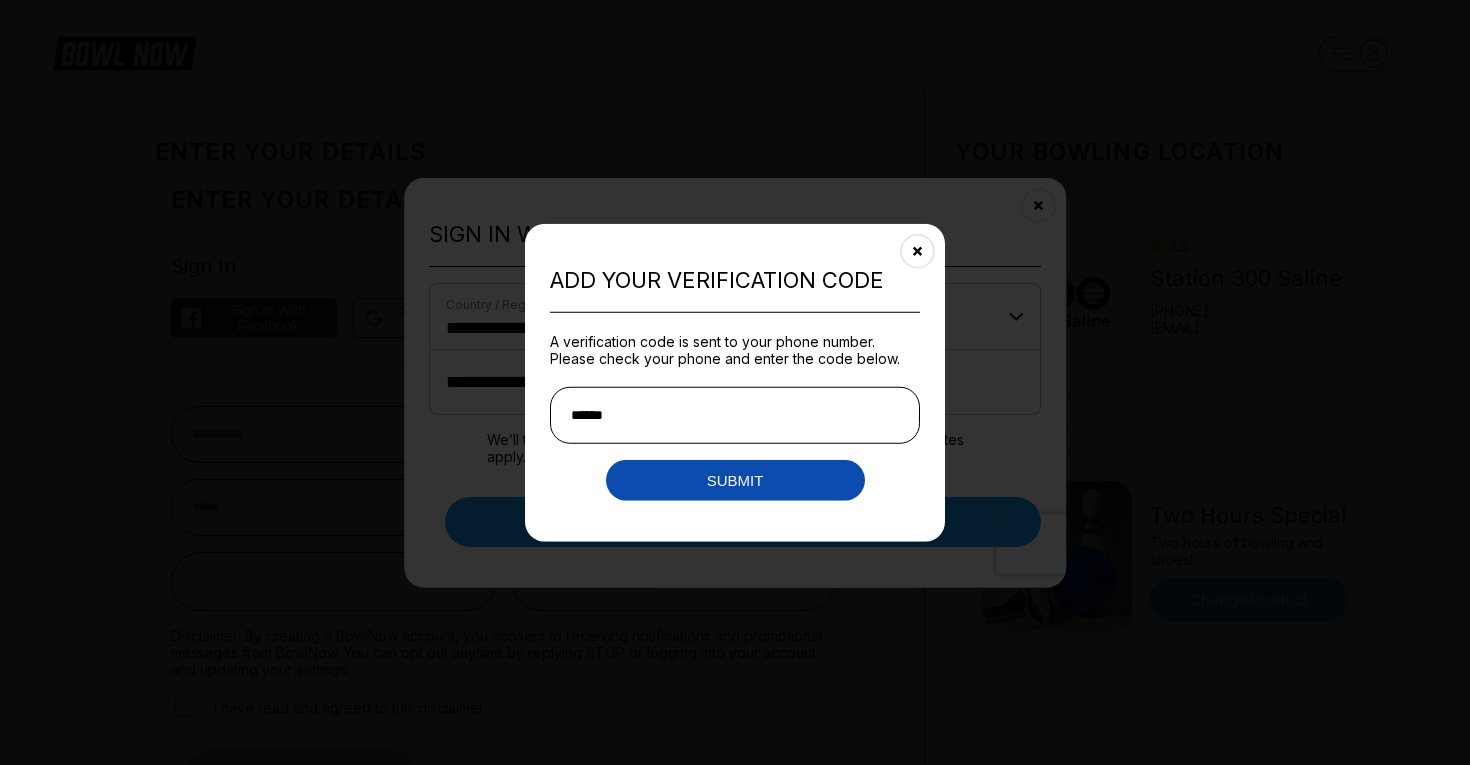 click on "Submit" at bounding box center (735, 480) 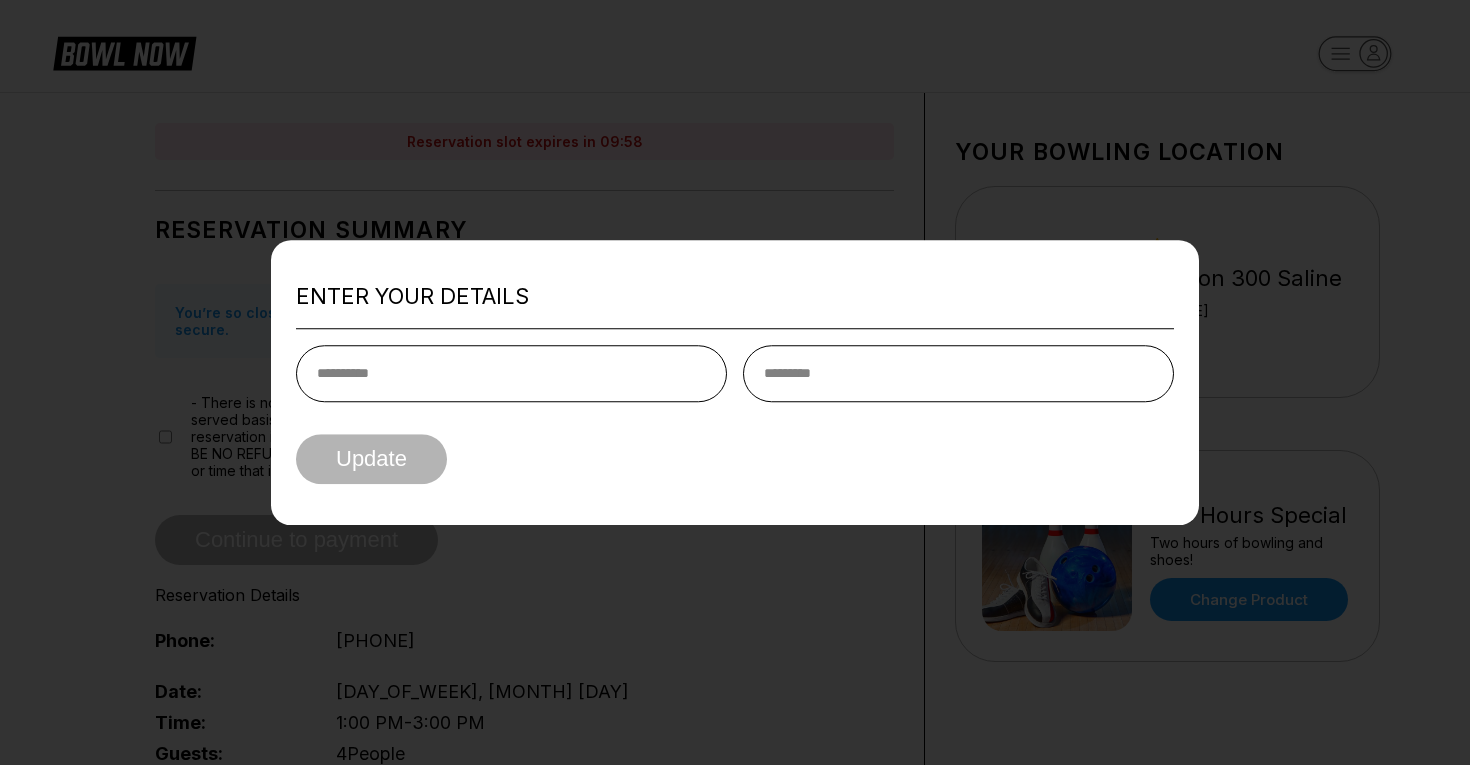 click at bounding box center [511, 373] 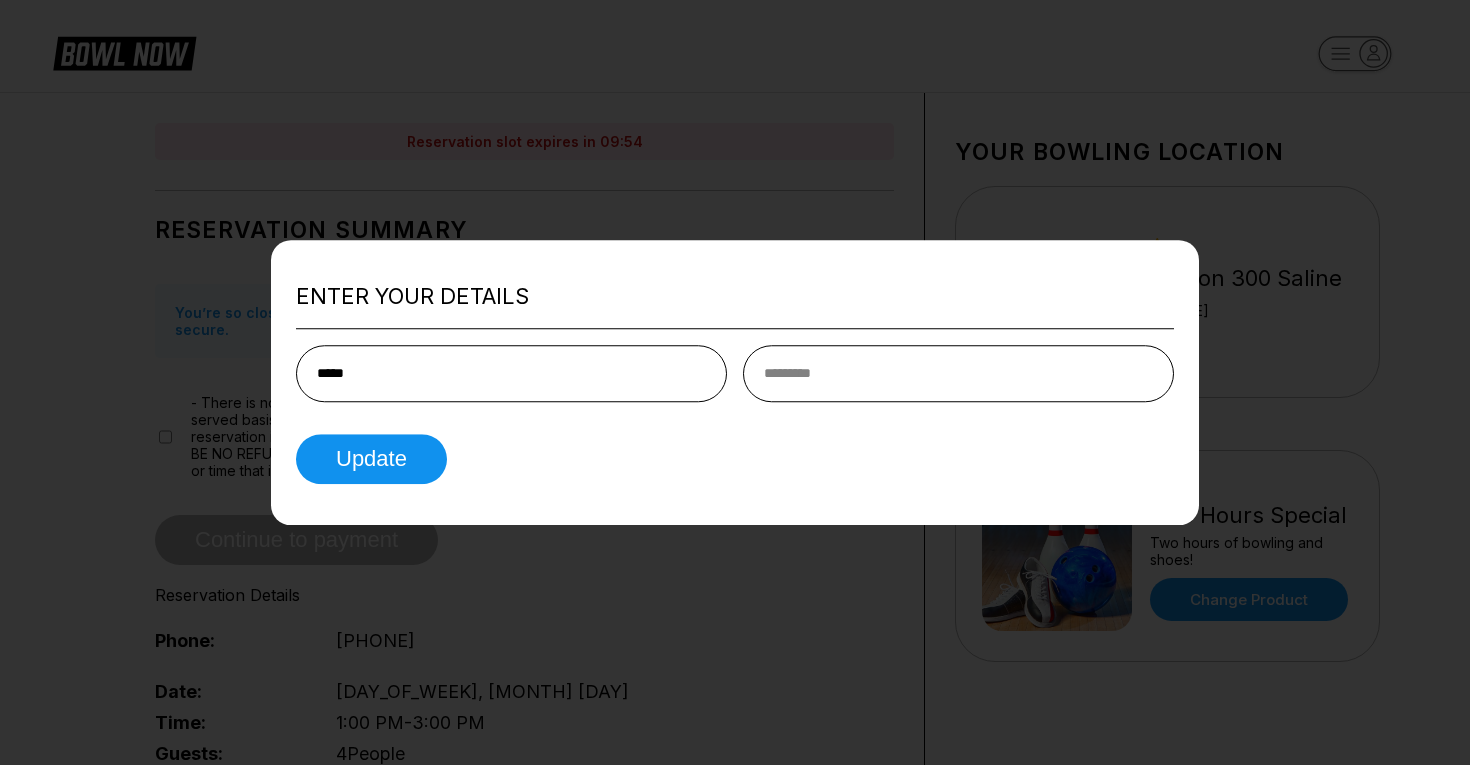 type on "*****" 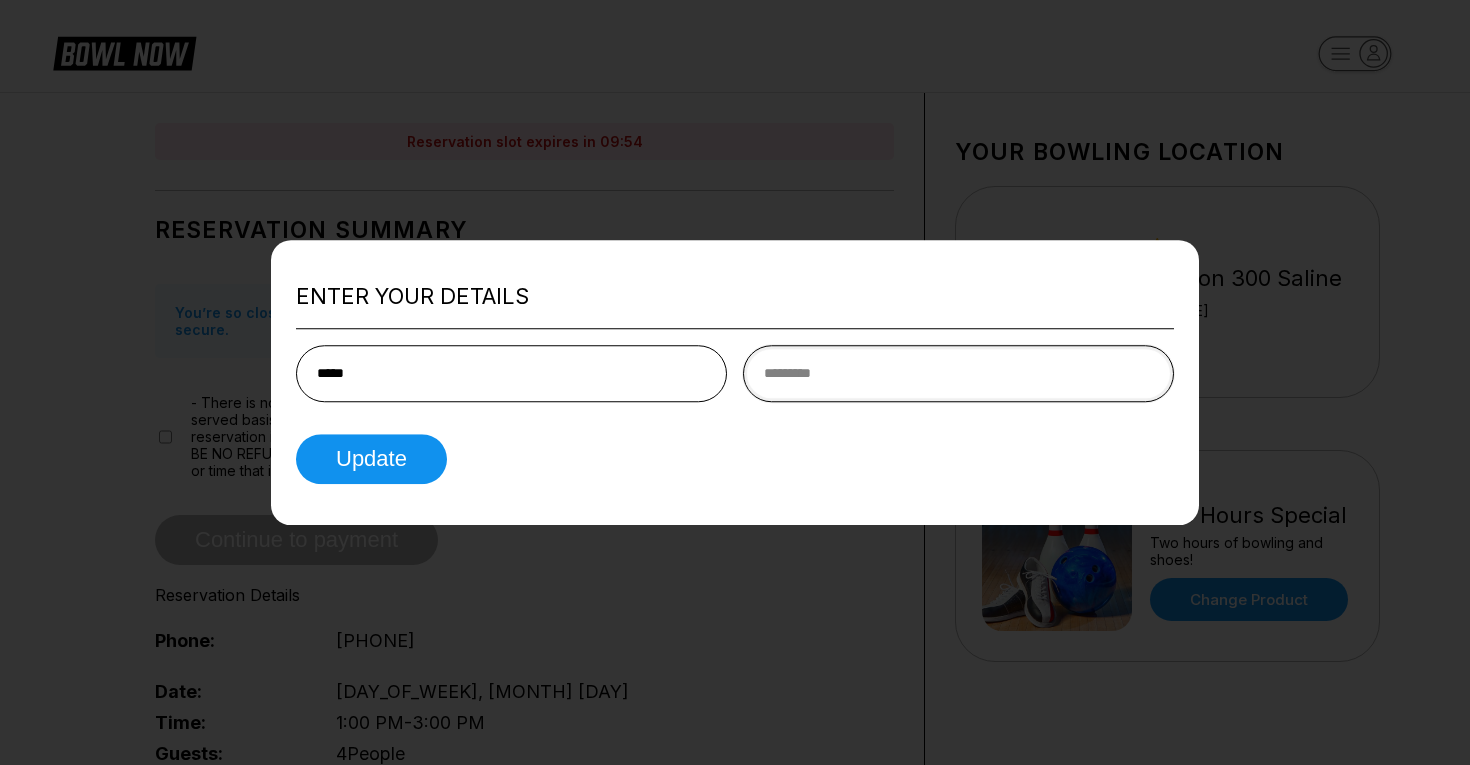 click at bounding box center [958, 373] 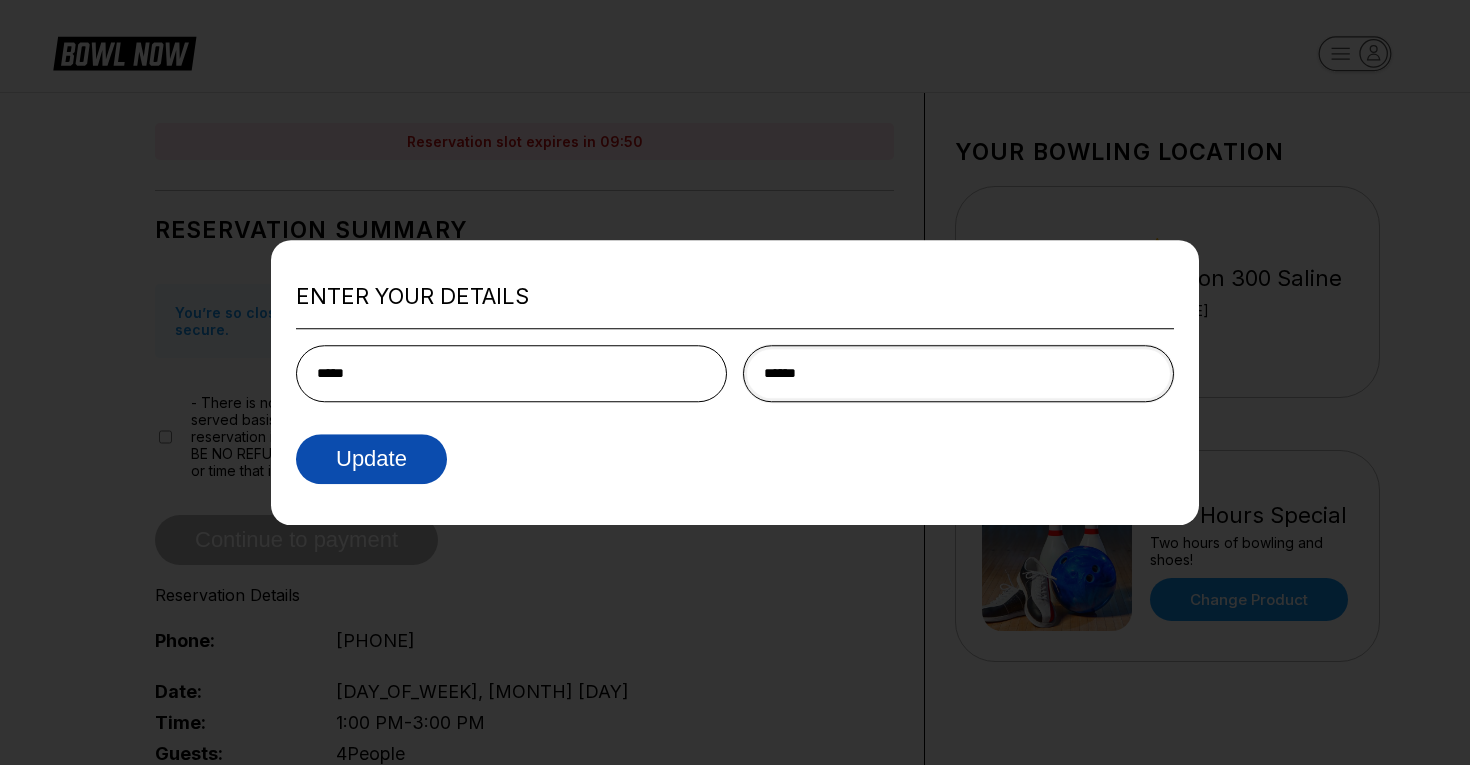 type on "******" 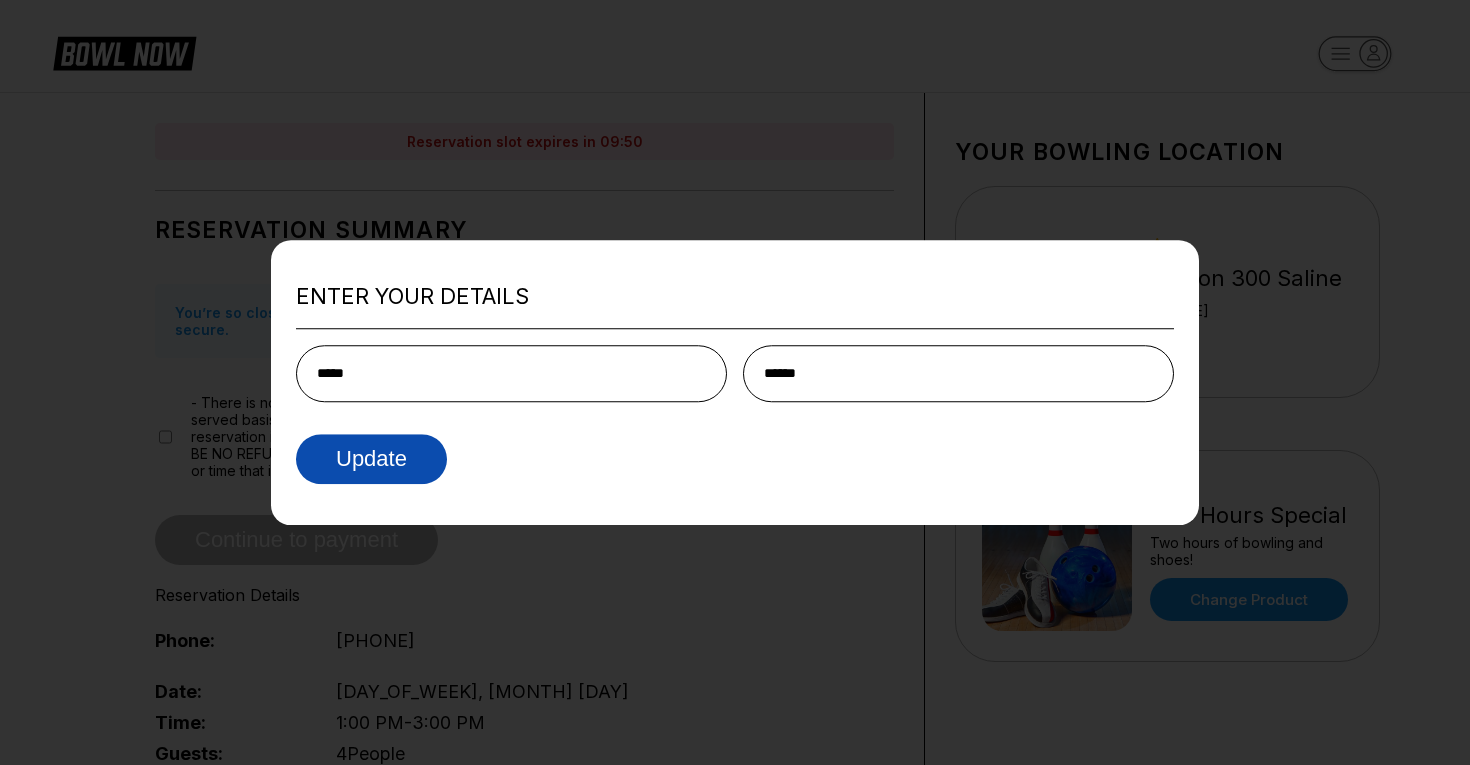 click on "Update" at bounding box center [371, 459] 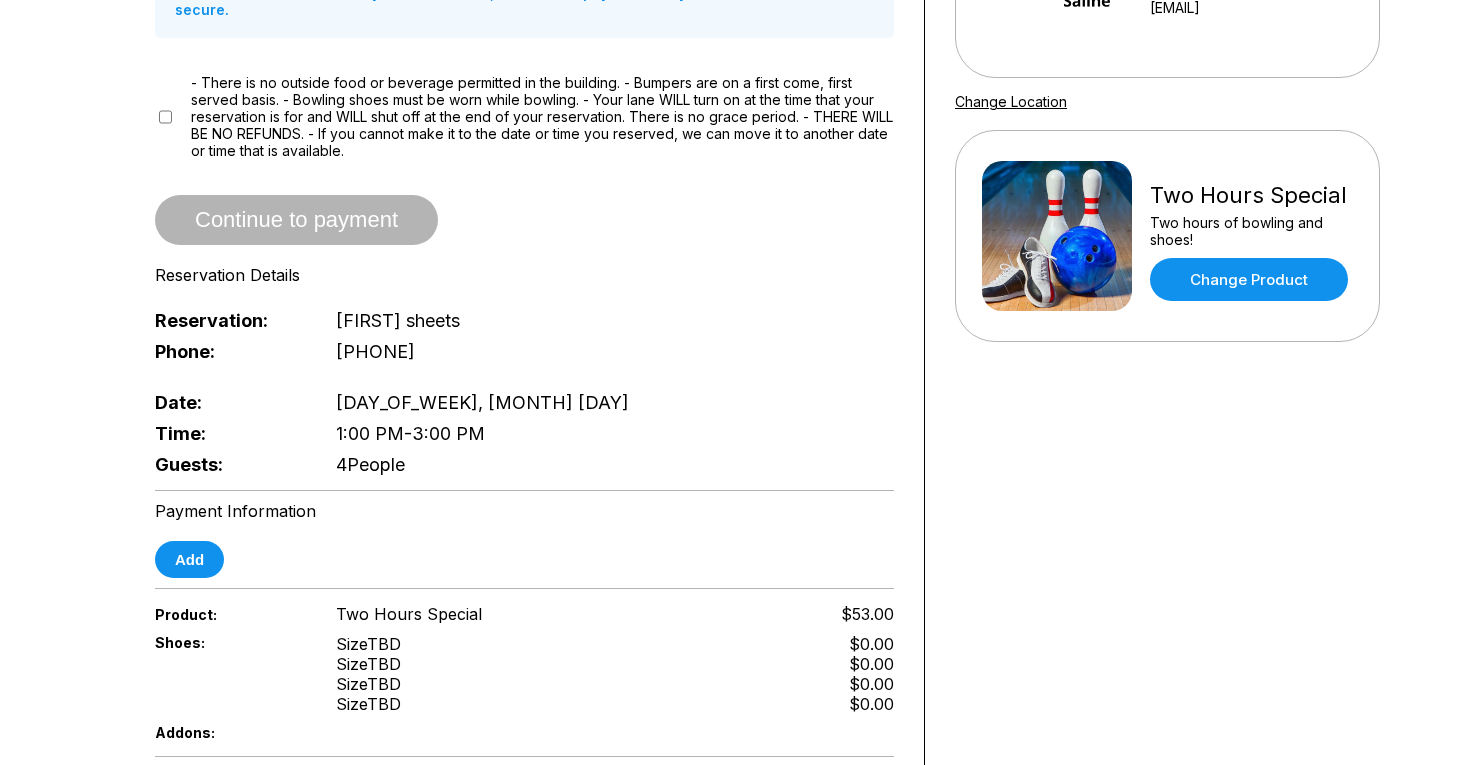 scroll, scrollTop: 280, scrollLeft: 0, axis: vertical 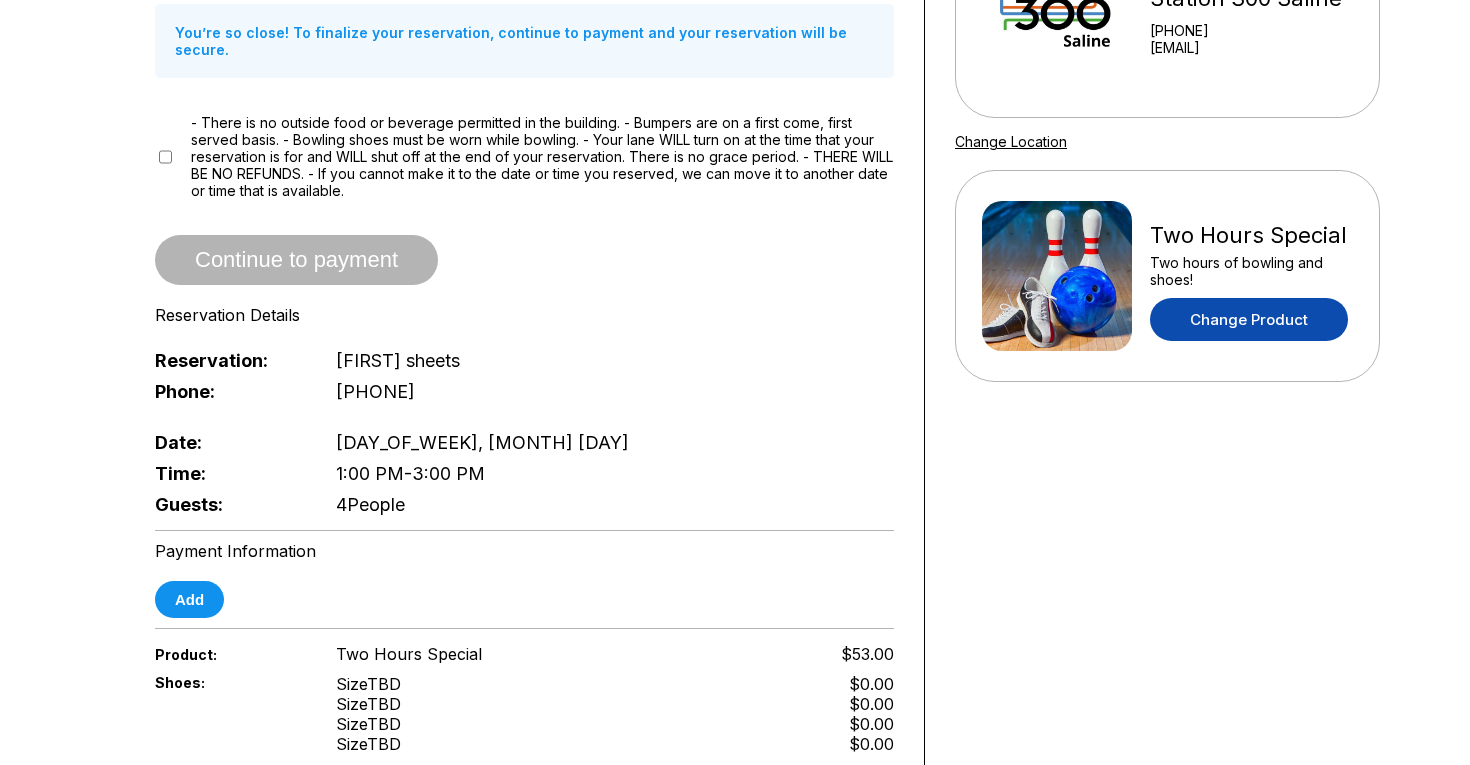 click on "Change Product" at bounding box center [1249, 319] 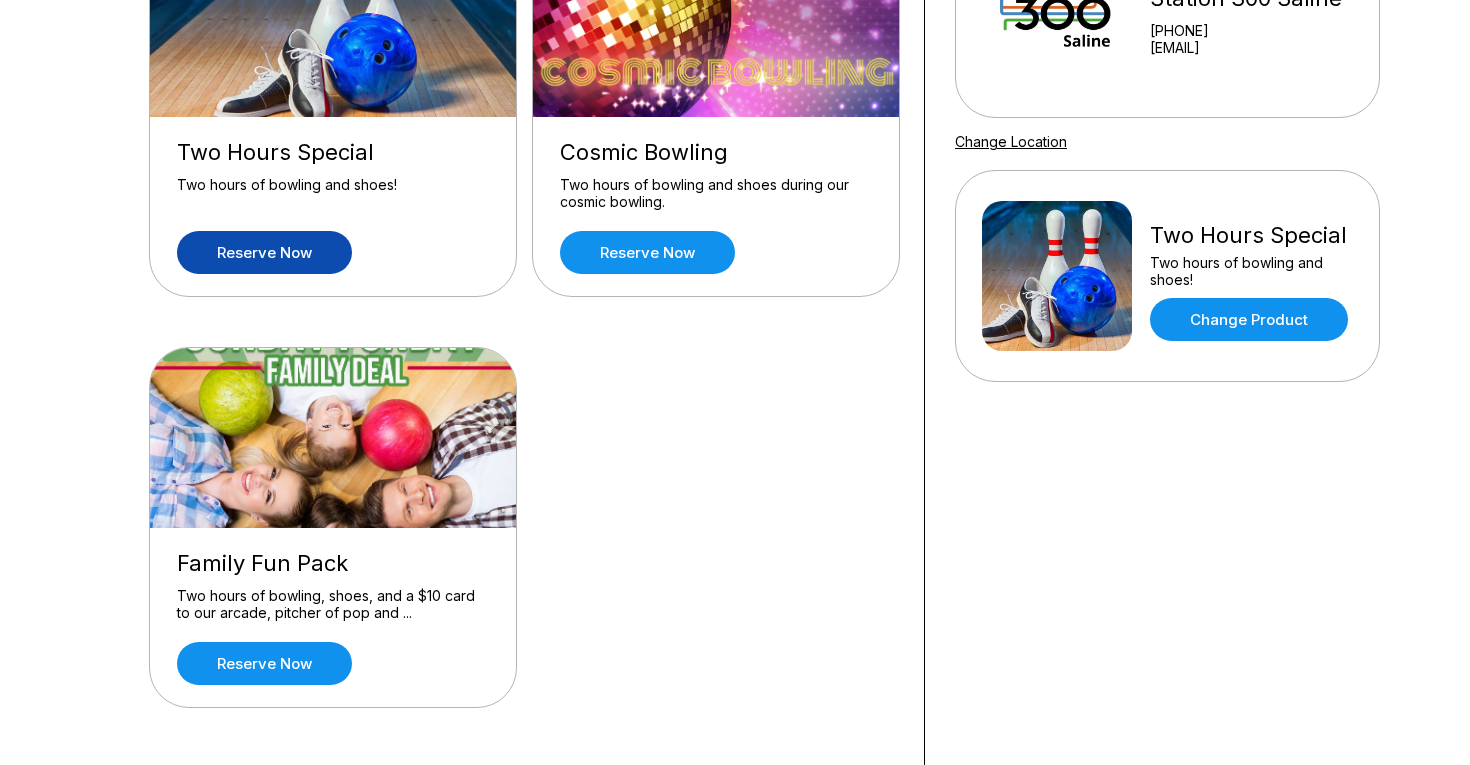 scroll, scrollTop: 0, scrollLeft: 0, axis: both 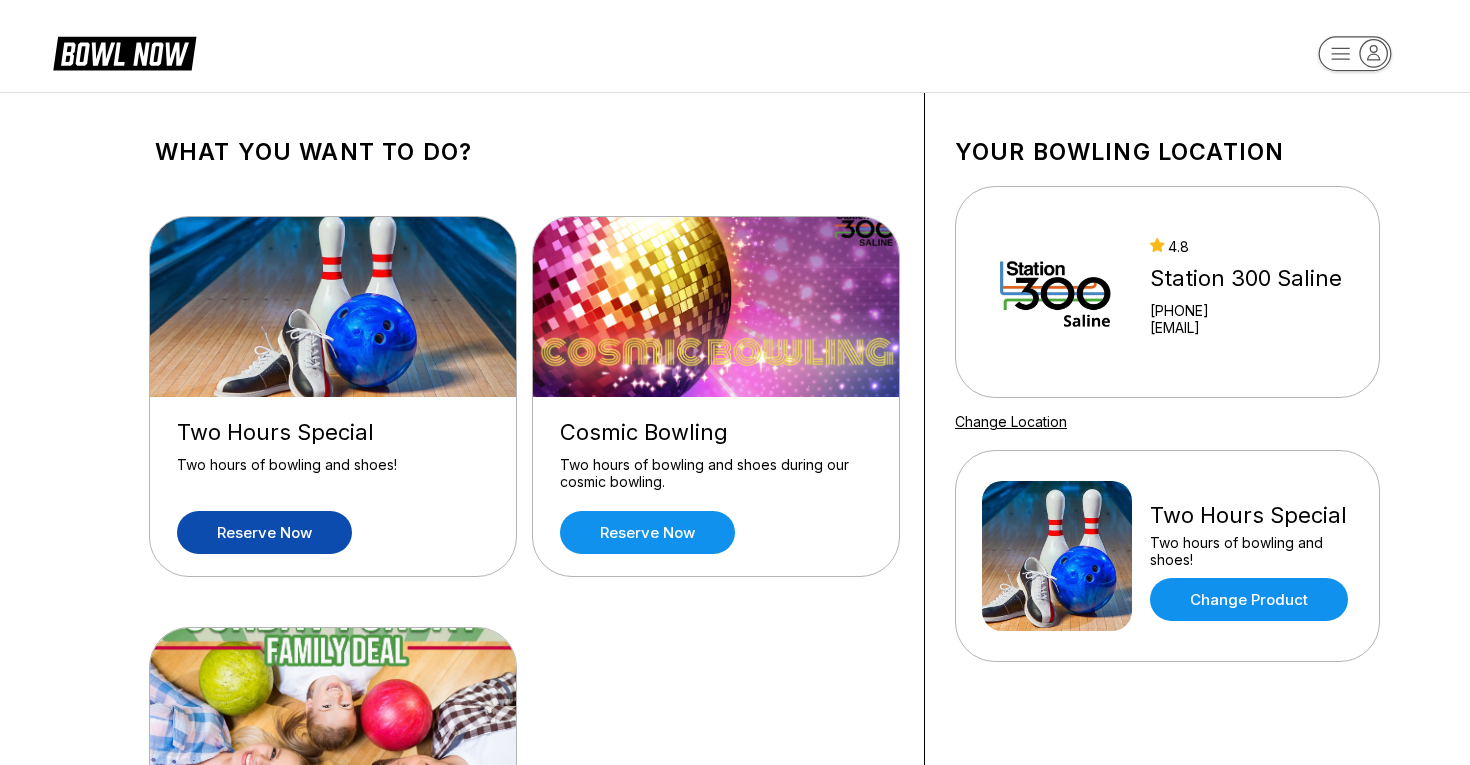 click on "Two Hours Special Two hours of bowling and shoes! Change Product" at bounding box center [1167, 556] 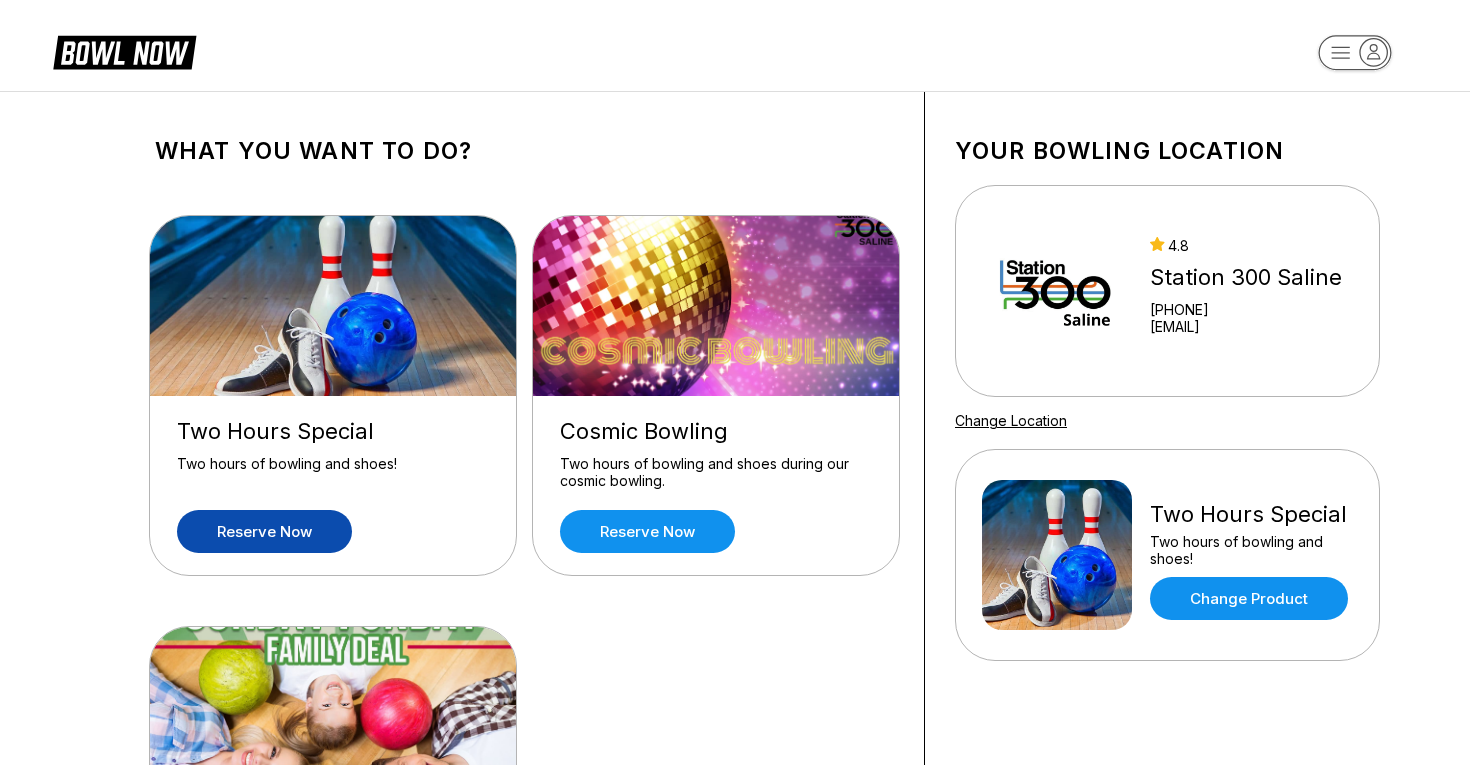 scroll, scrollTop: 0, scrollLeft: 0, axis: both 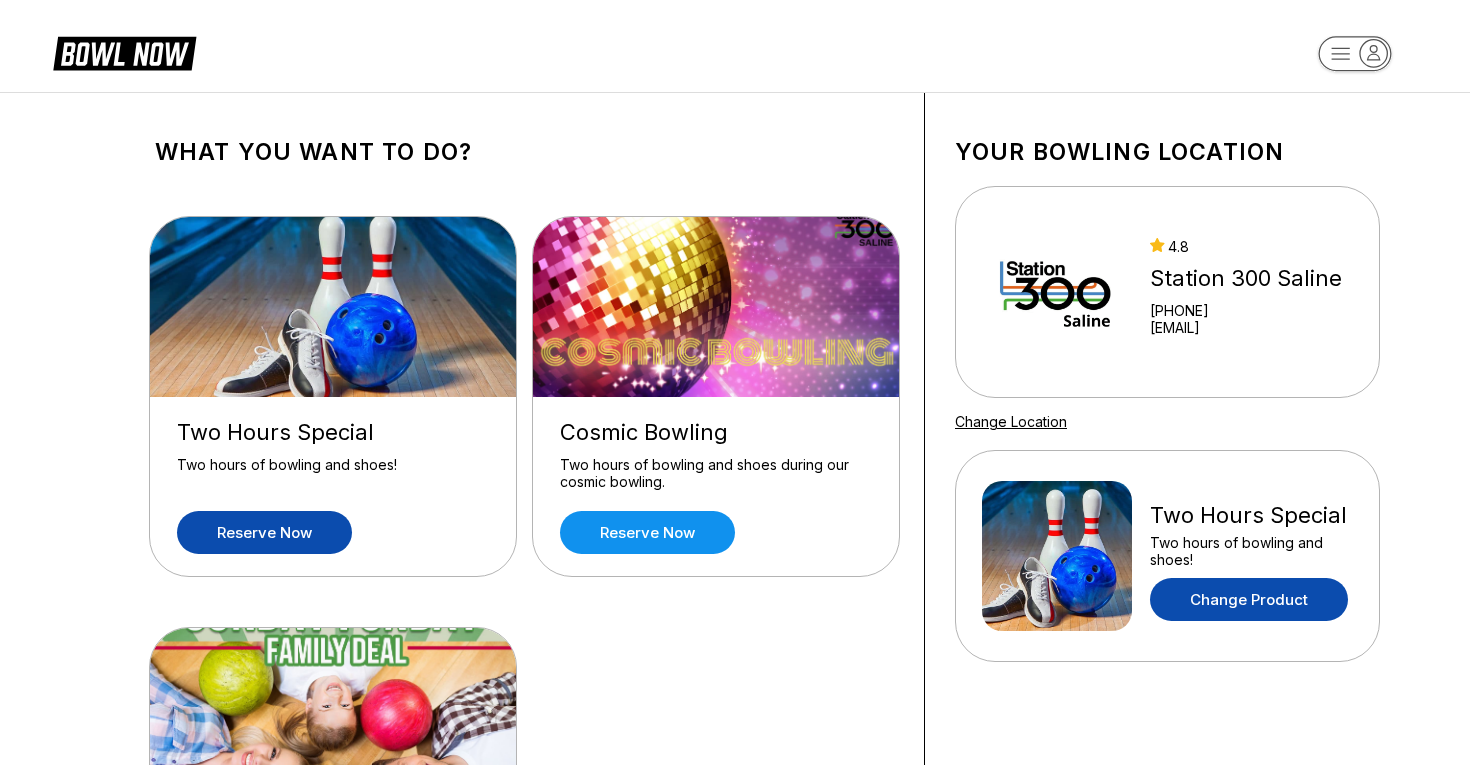 click on "Change Product" at bounding box center [1249, 599] 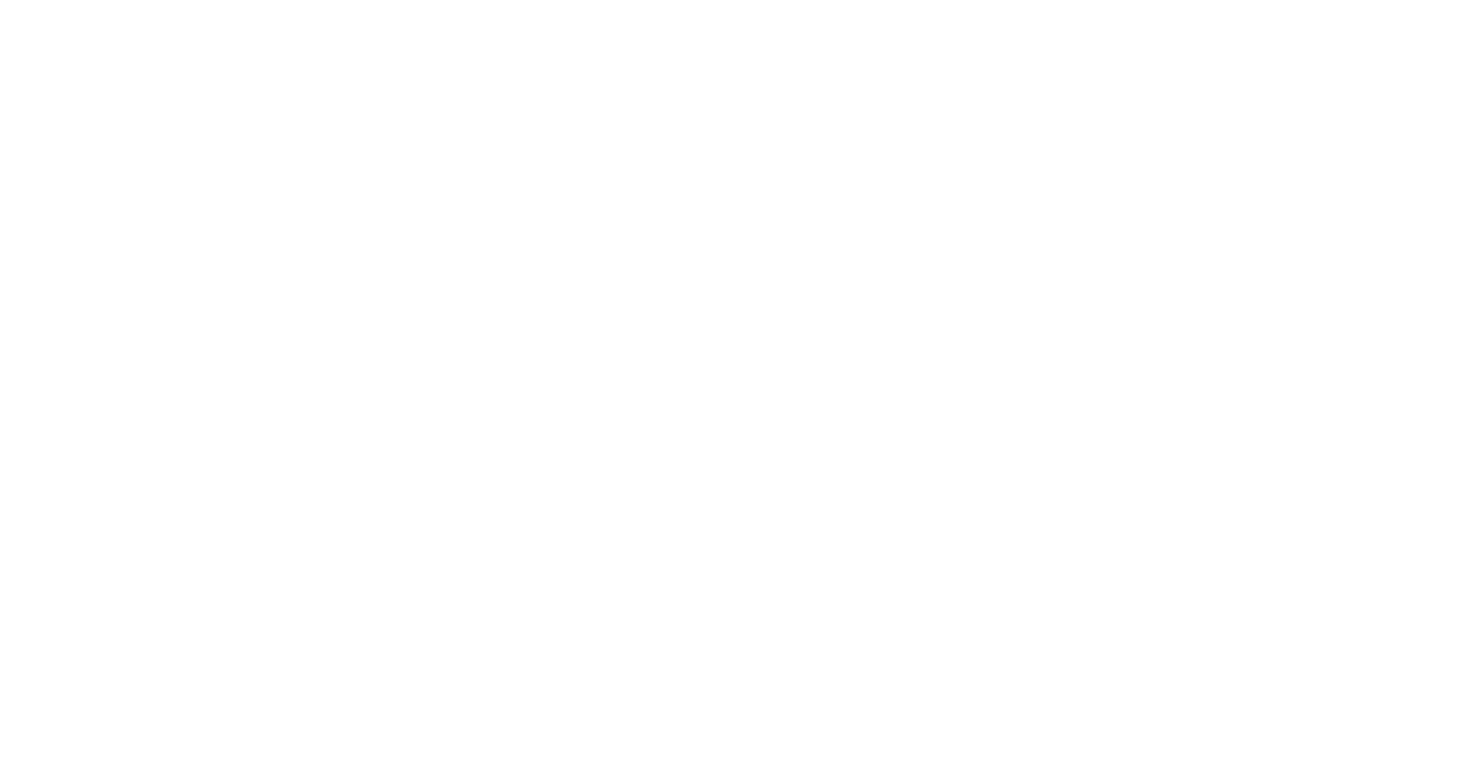 scroll, scrollTop: 0, scrollLeft: 0, axis: both 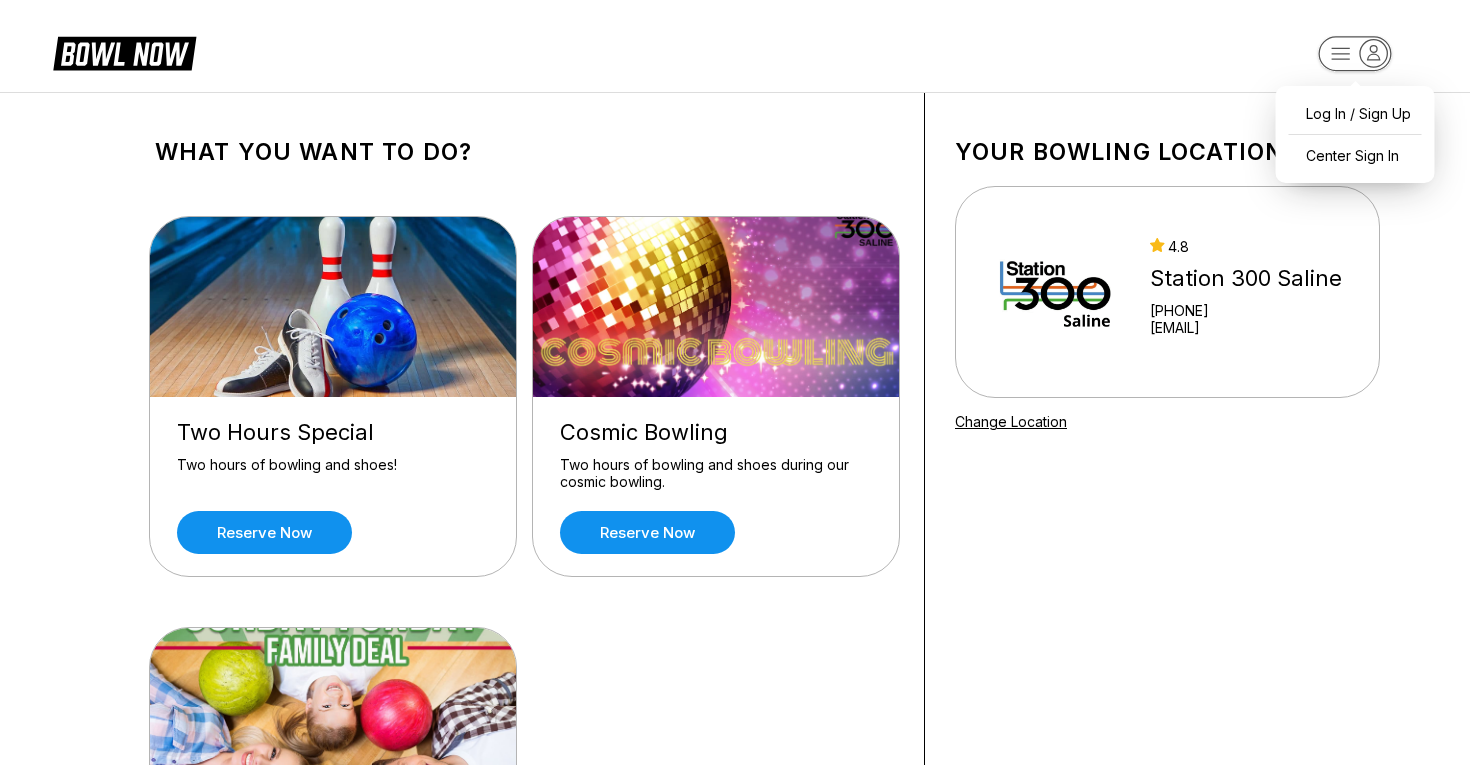 click on "Log In / Sign Up Center Sign In What you want to do? Two Hours Special Two hours of bowling and shoes! Reserve now Cosmic Bowling Two hours of bowling and shoes during our cosmic bowling. Reserve now Family Fun Pack Two hours of bowling, shoes, and a $10 card to our arcade, pitcher of pop and  ... Reserve now Your bowling location 4.8 Station 300 Saline   [PHONE] [EMAIL] Change Location about About BowlNow  Become a BowlNow partner  Schedule a demo INTERESTED IN LEARNING MORE ABOUT THE BOWL NOW PARTNERSHIP? Send us a message using the online form! send us a message send ©  2025  BowlNow /places/XIKxS0UBE2QWKllnFAel/products" at bounding box center (735, 780) 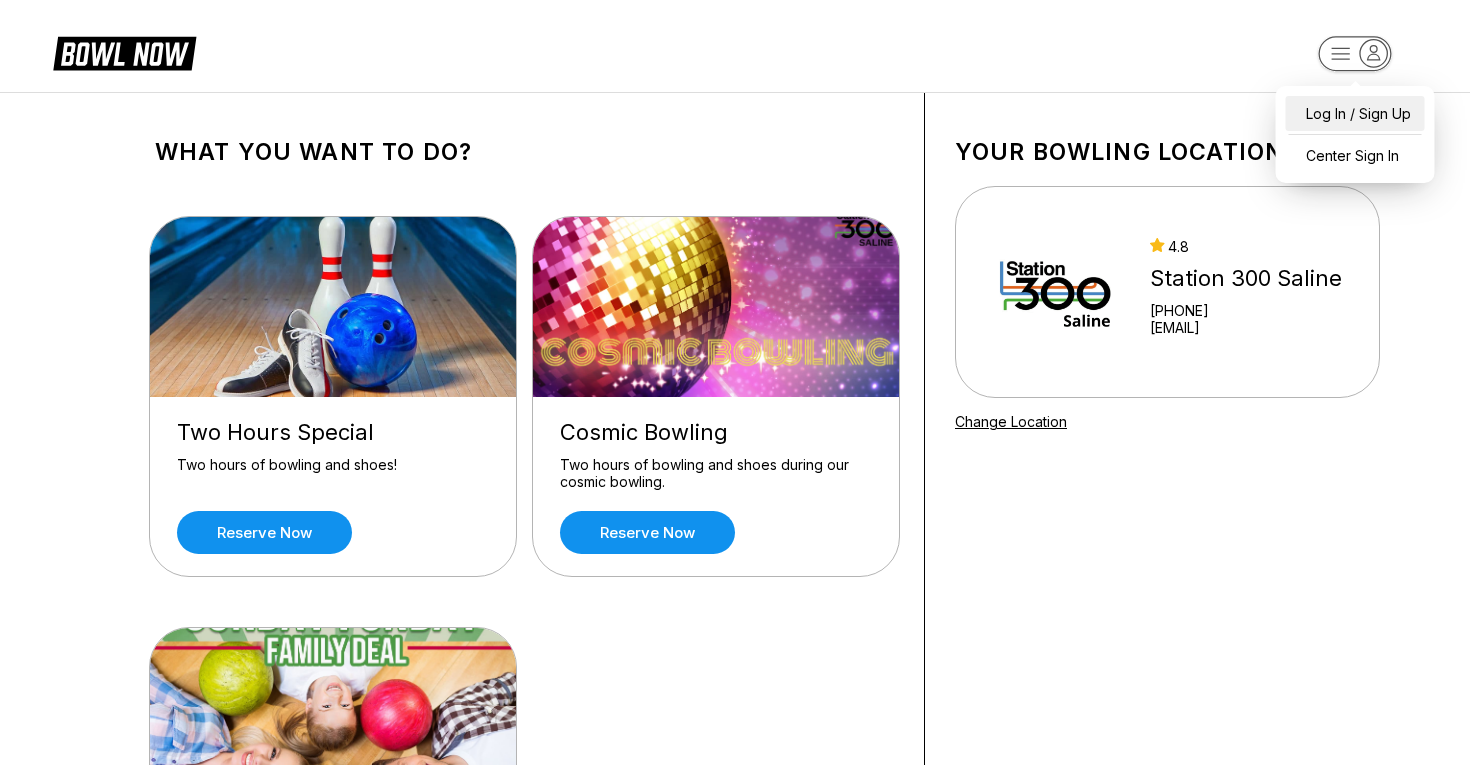 click on "Log In / Sign Up" at bounding box center [1355, 113] 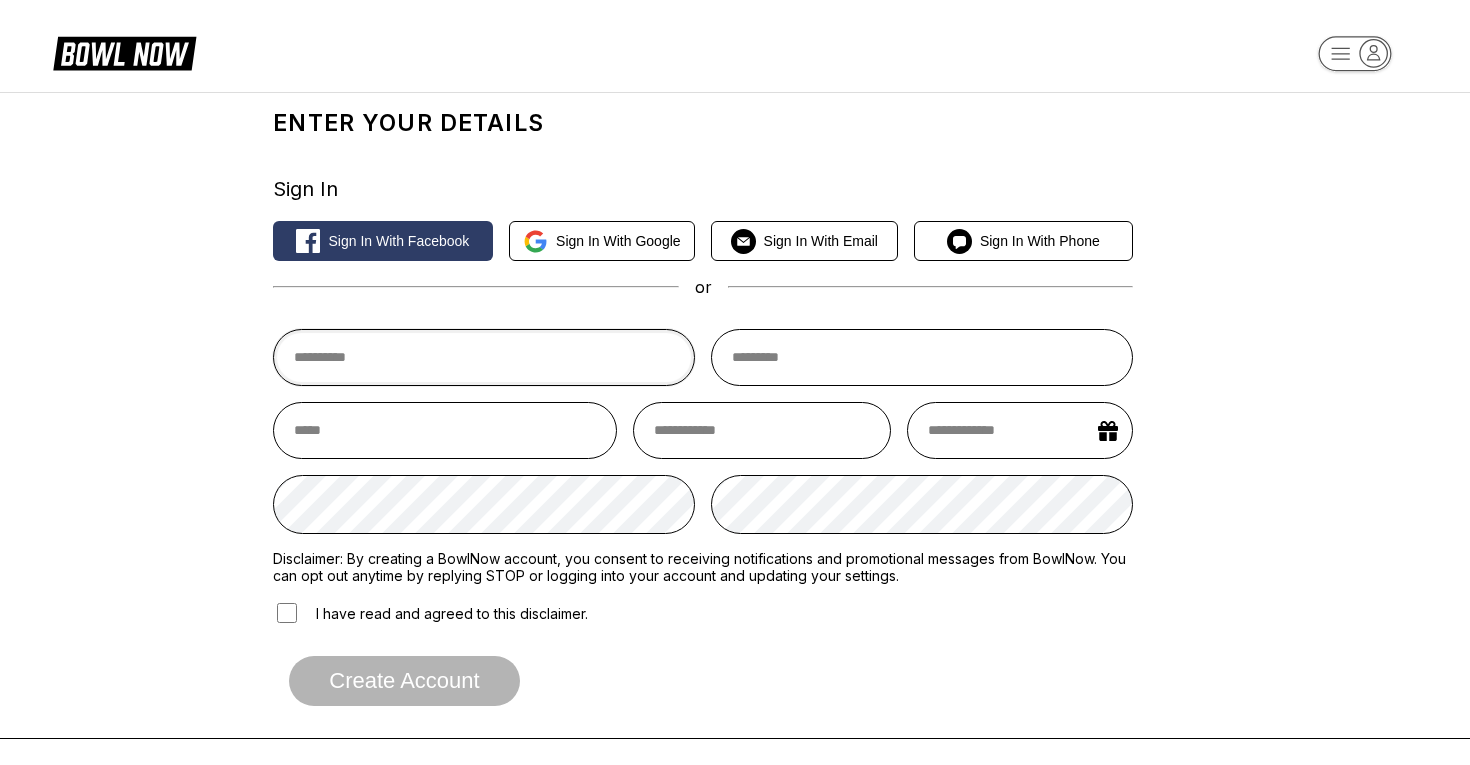click at bounding box center [484, 357] 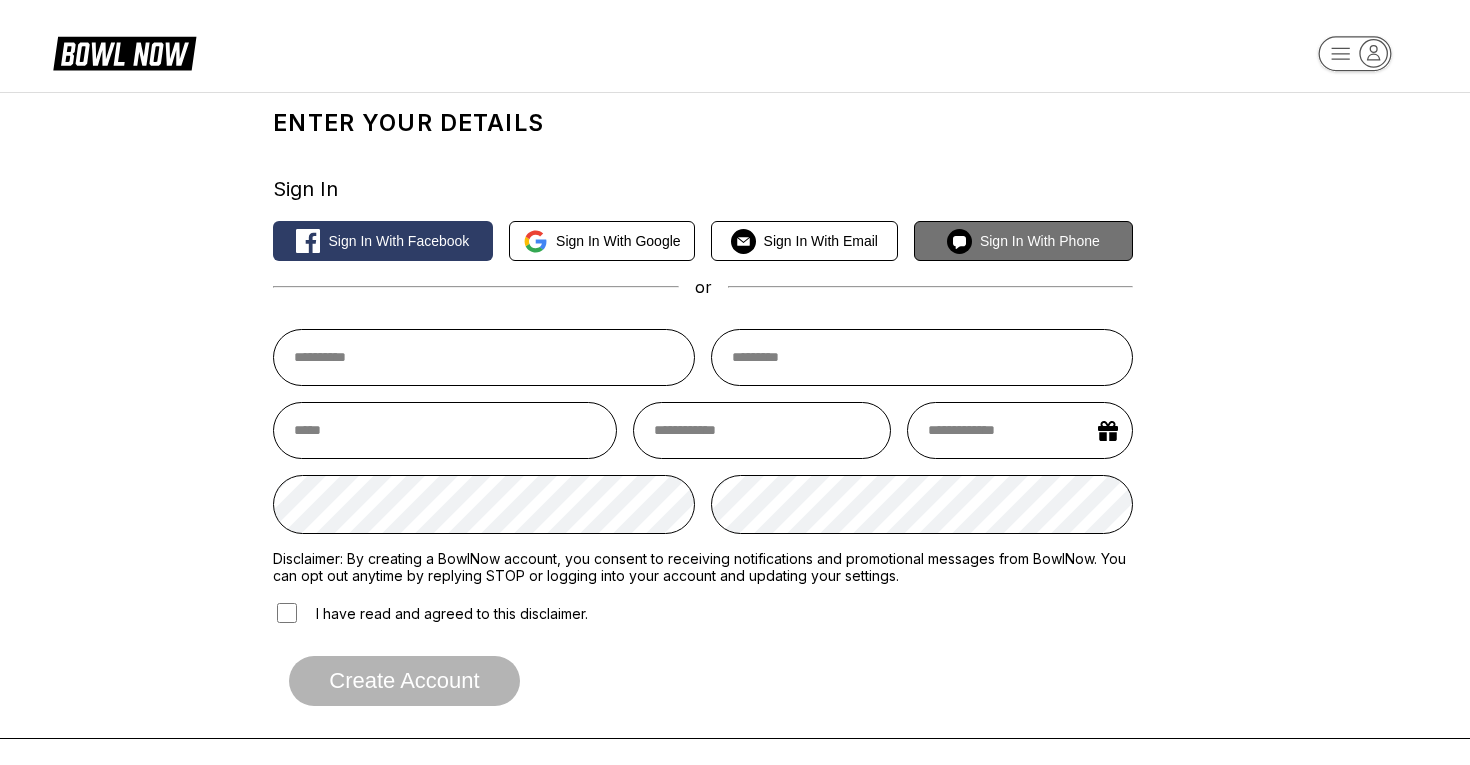 click on "Sign in with Phone" at bounding box center (1024, 241) 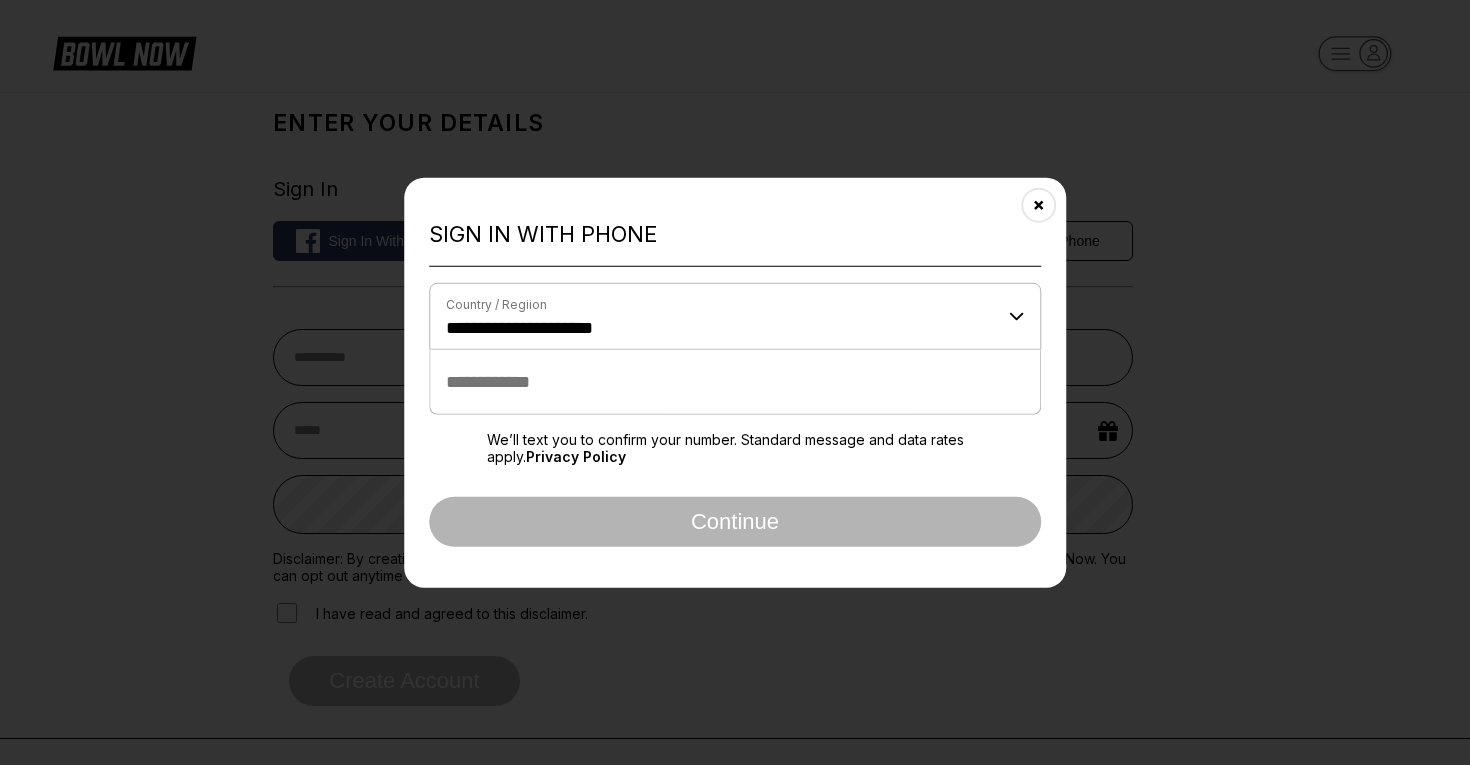 click at bounding box center [735, 382] 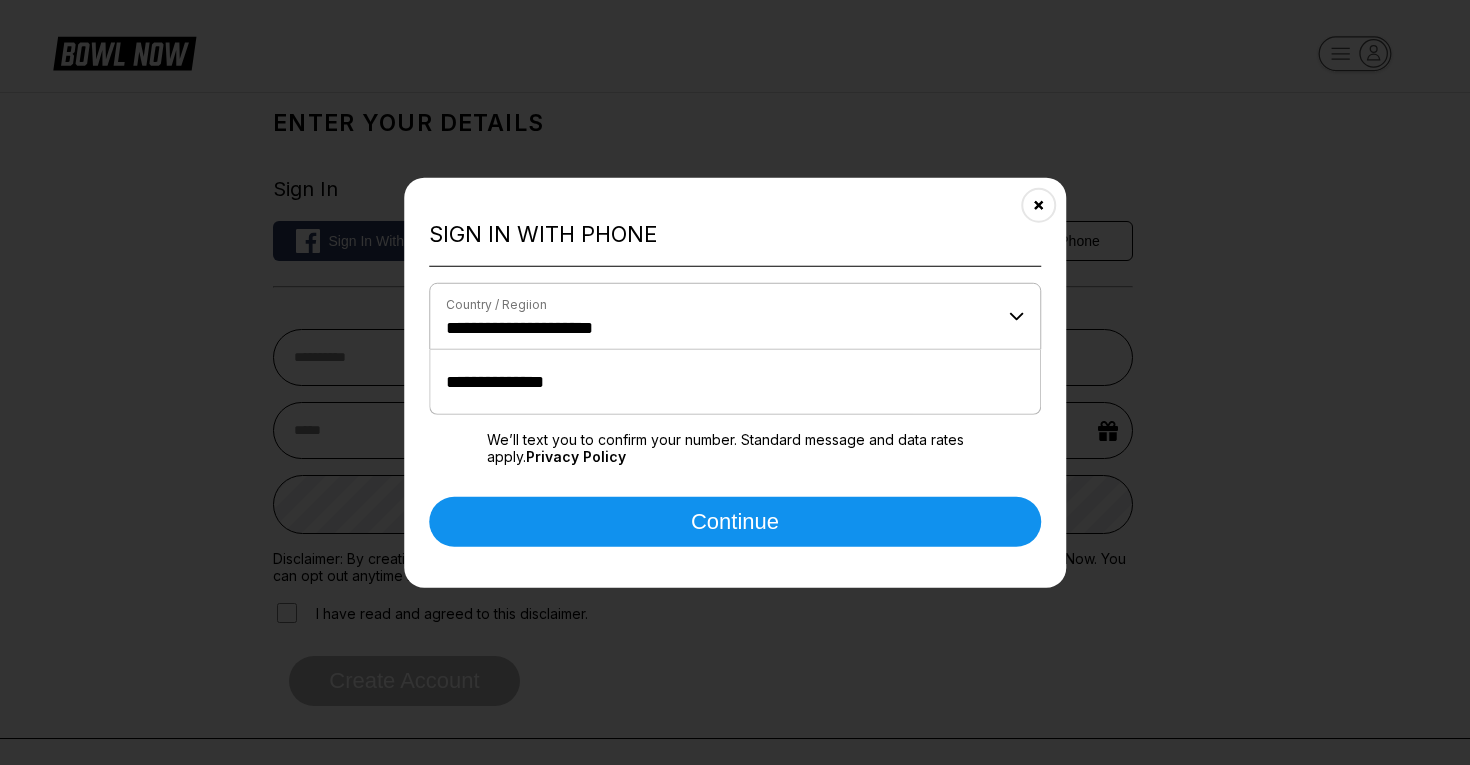 type on "**********" 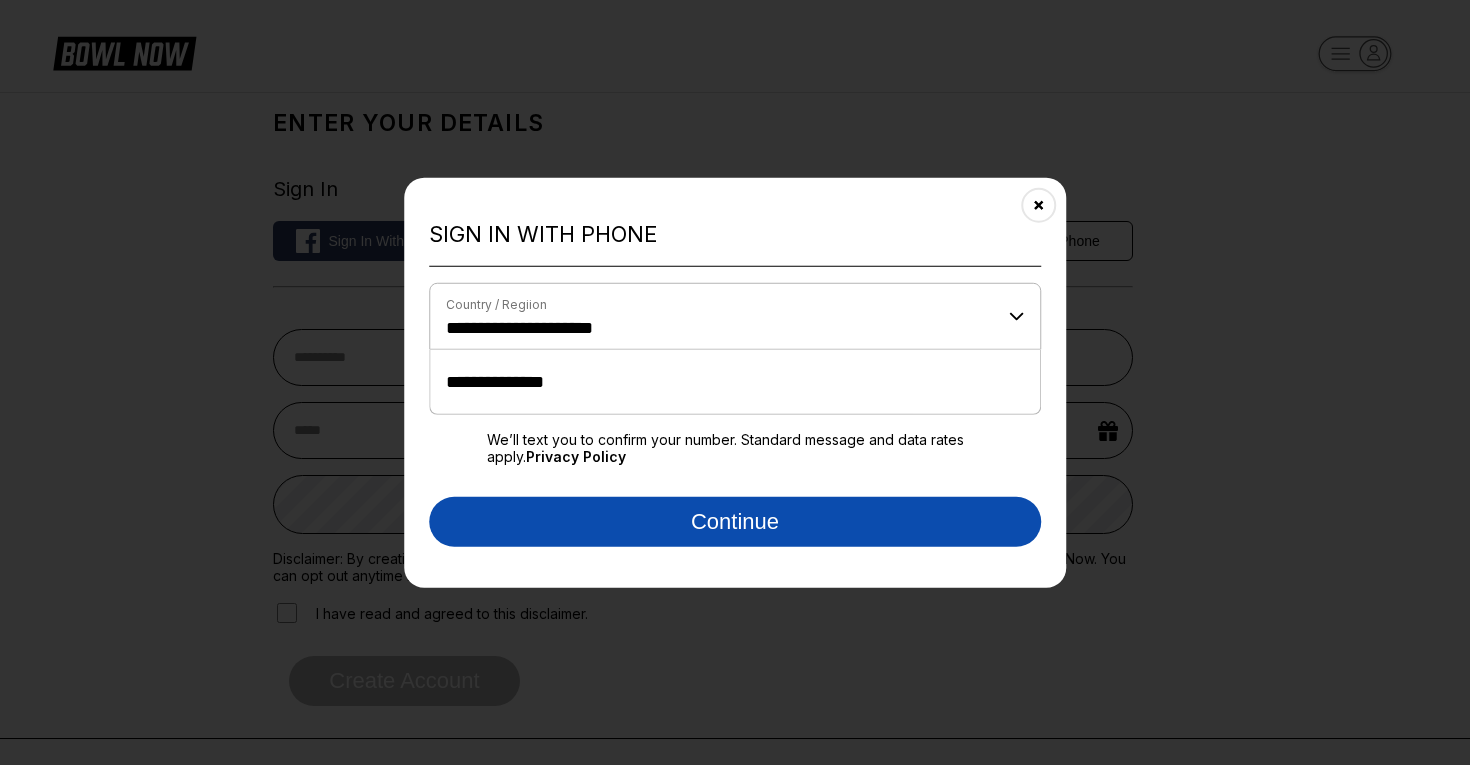 click on "Continue" at bounding box center [735, 522] 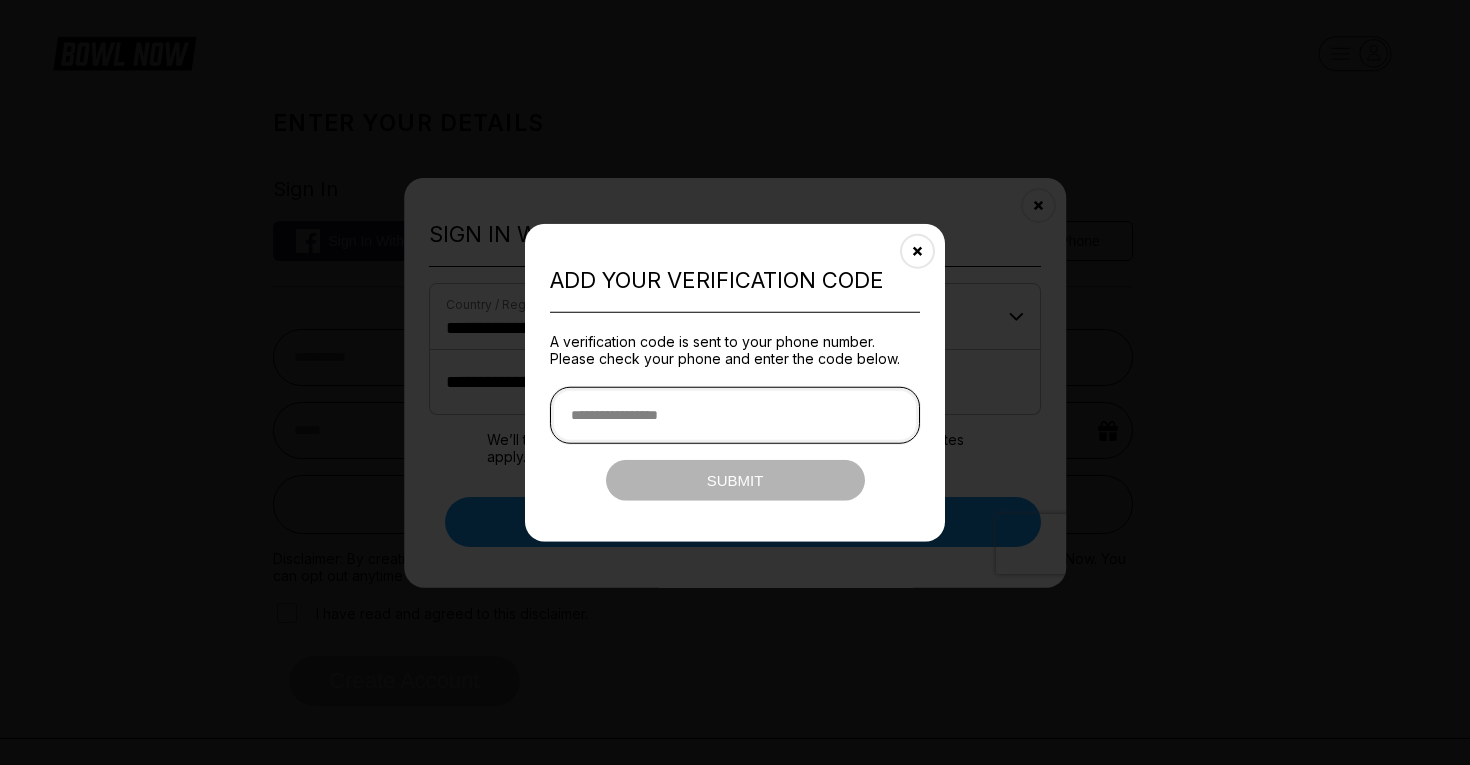 click at bounding box center [735, 415] 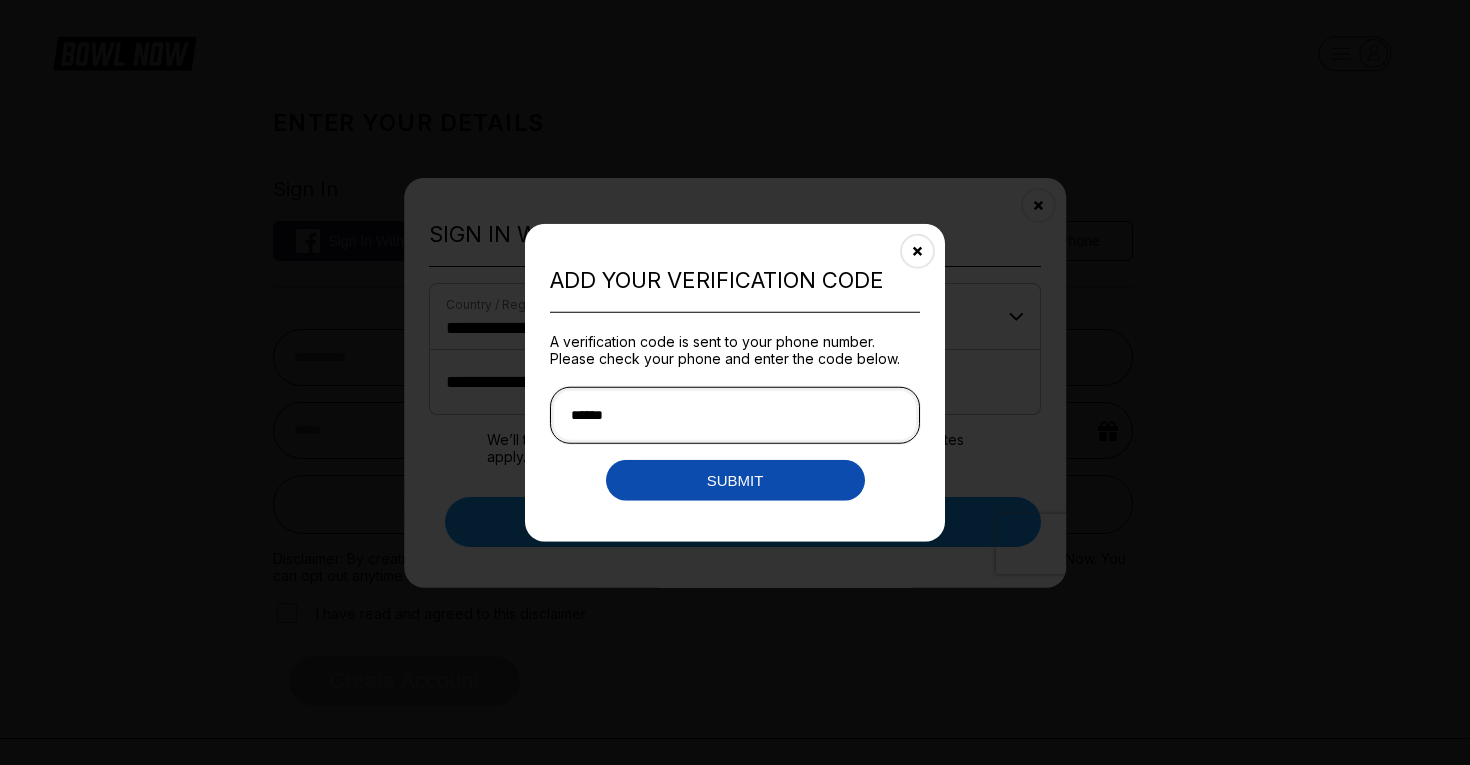 type on "******" 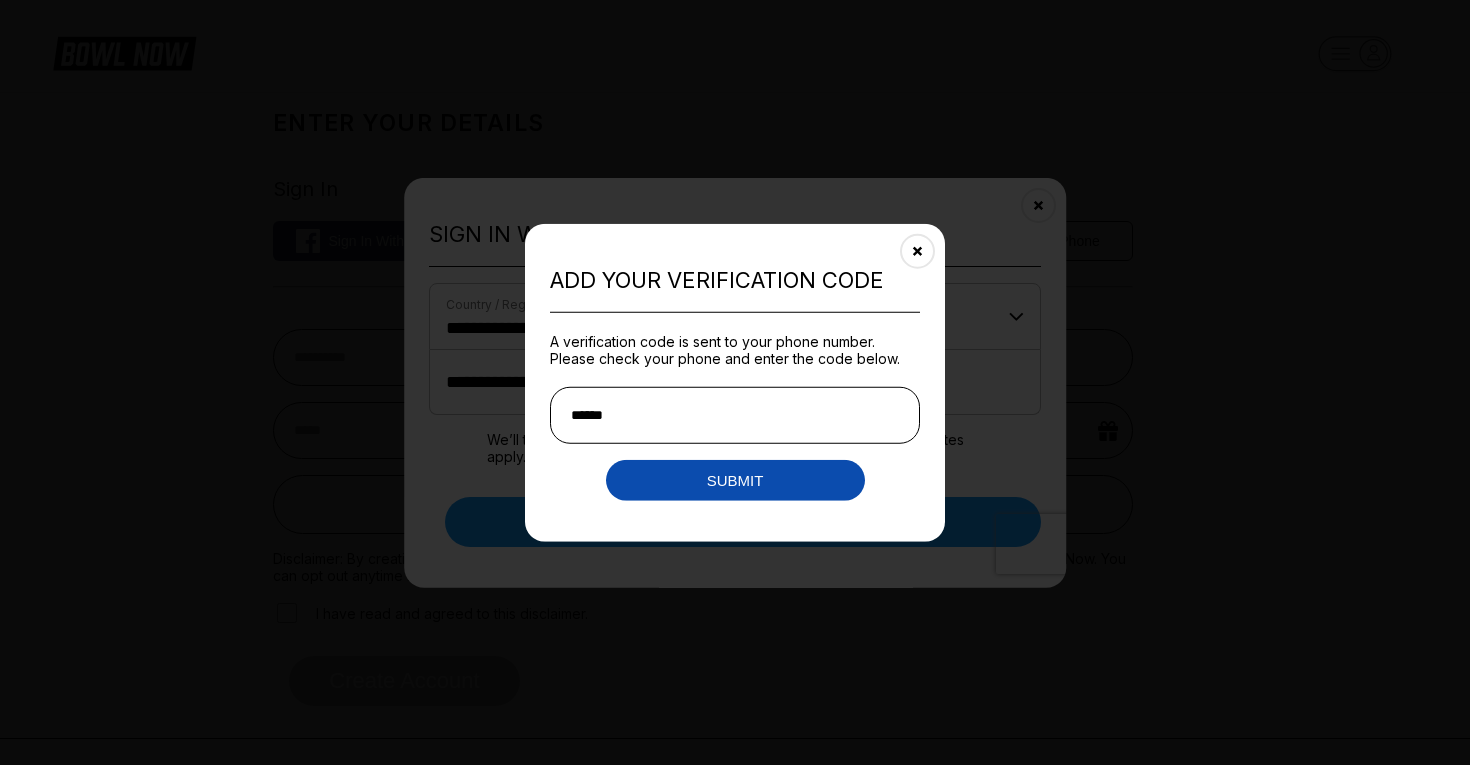 click on "Submit" at bounding box center [735, 480] 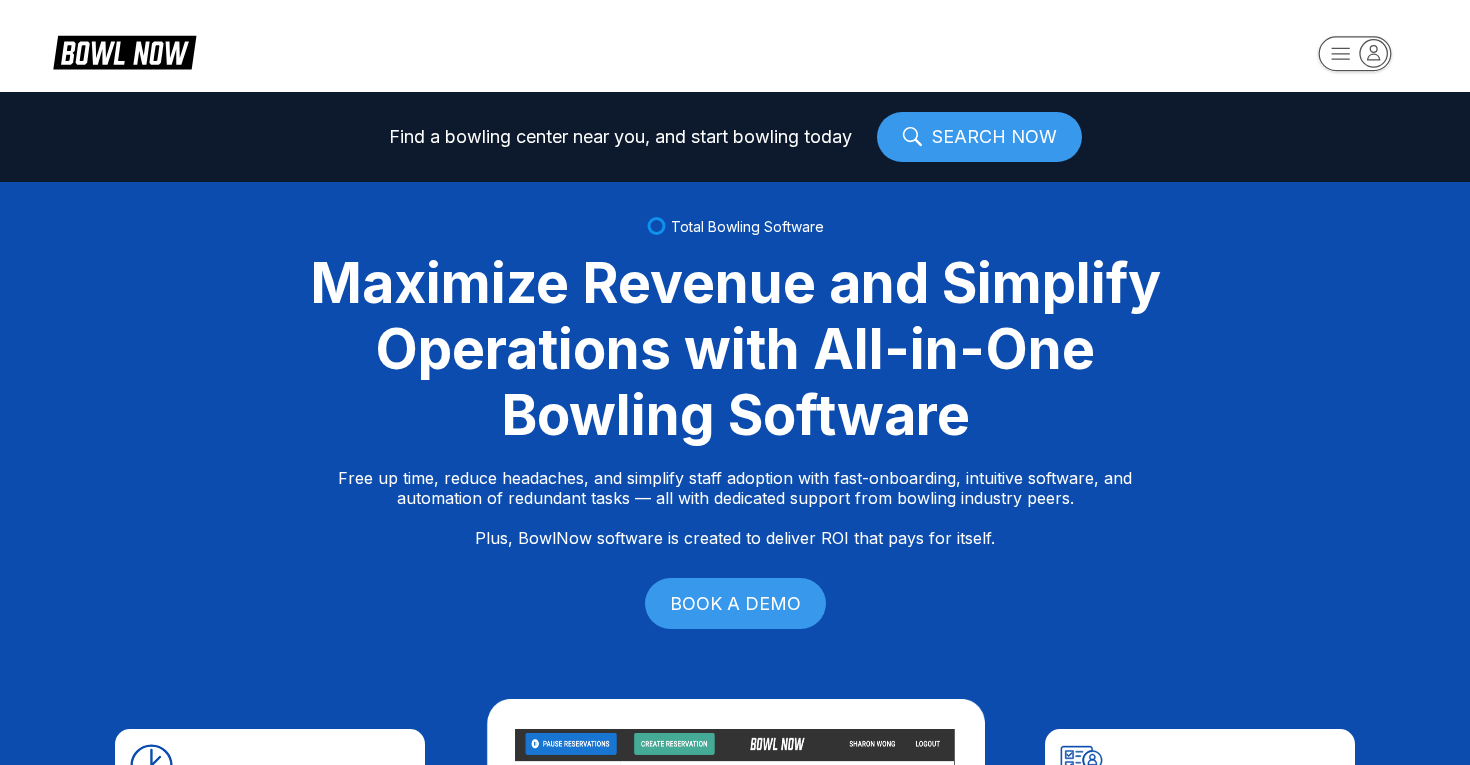 scroll, scrollTop: 0, scrollLeft: 0, axis: both 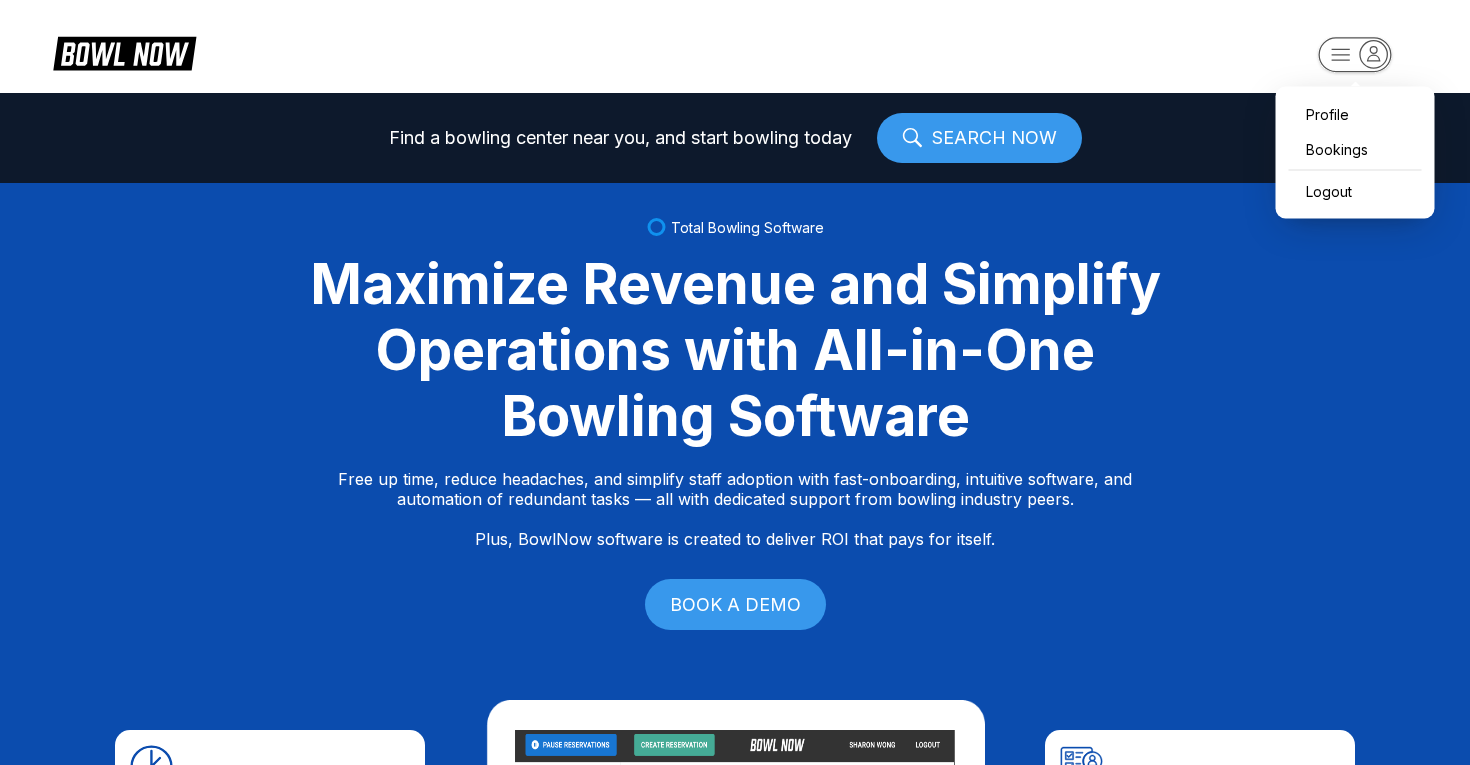 click on "Profile Bookings Logout Find a bowling center near you, and start bowling today SEARCH NOW Total Bowling Software Maximize Revenue and Simplify Operations with All-in-One Bowling Software Free up time, reduce headaches, and simplify staff adoption with fast-onboarding, intuitive software, and  automation of redundant tasks — all with dedicated support from bowling industry peers. Plus, BowlNow software is created to deliver ROI that pays for itself. BOOK A DEMO Free Up Time With Fast Onboarding We know time is critical, so we’ve streamlined our onboarding process to be fast and hassle-free. Even better, you’ll have on-demand, hands-on support from bowling industry peers. Intuitive Software to Simplify Staff Adoption Our platform is built to be intuitive, modern, and easy-to-use, ensuring your staff can quickly adopt and stay focused on what matters most—delivering an exceptional customer experience. Automation of Redundant Tasks Created to Deliver ROI That Pays for Itself Fast Track Step One Step Two" at bounding box center (735, 382) 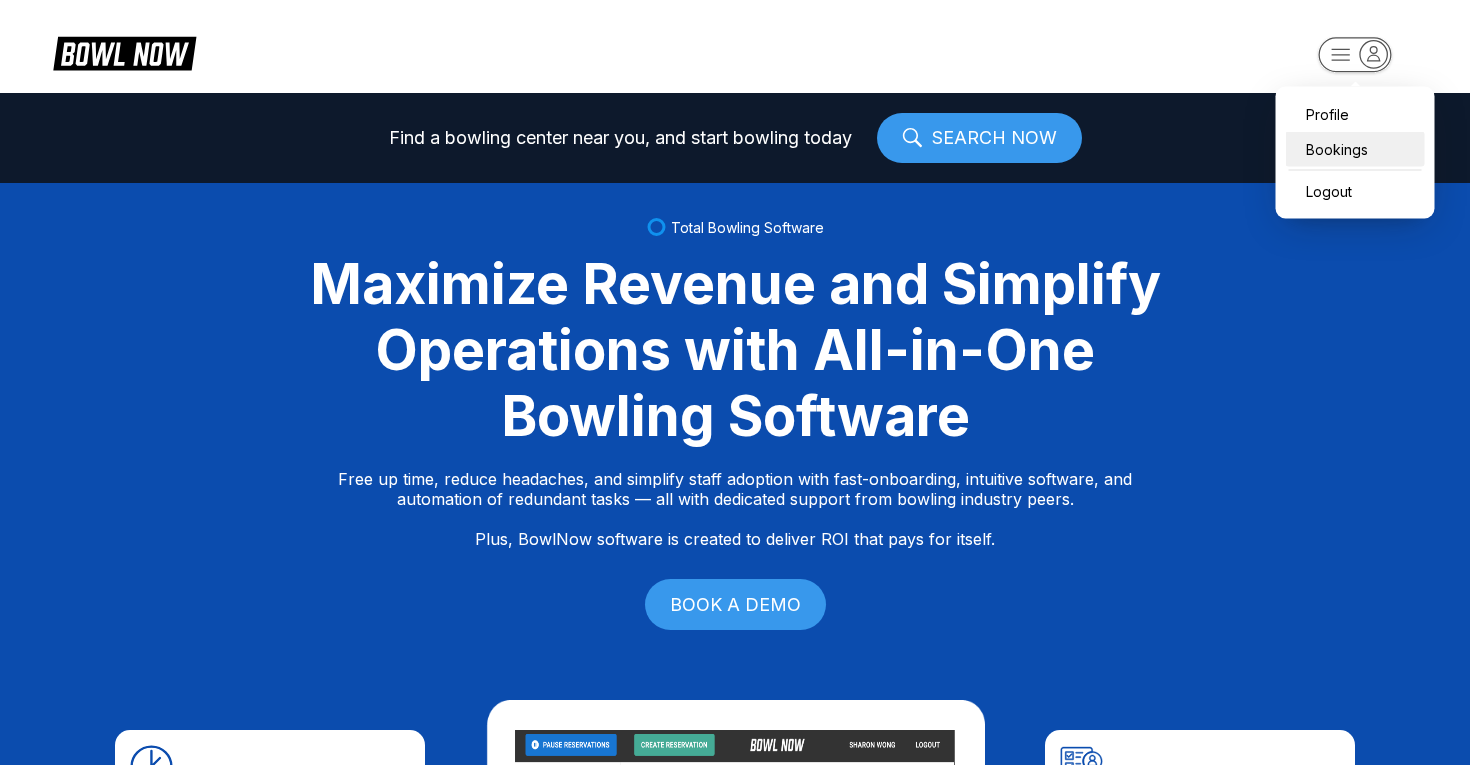 click on "Bookings" at bounding box center [1355, 149] 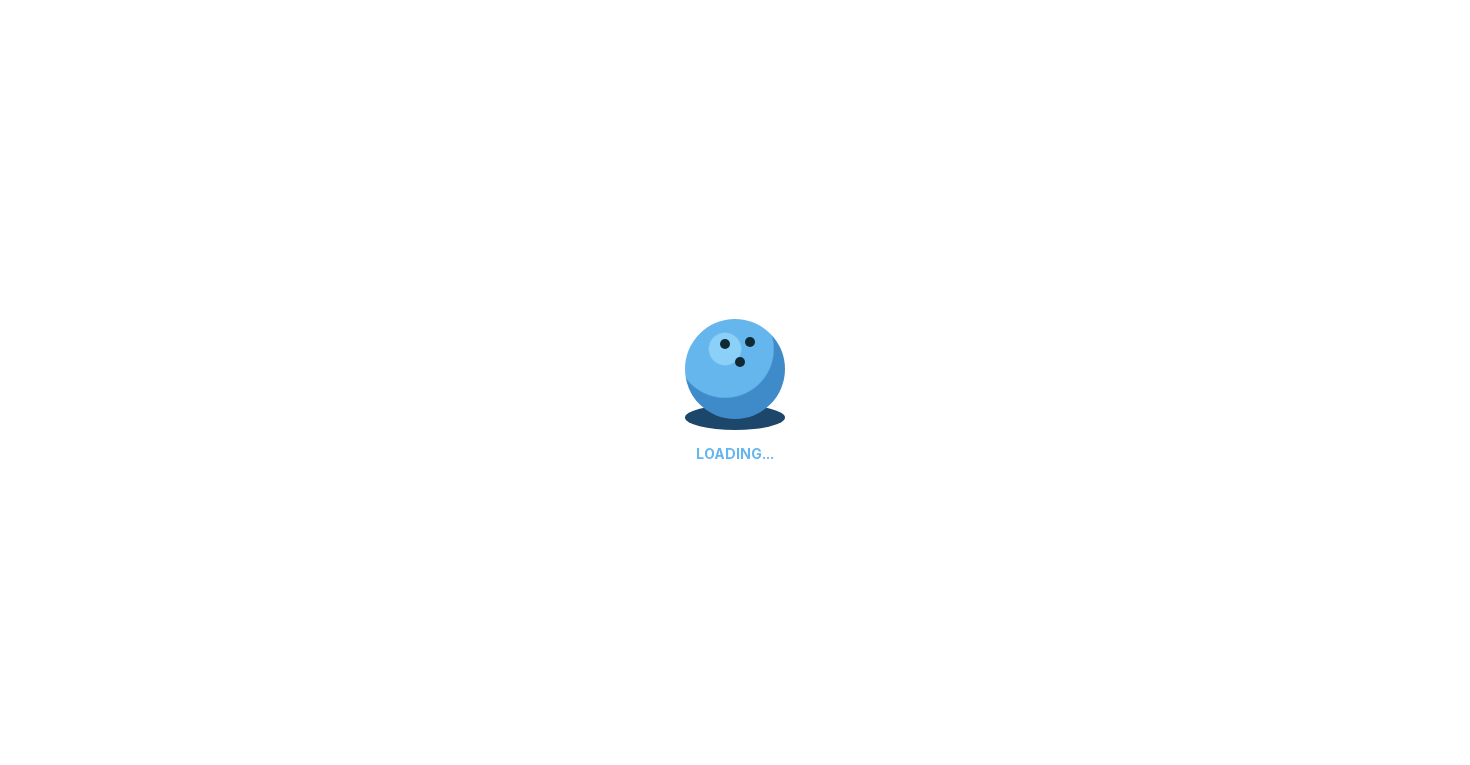 scroll, scrollTop: 44, scrollLeft: 0, axis: vertical 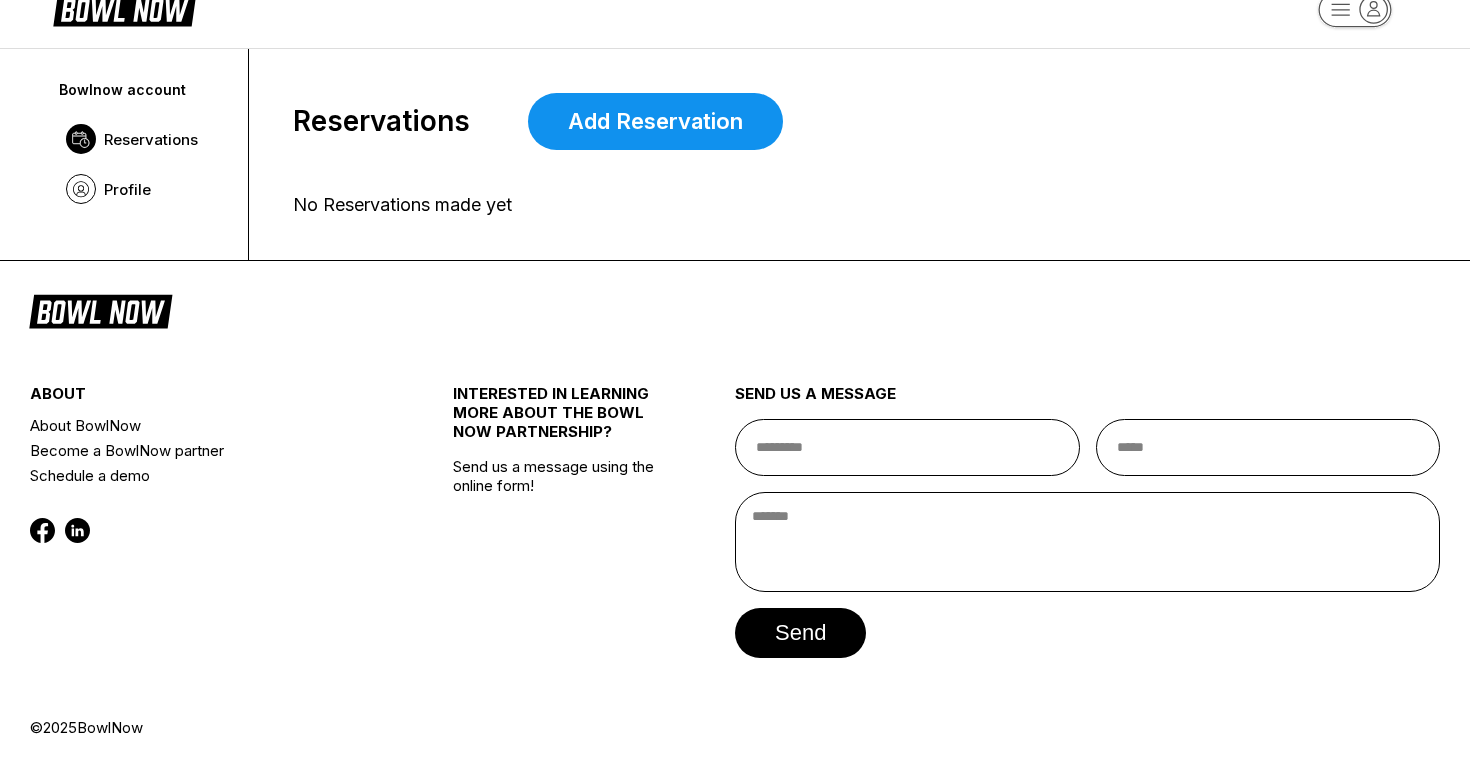 type 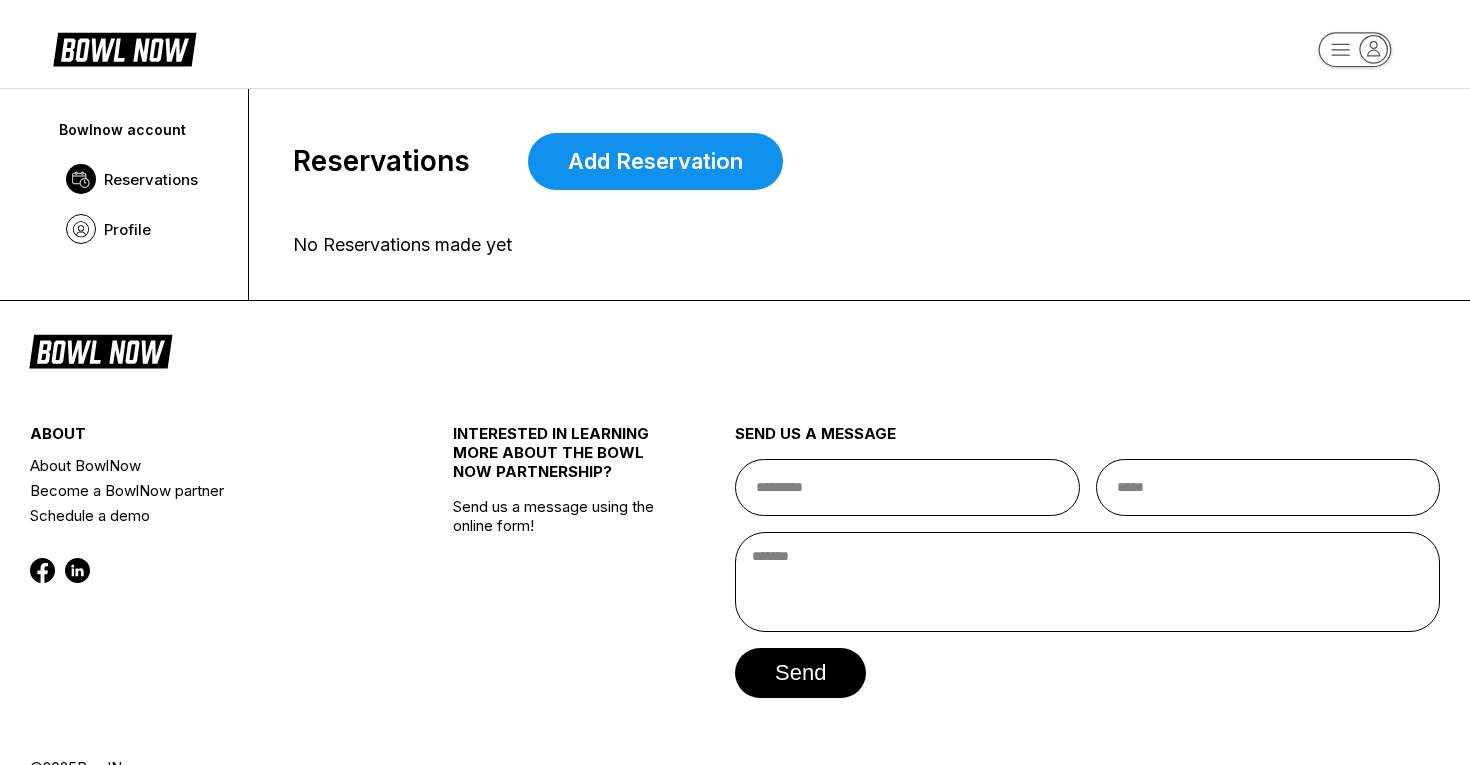 scroll, scrollTop: 0, scrollLeft: 0, axis: both 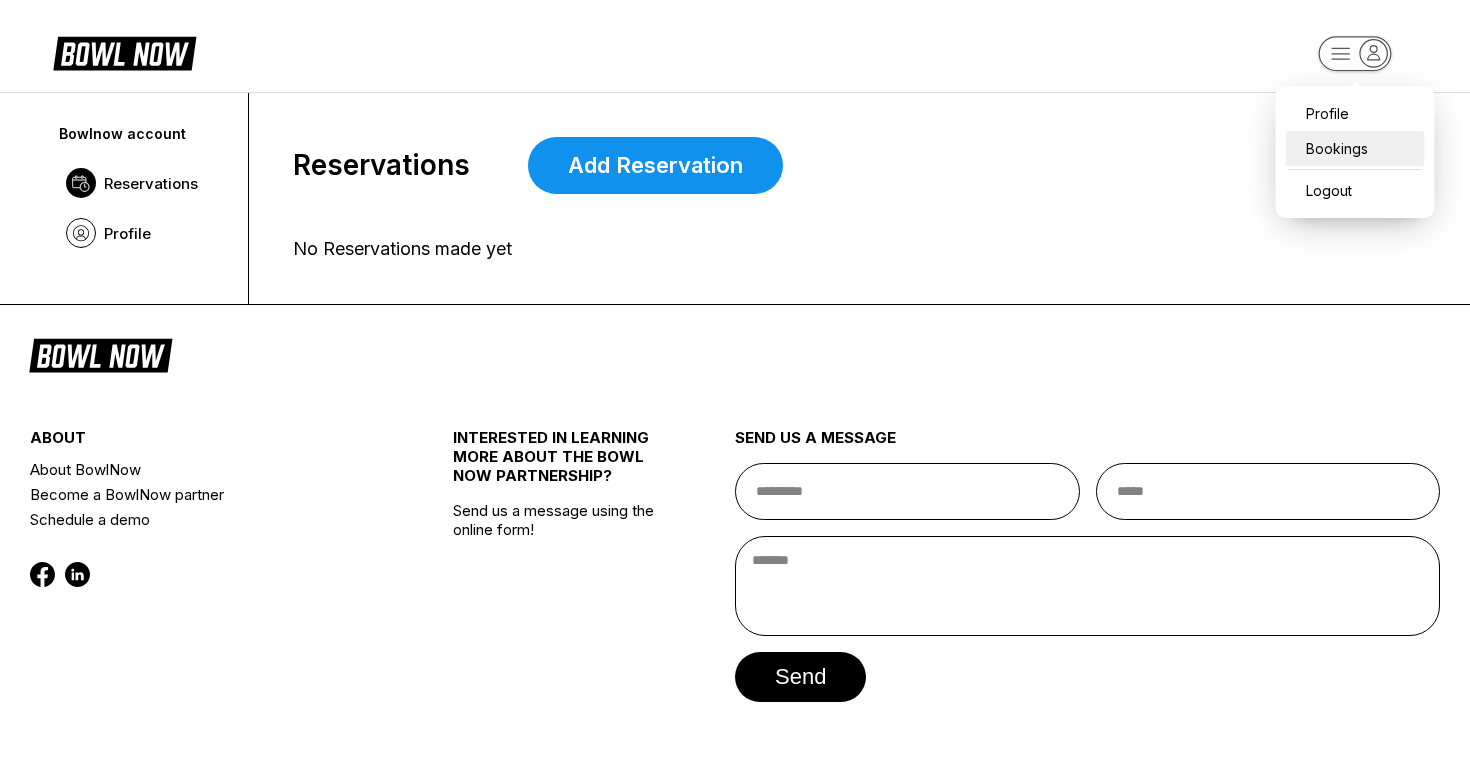 click on "Bookings" at bounding box center (1355, 148) 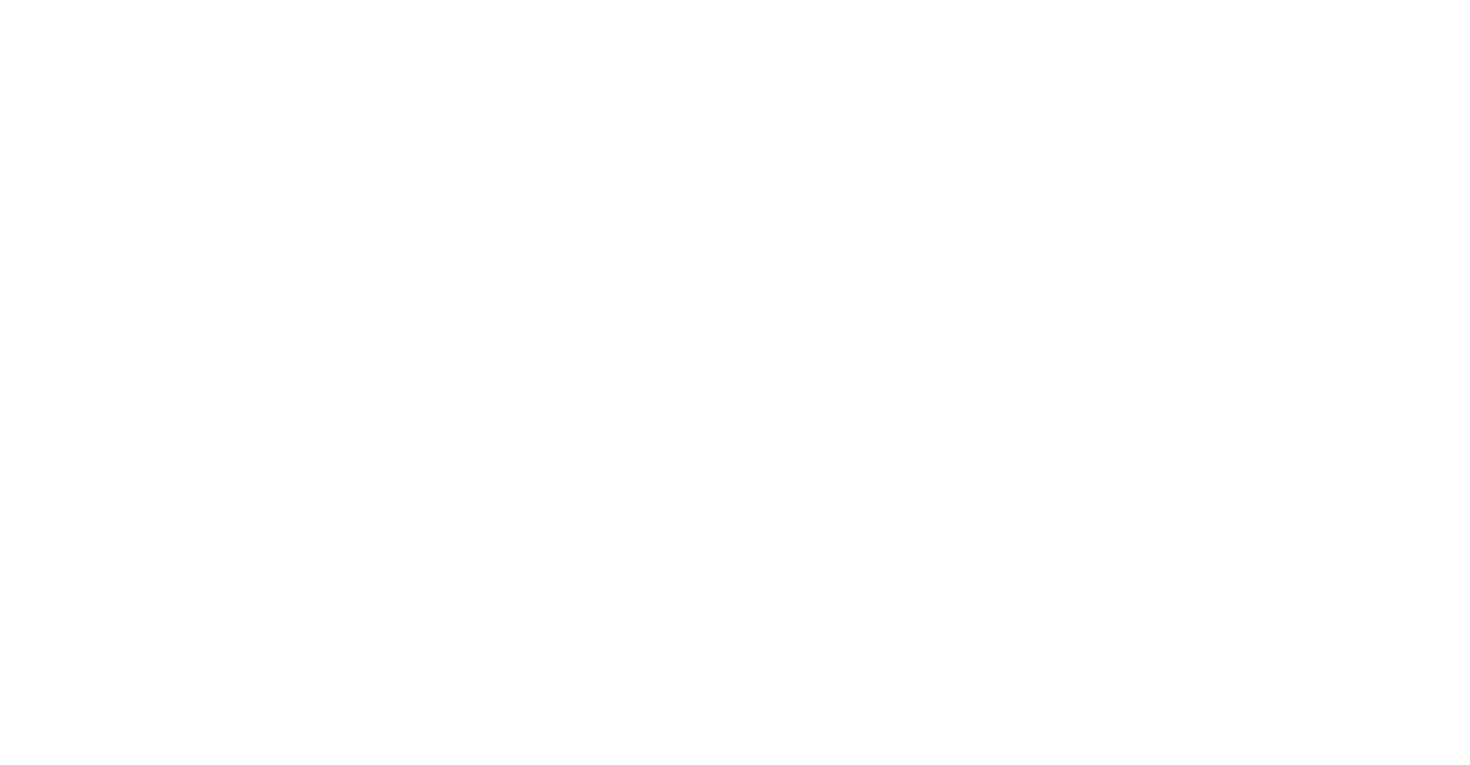 scroll, scrollTop: 0, scrollLeft: 0, axis: both 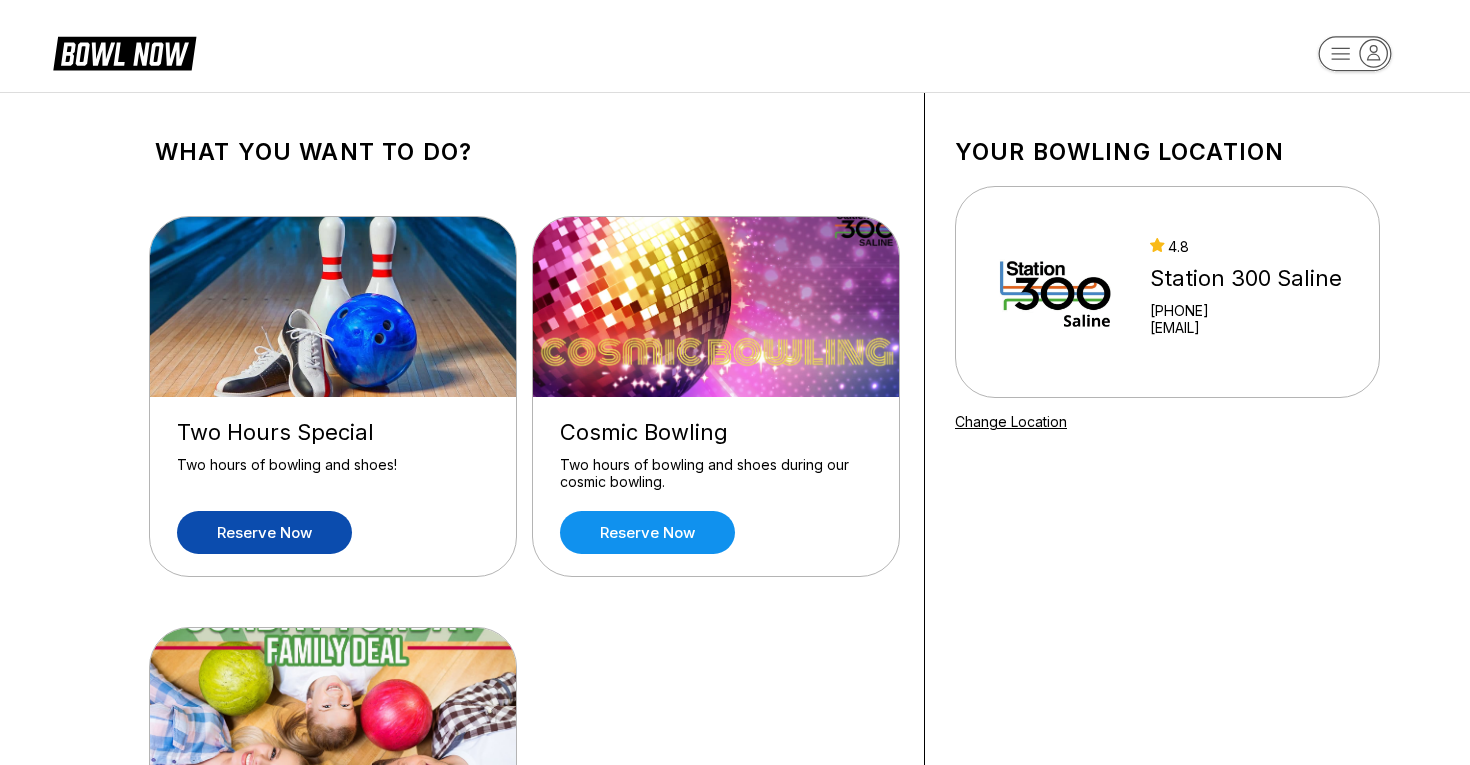 click on "Reserve now" at bounding box center (264, 532) 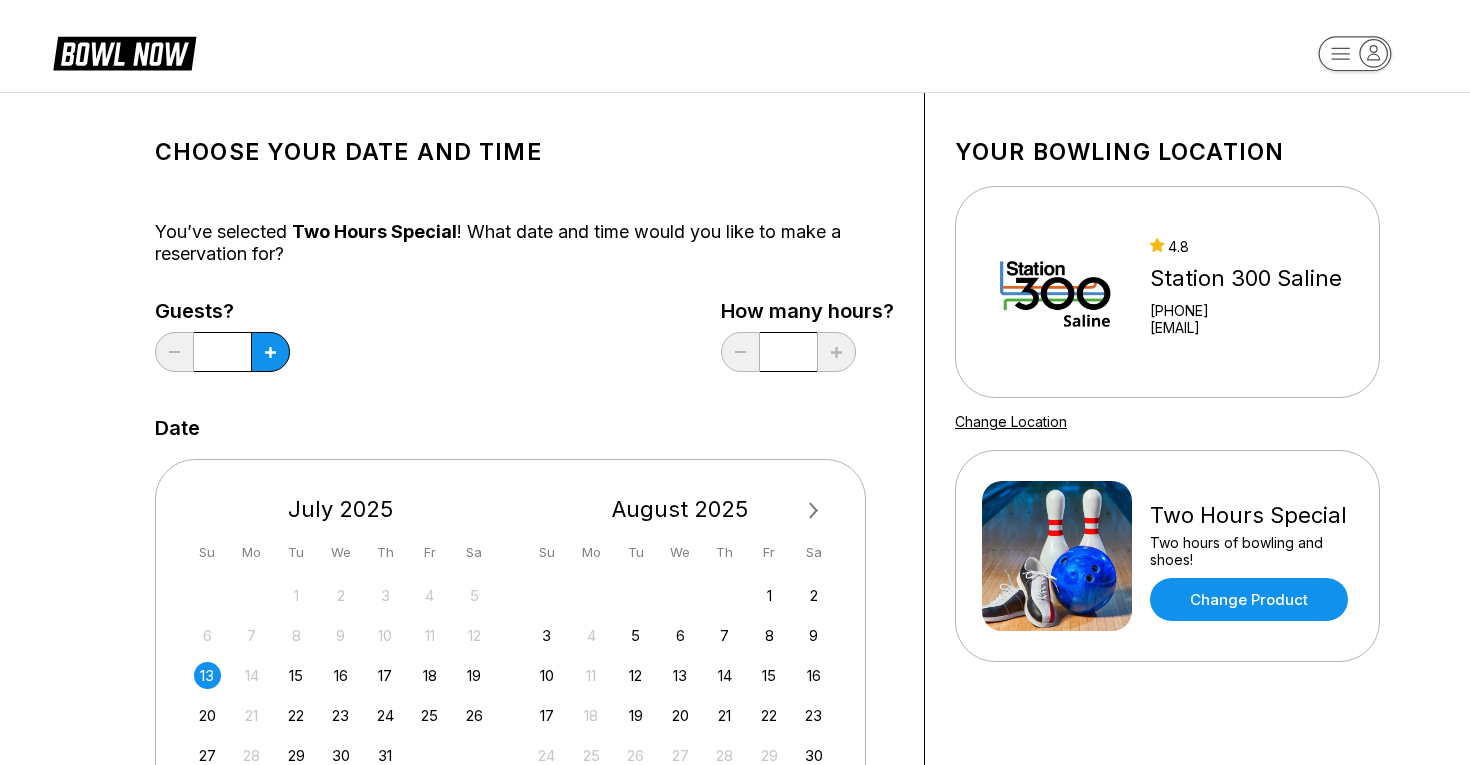 click on "Date" at bounding box center (524, 428) 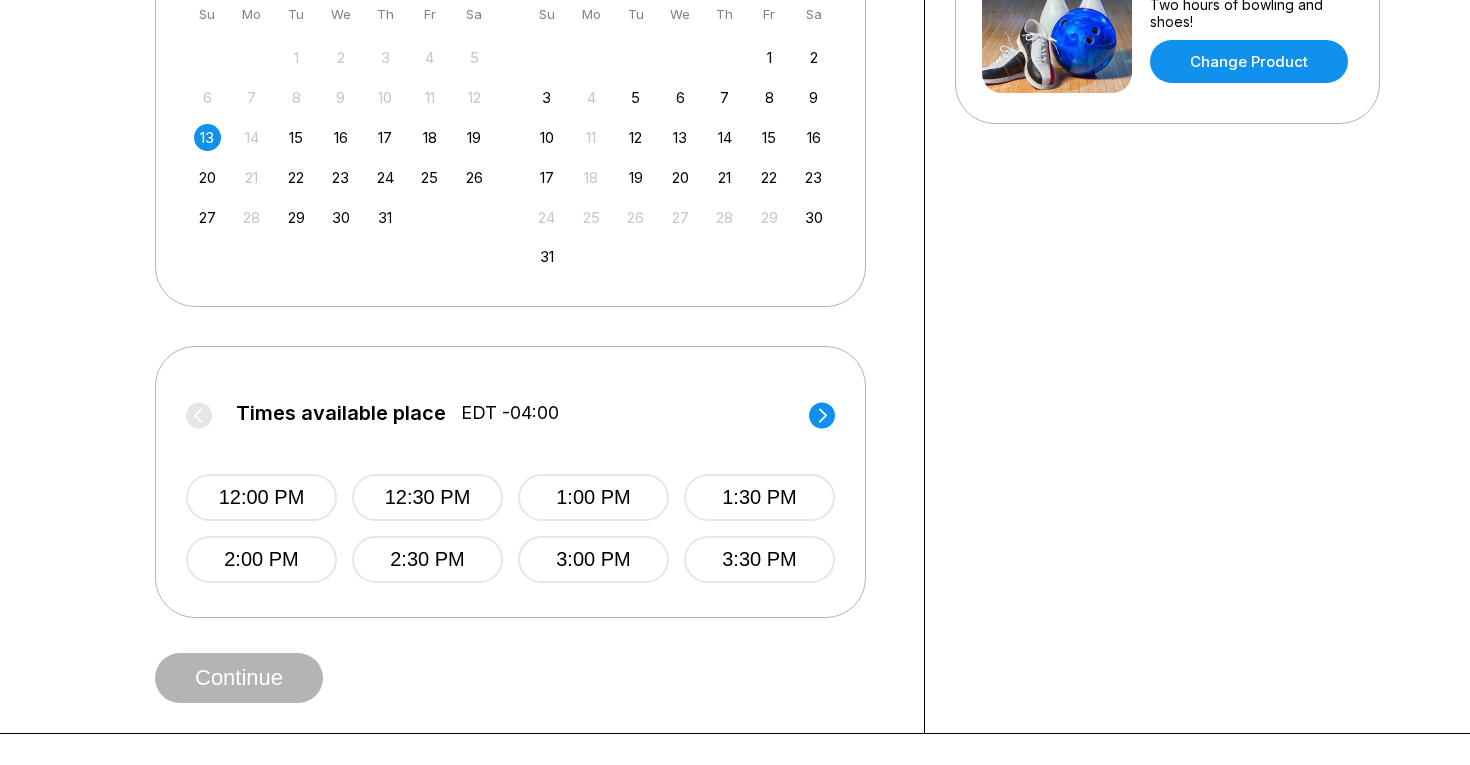 scroll, scrollTop: 560, scrollLeft: 0, axis: vertical 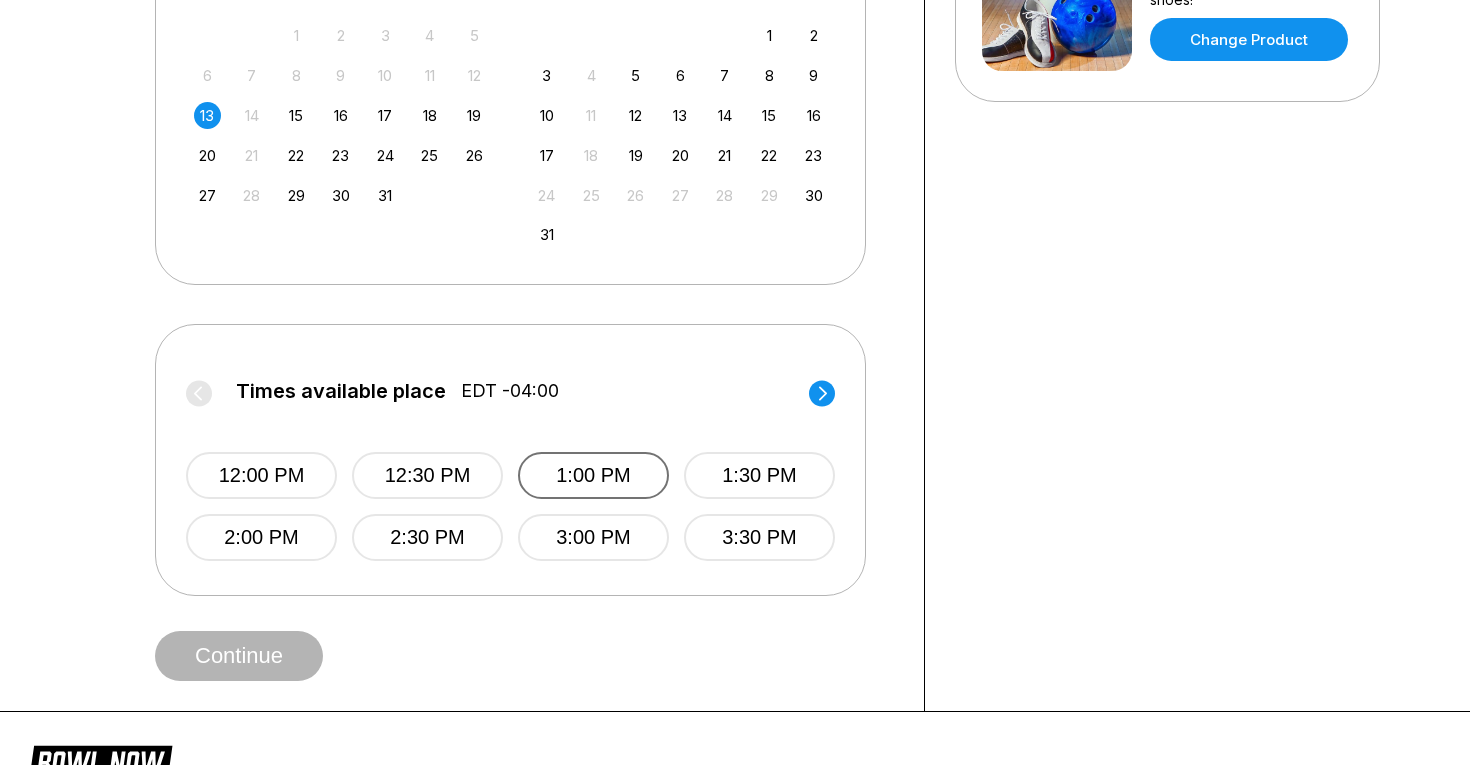 click on "1:00 PM" at bounding box center [593, 475] 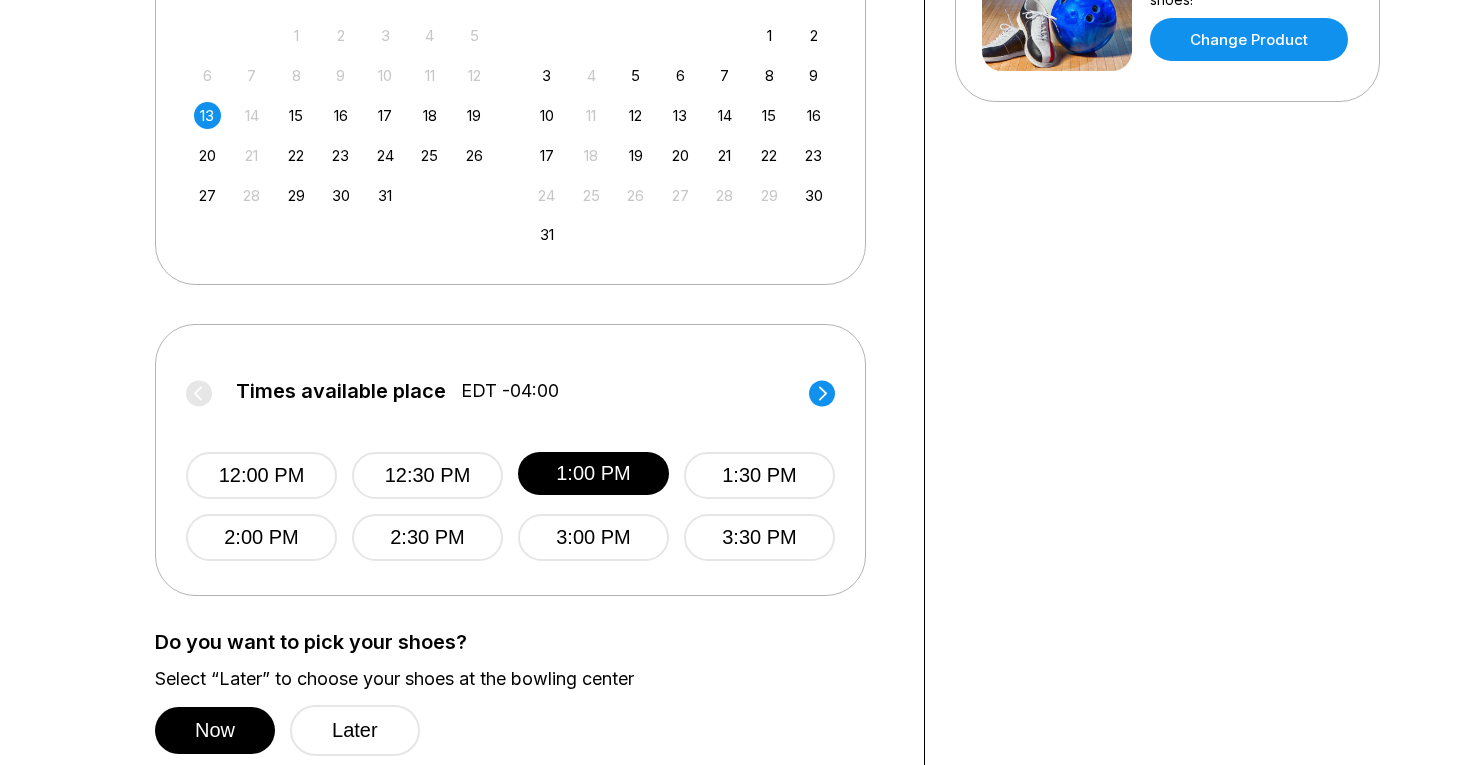 type 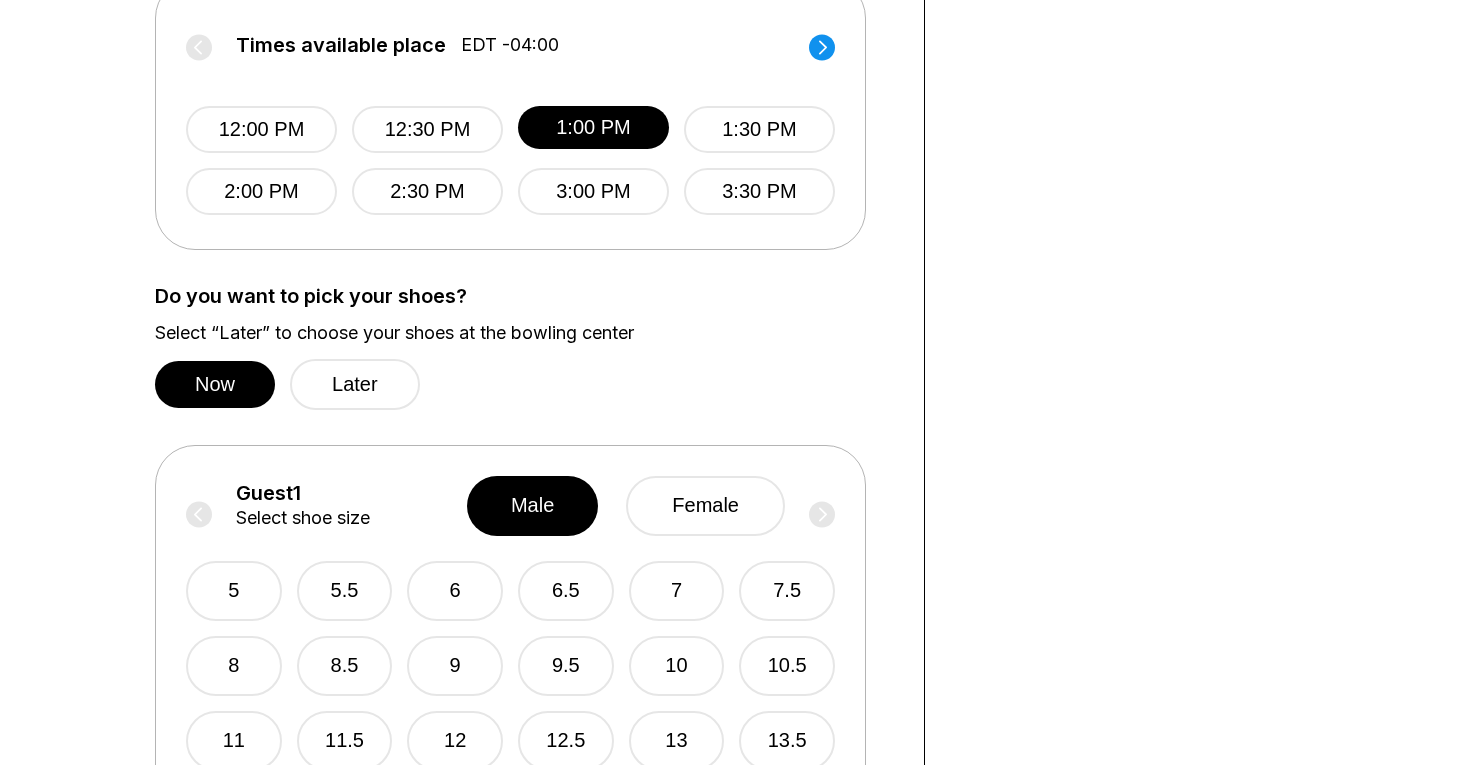 scroll, scrollTop: 920, scrollLeft: 0, axis: vertical 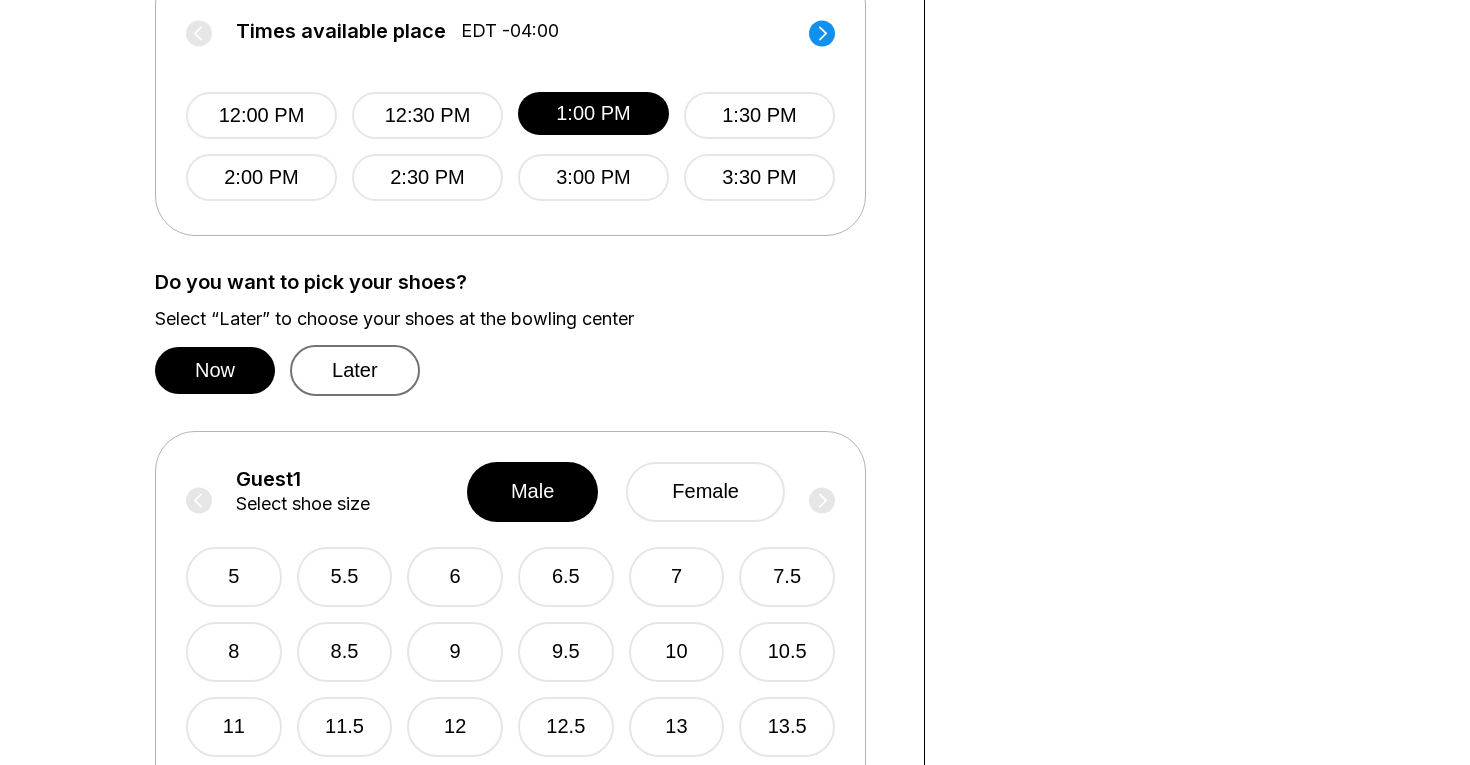 click on "Later" at bounding box center [355, 370] 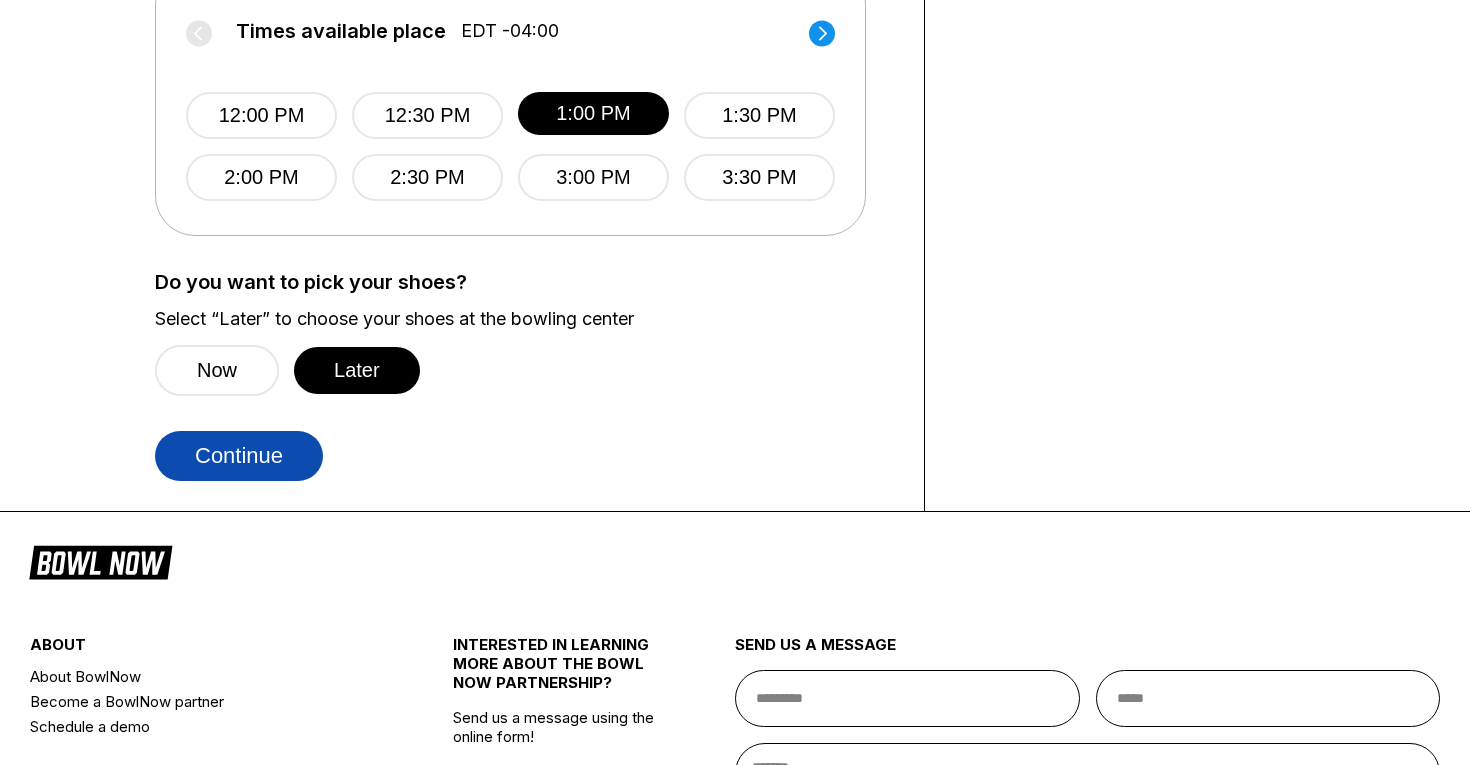 click on "Continue" at bounding box center [239, 456] 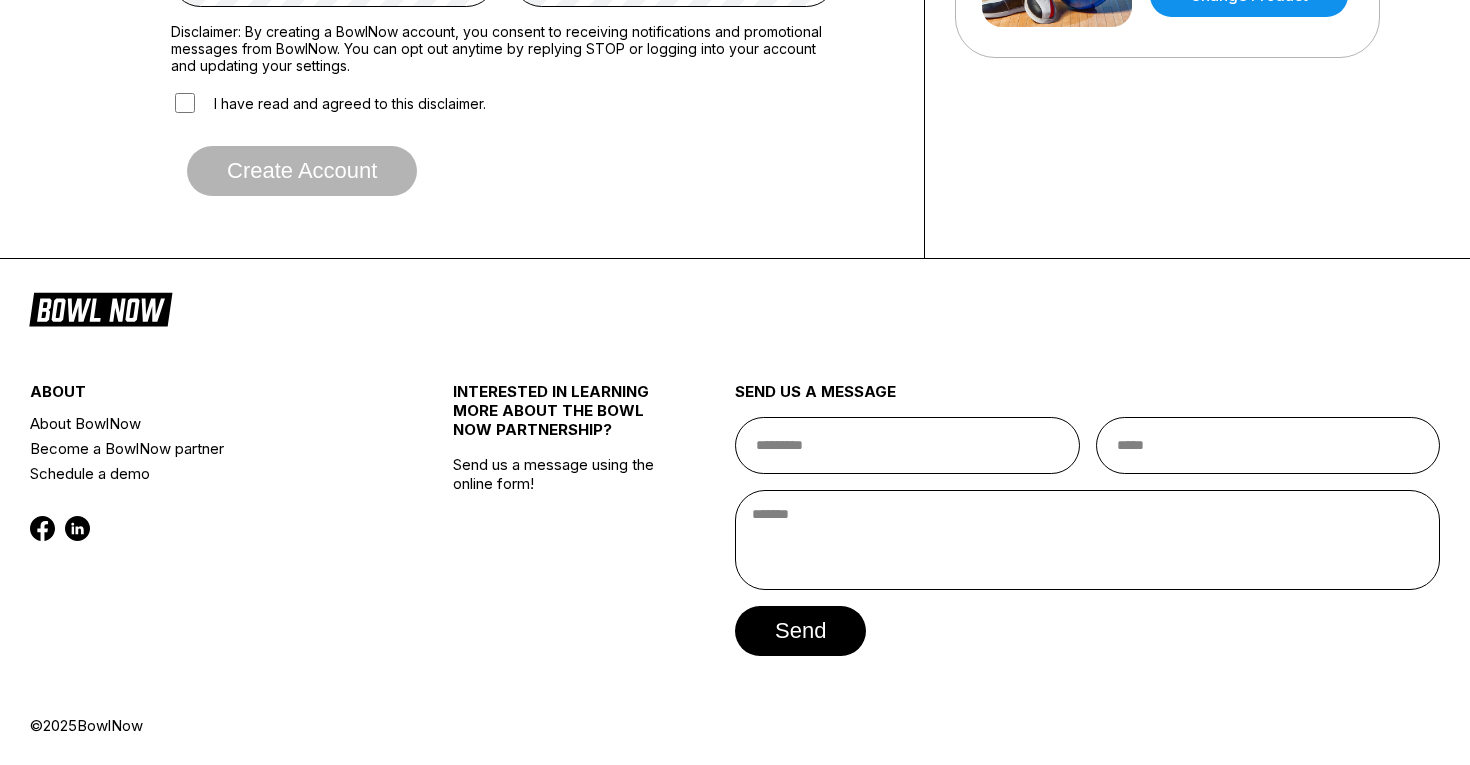 scroll, scrollTop: 0, scrollLeft: 0, axis: both 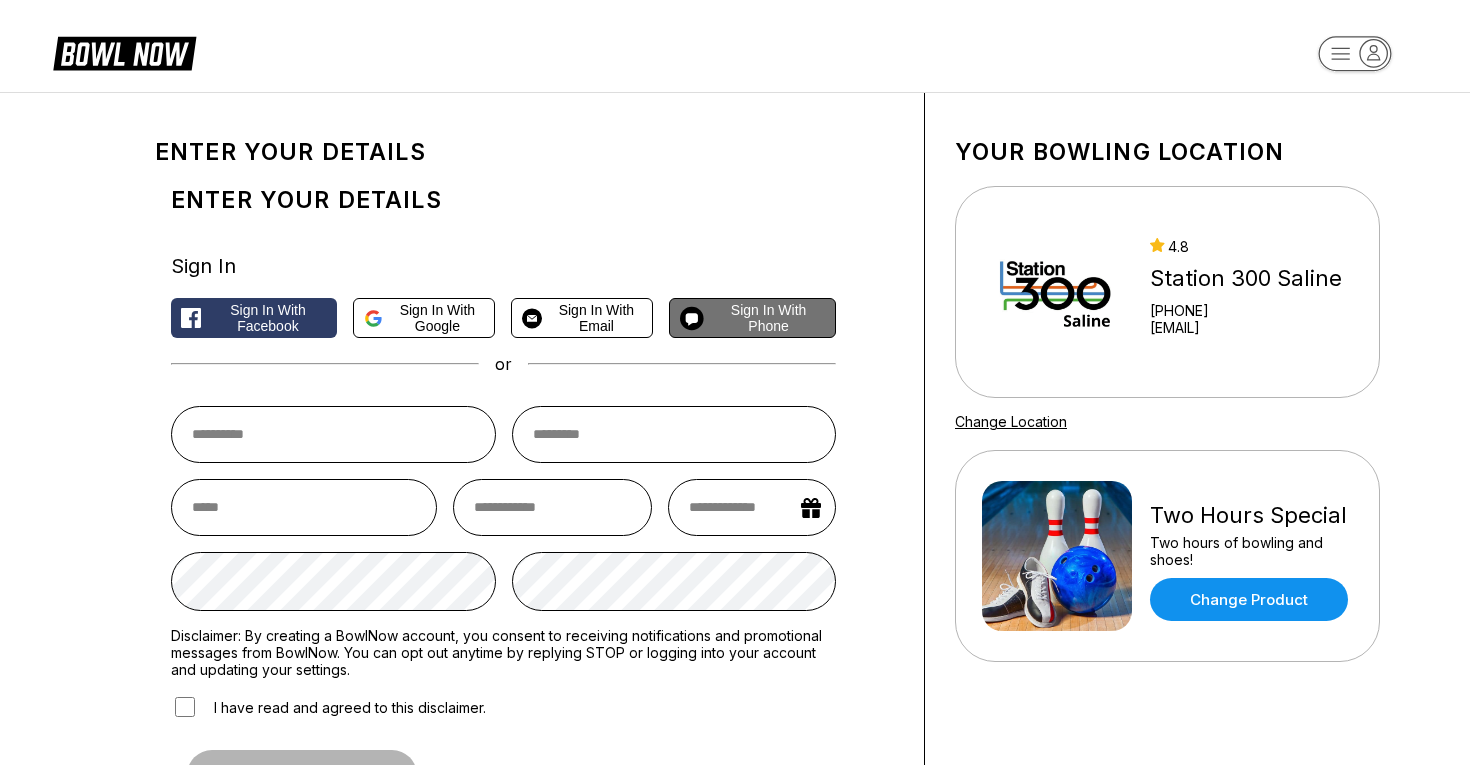 click on "Sign in with Phone" at bounding box center [768, 318] 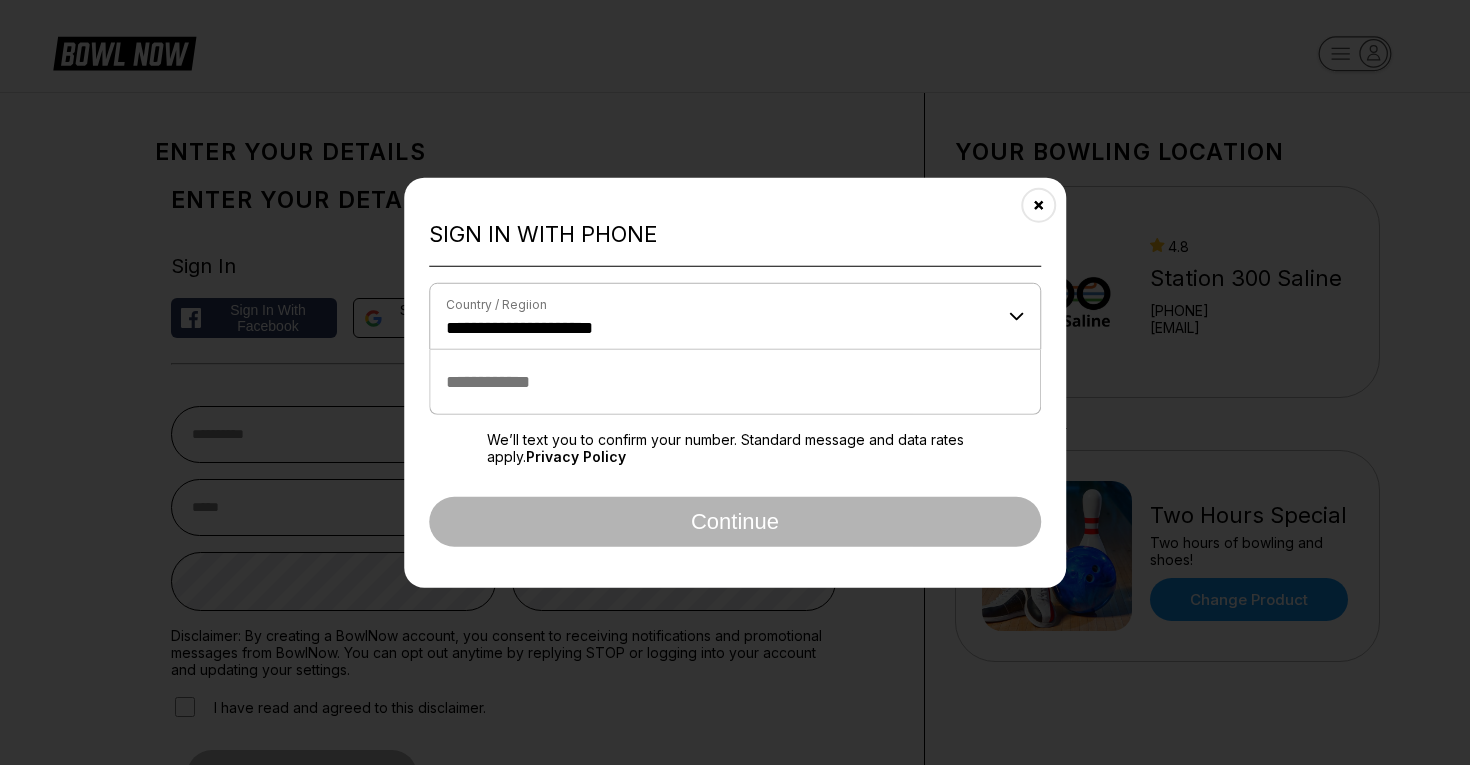 click at bounding box center (735, 382) 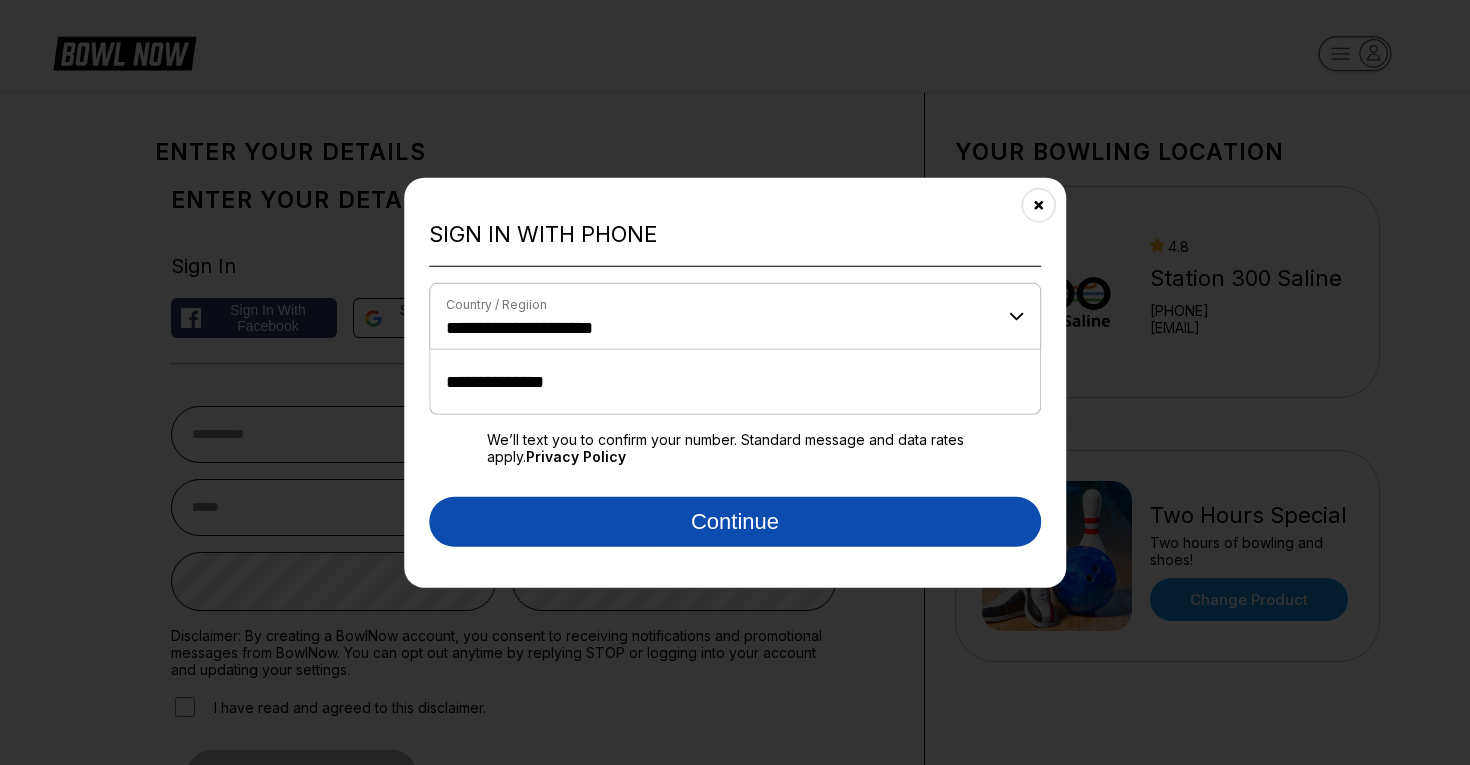 type on "**********" 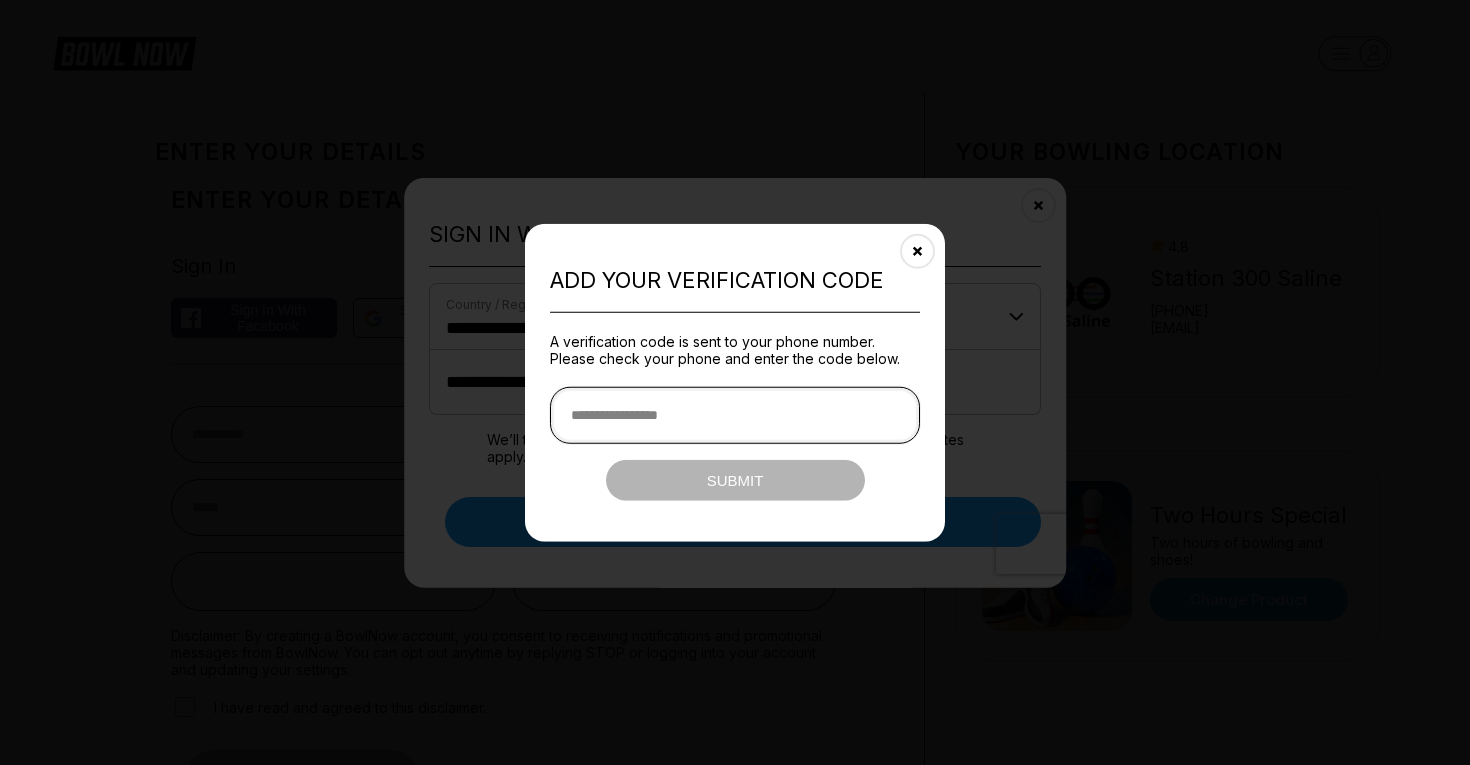 click at bounding box center [735, 415] 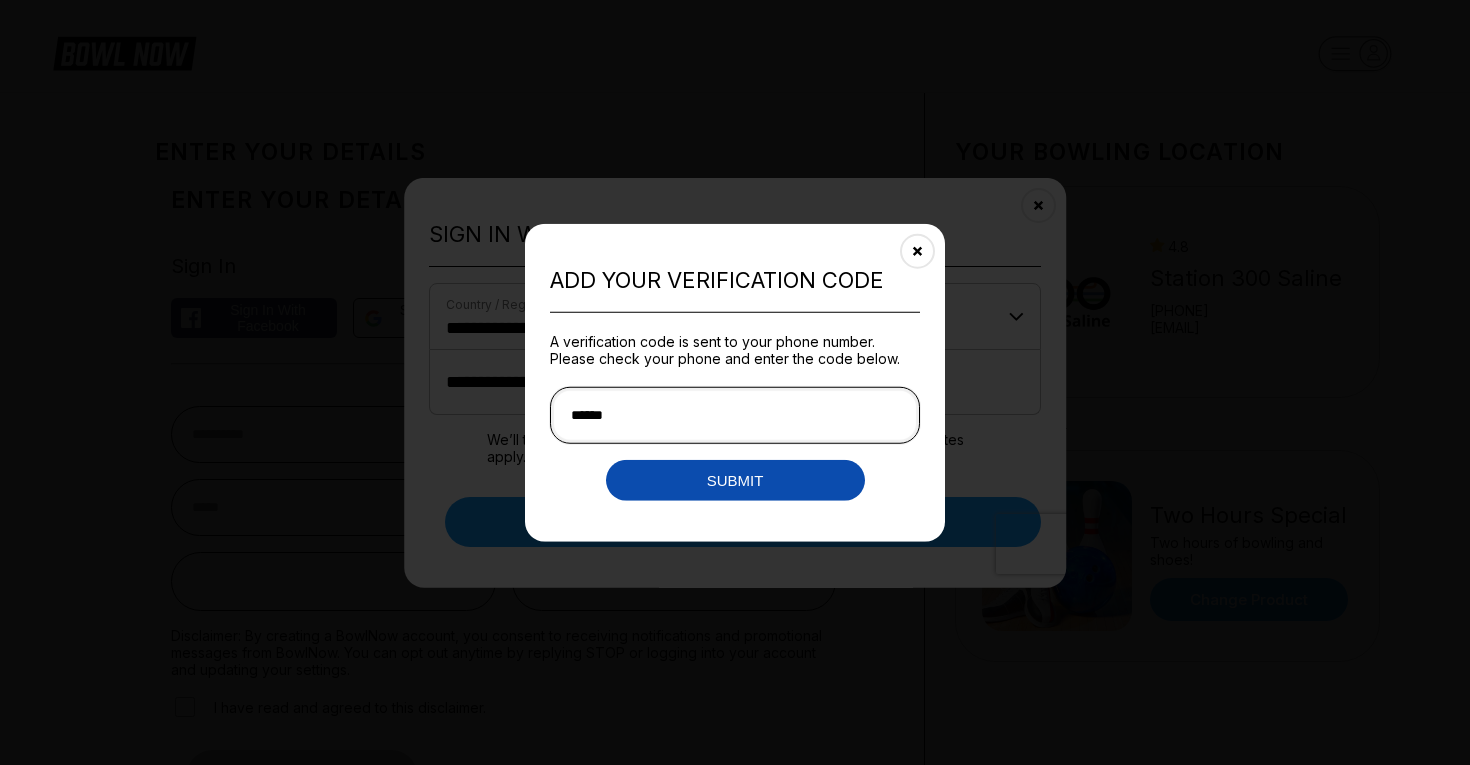 type on "******" 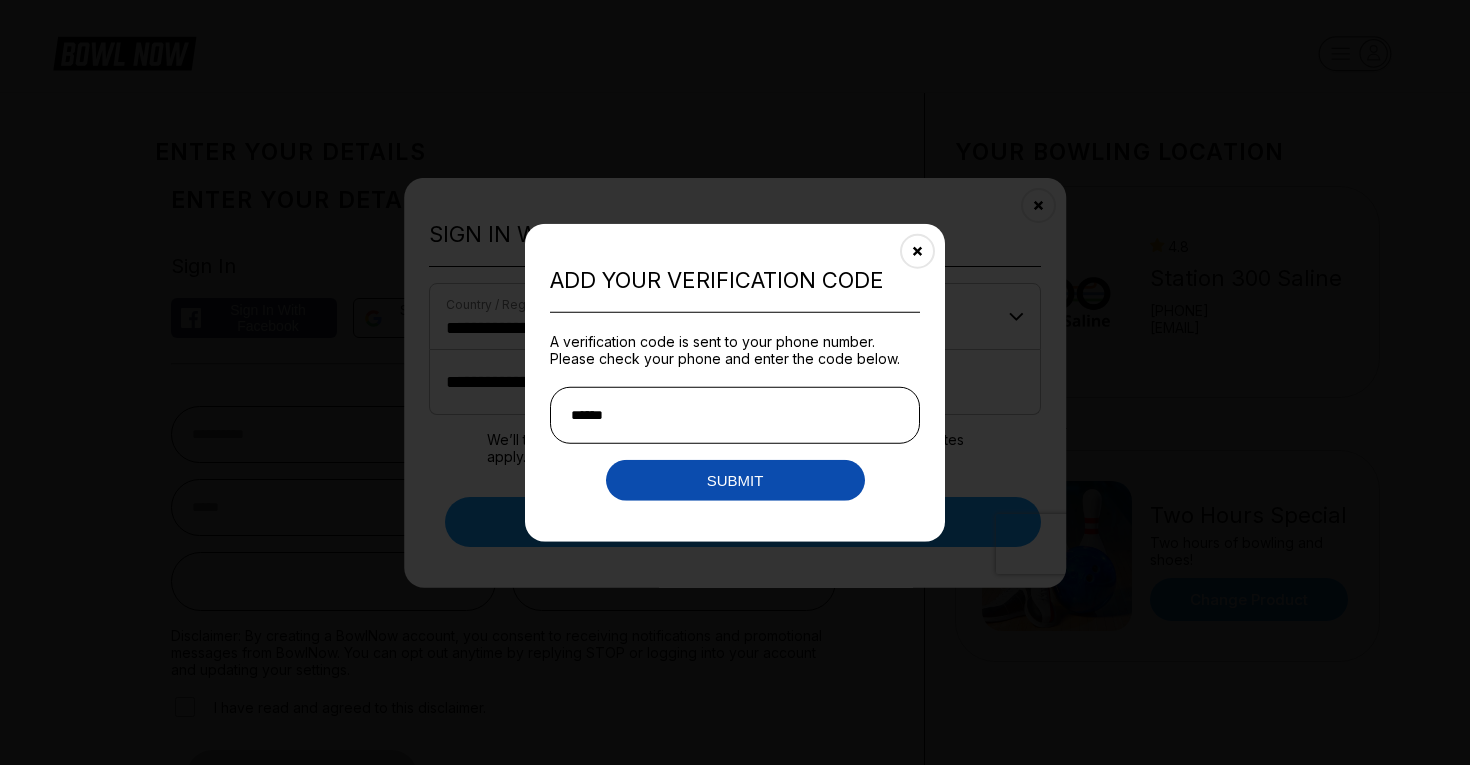 click on "Submit" at bounding box center (735, 480) 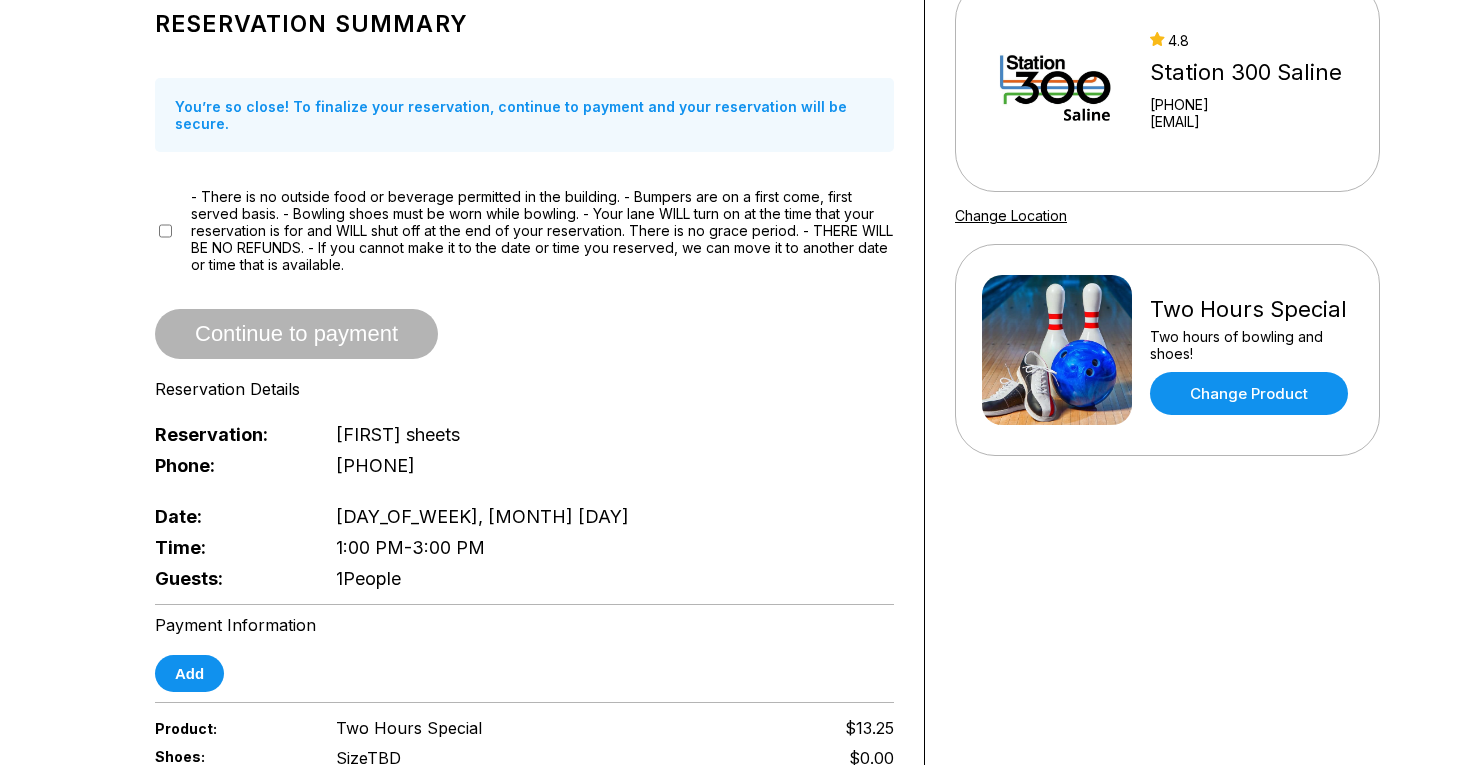 scroll, scrollTop: 160, scrollLeft: 0, axis: vertical 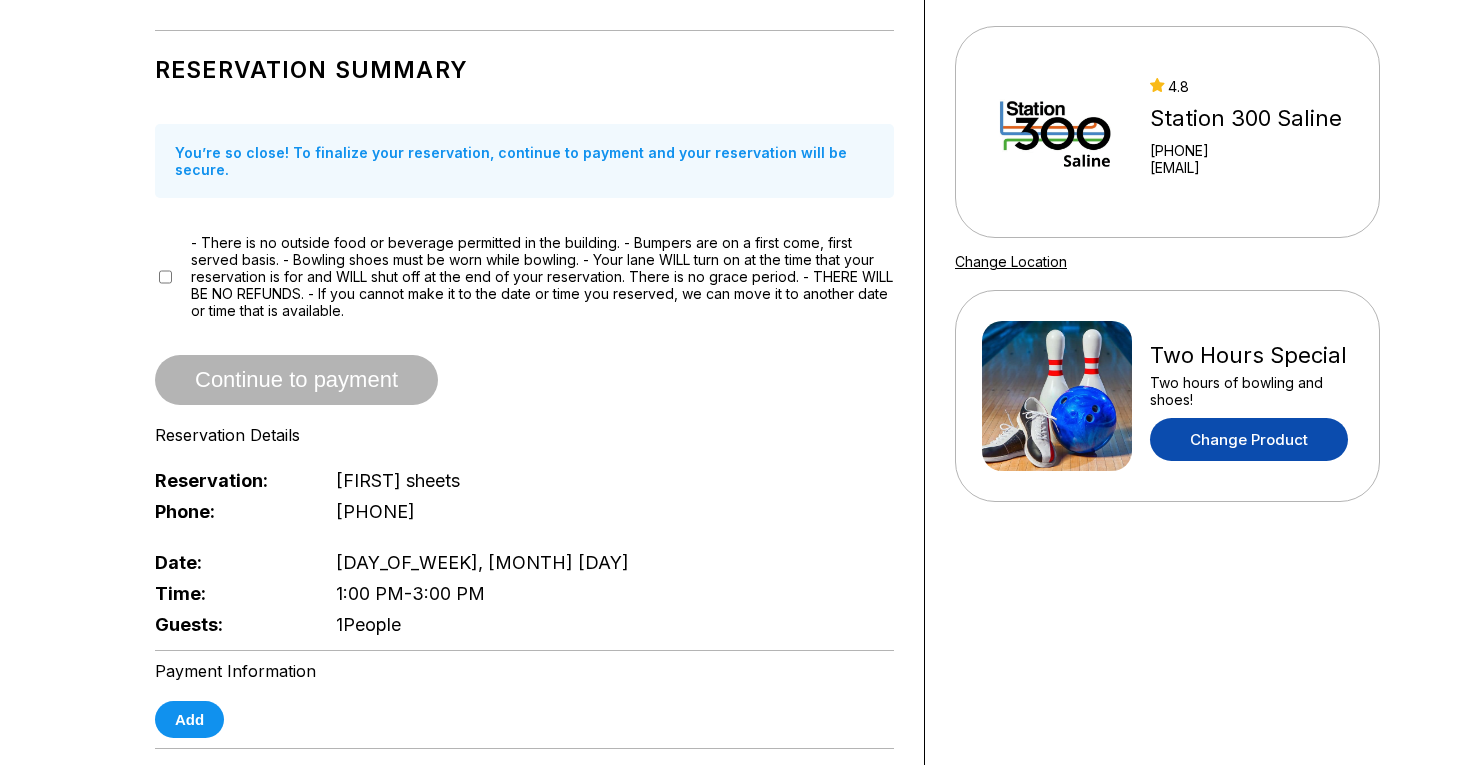 click on "Change Product" at bounding box center [1249, 439] 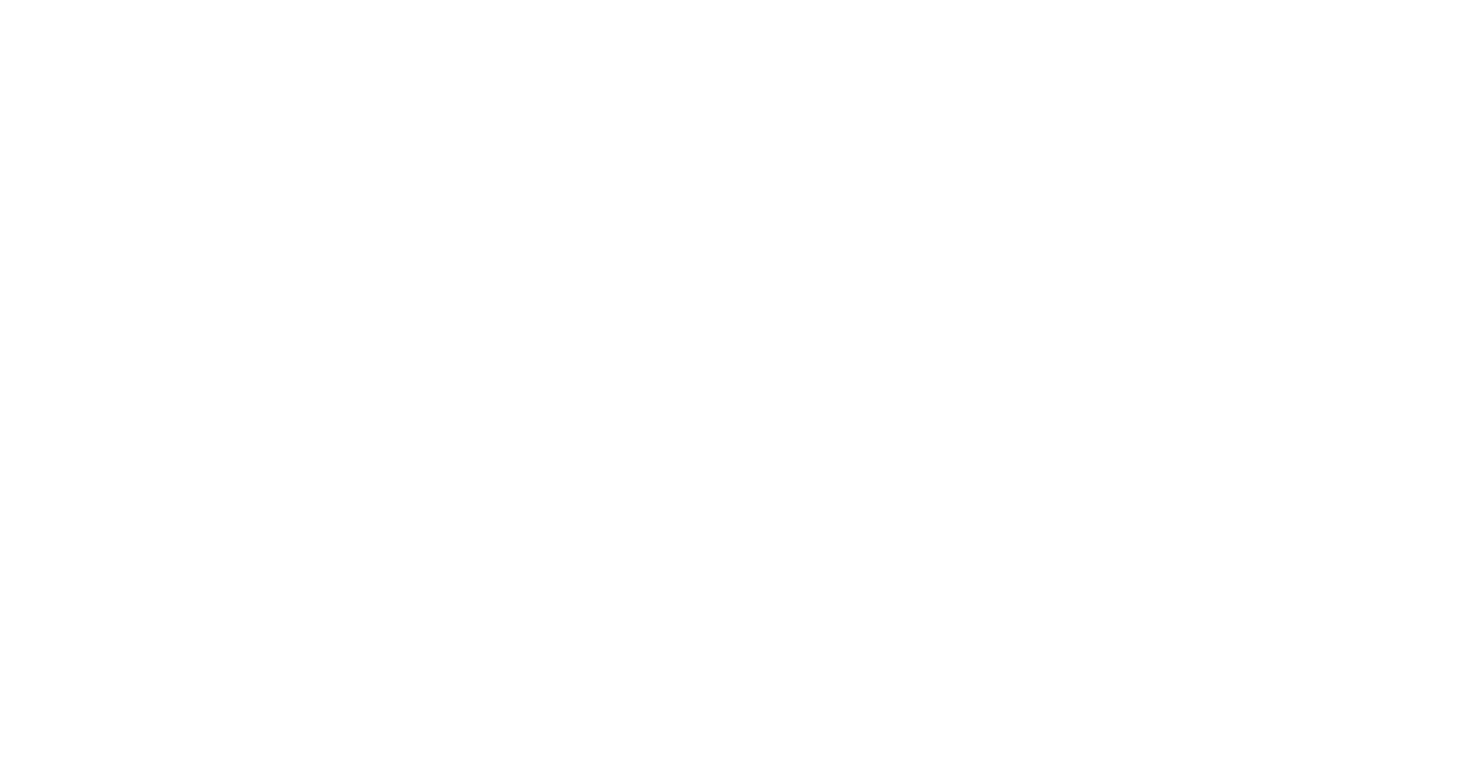 scroll, scrollTop: 0, scrollLeft: 0, axis: both 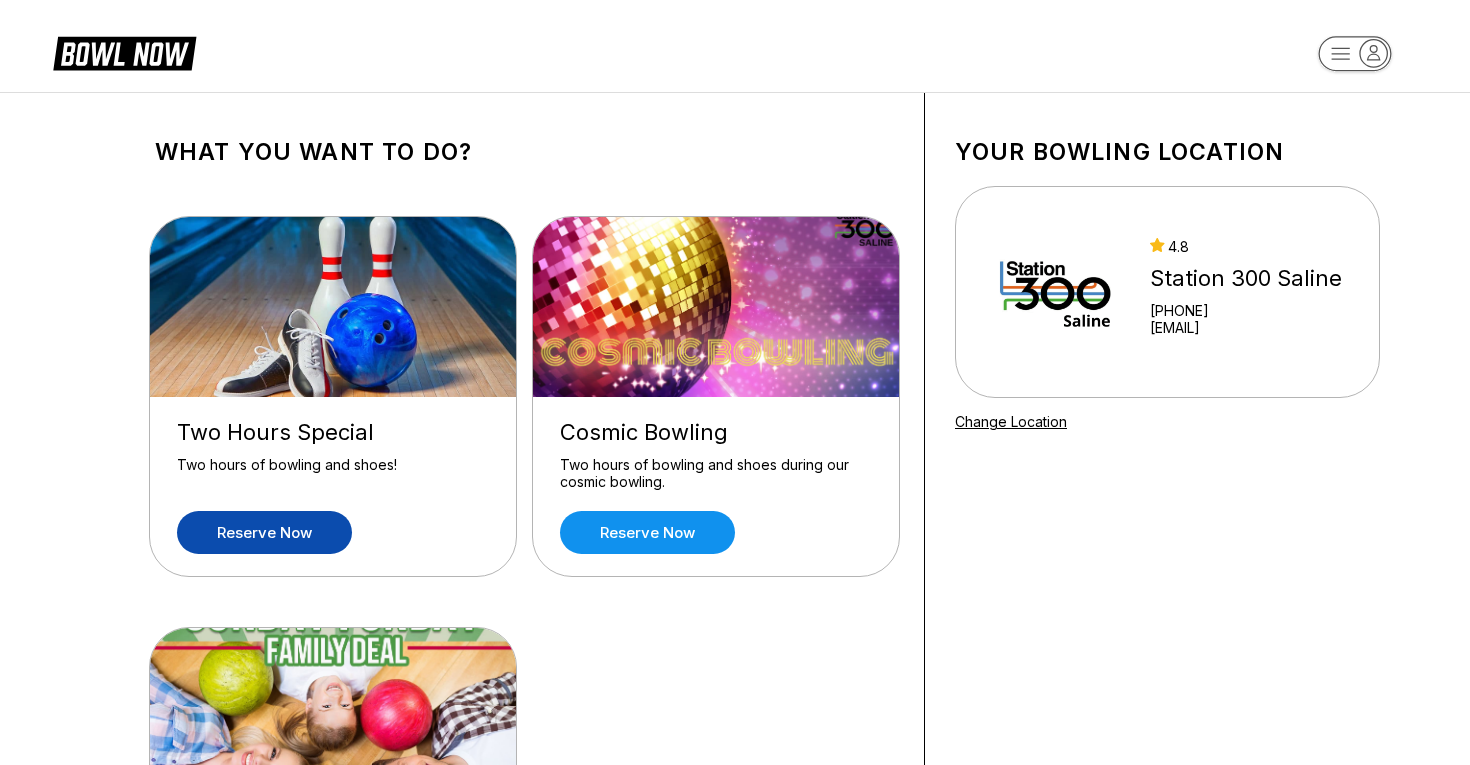 click on "Reserve now" at bounding box center (264, 532) 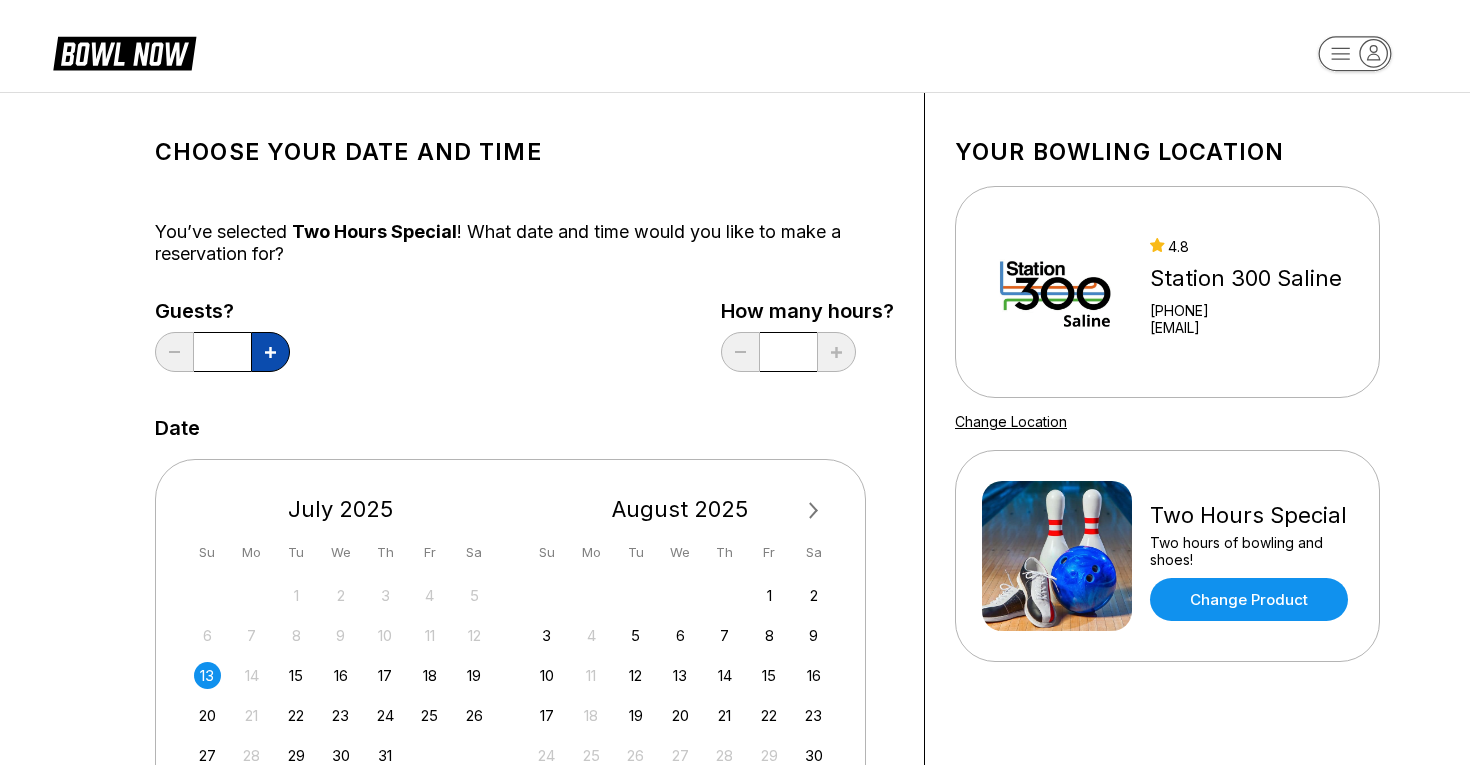 click at bounding box center [270, 352] 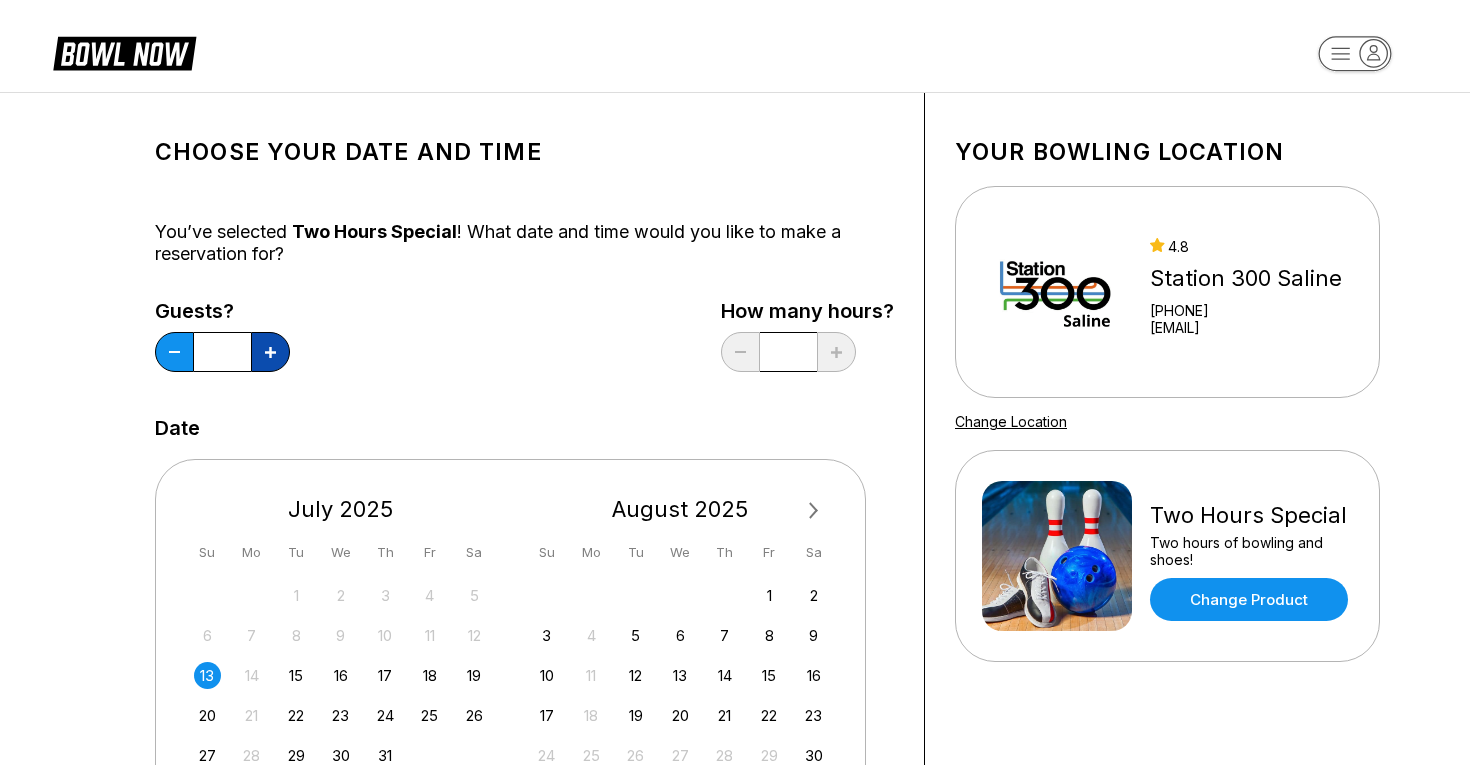 click at bounding box center (270, 352) 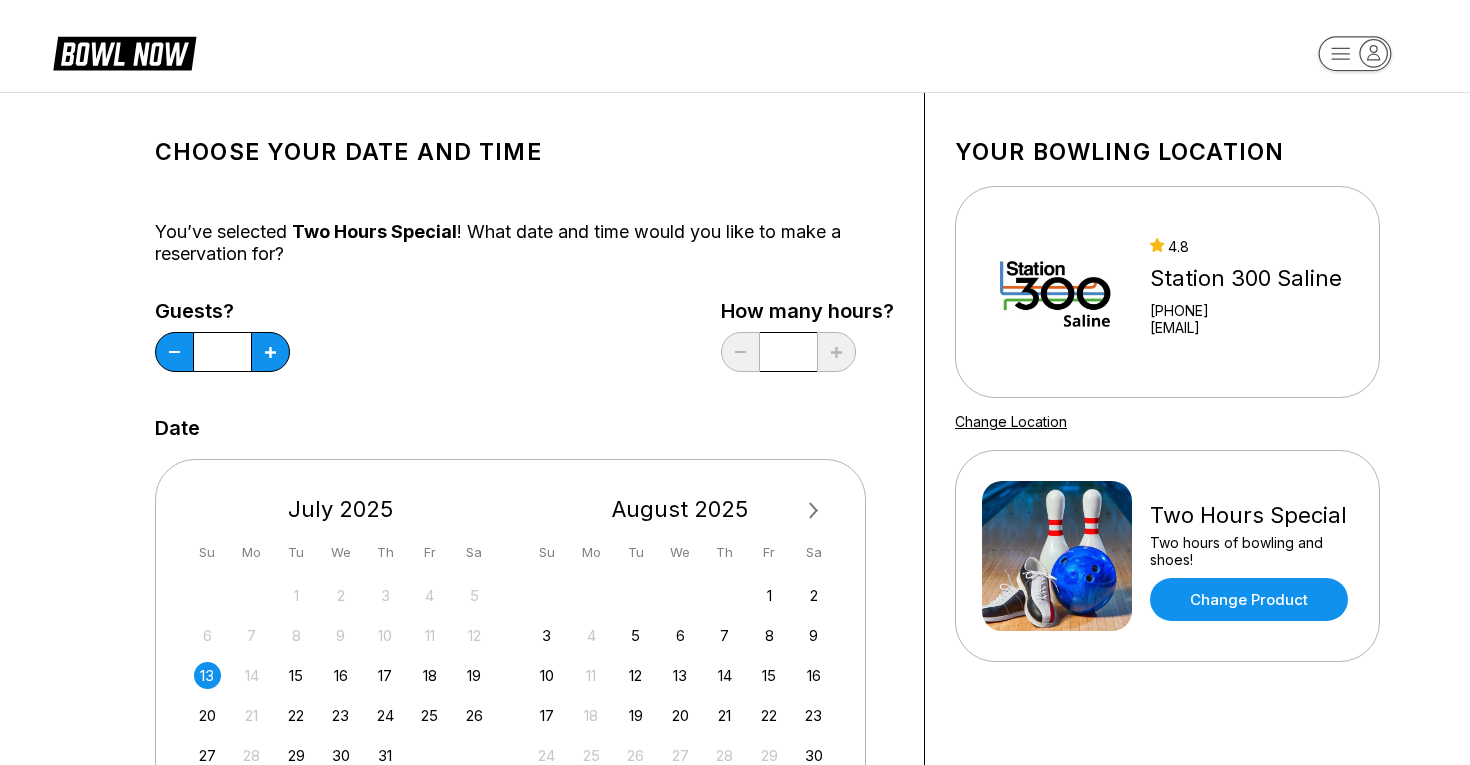 click on "Guests? * How many hours? *" at bounding box center (524, 341) 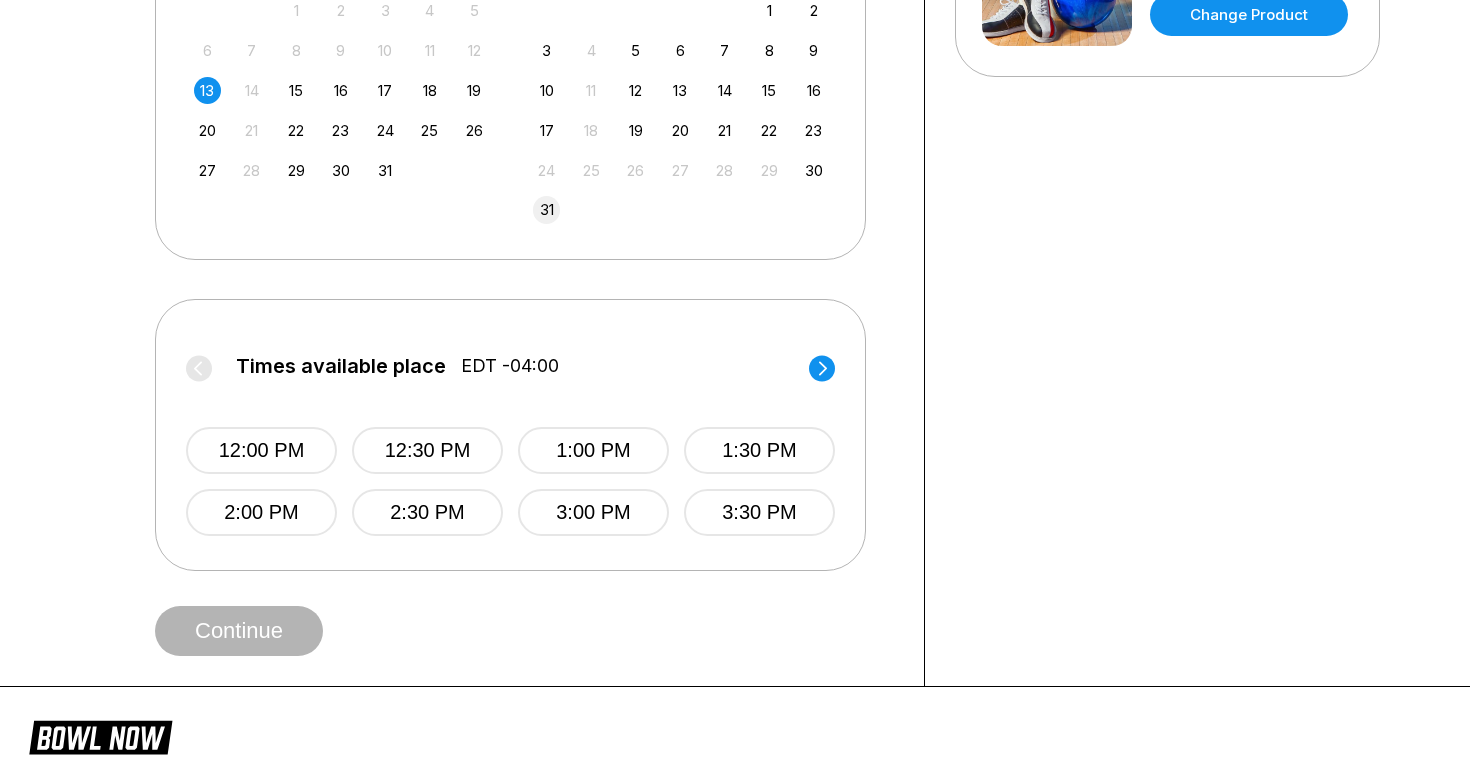 scroll, scrollTop: 600, scrollLeft: 0, axis: vertical 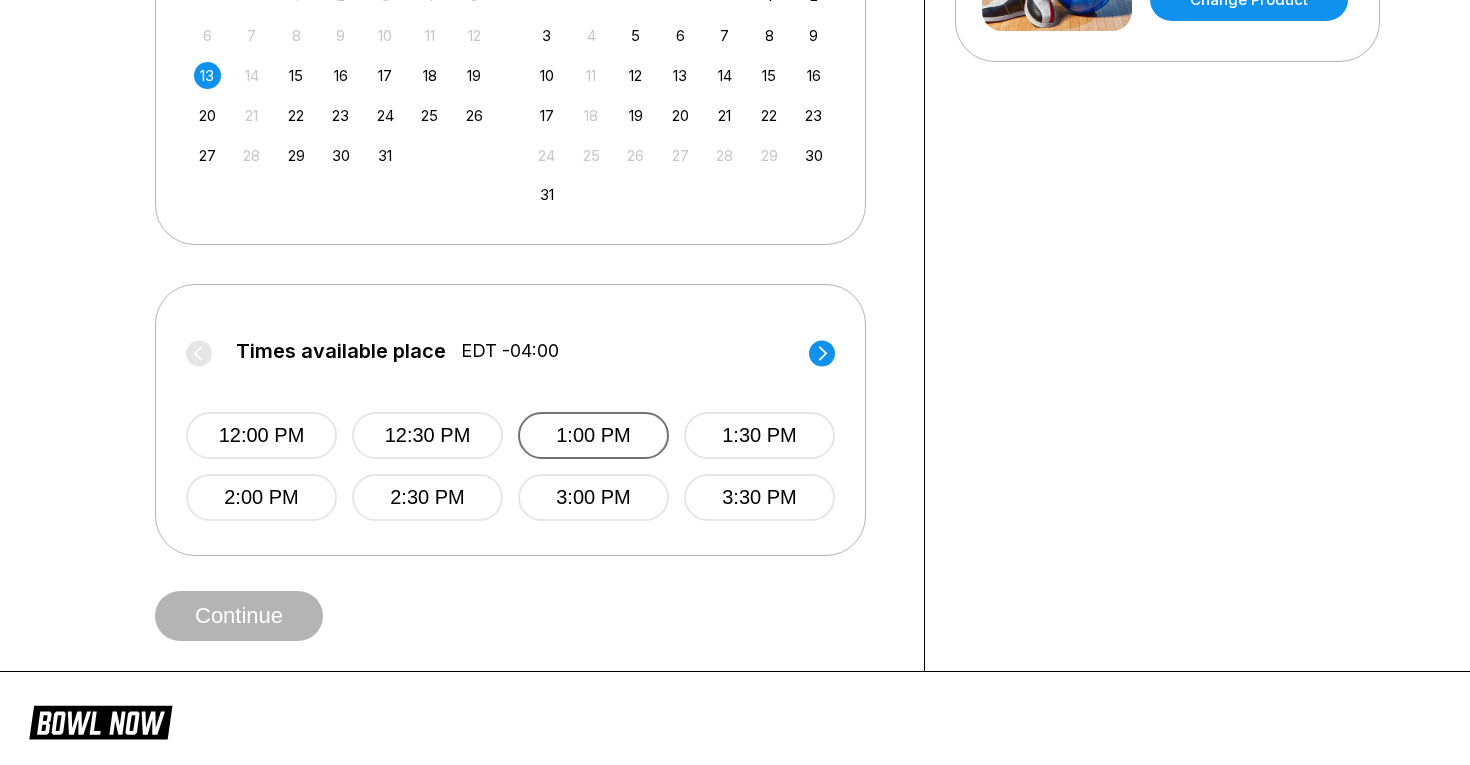 click on "1:00 PM" at bounding box center (593, 435) 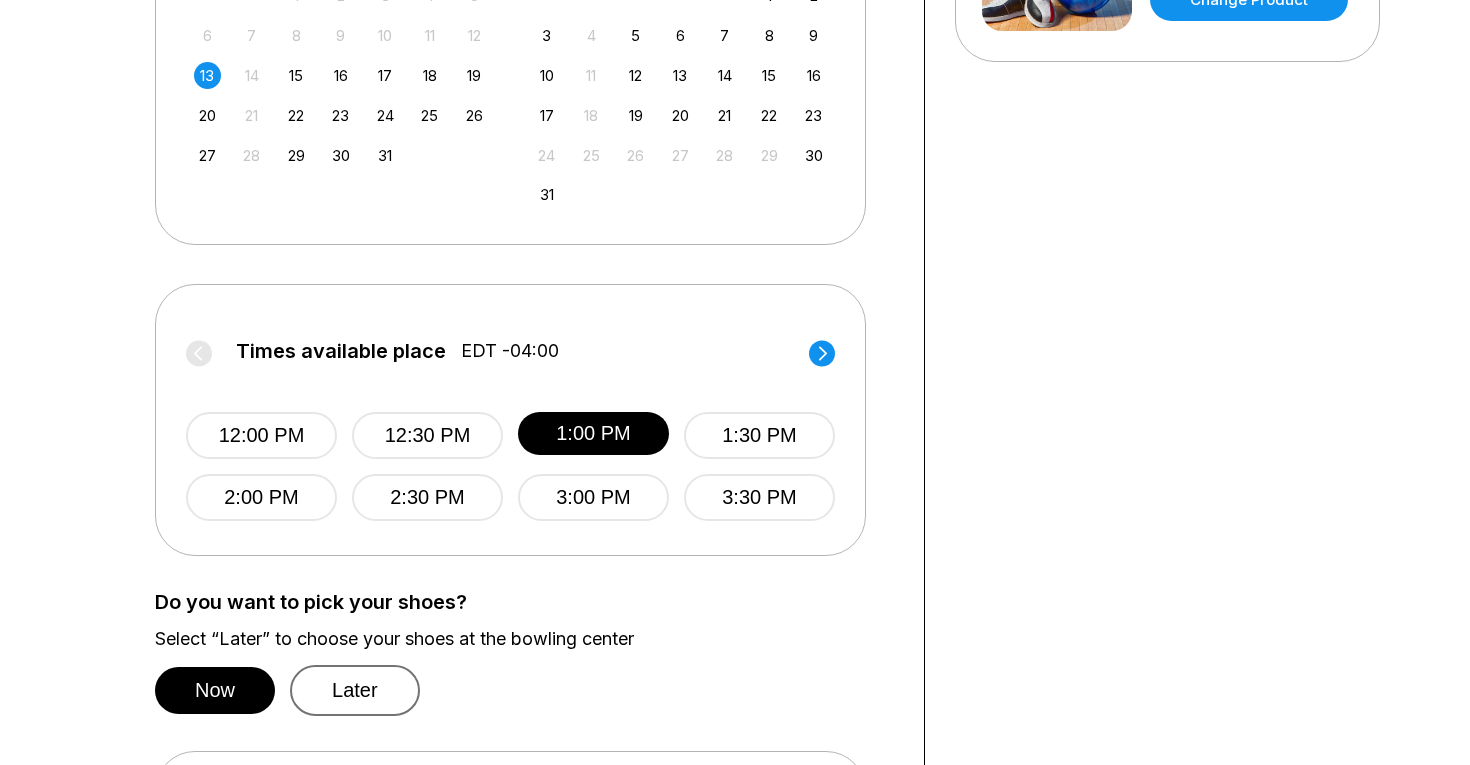 click on "Later" at bounding box center (355, 690) 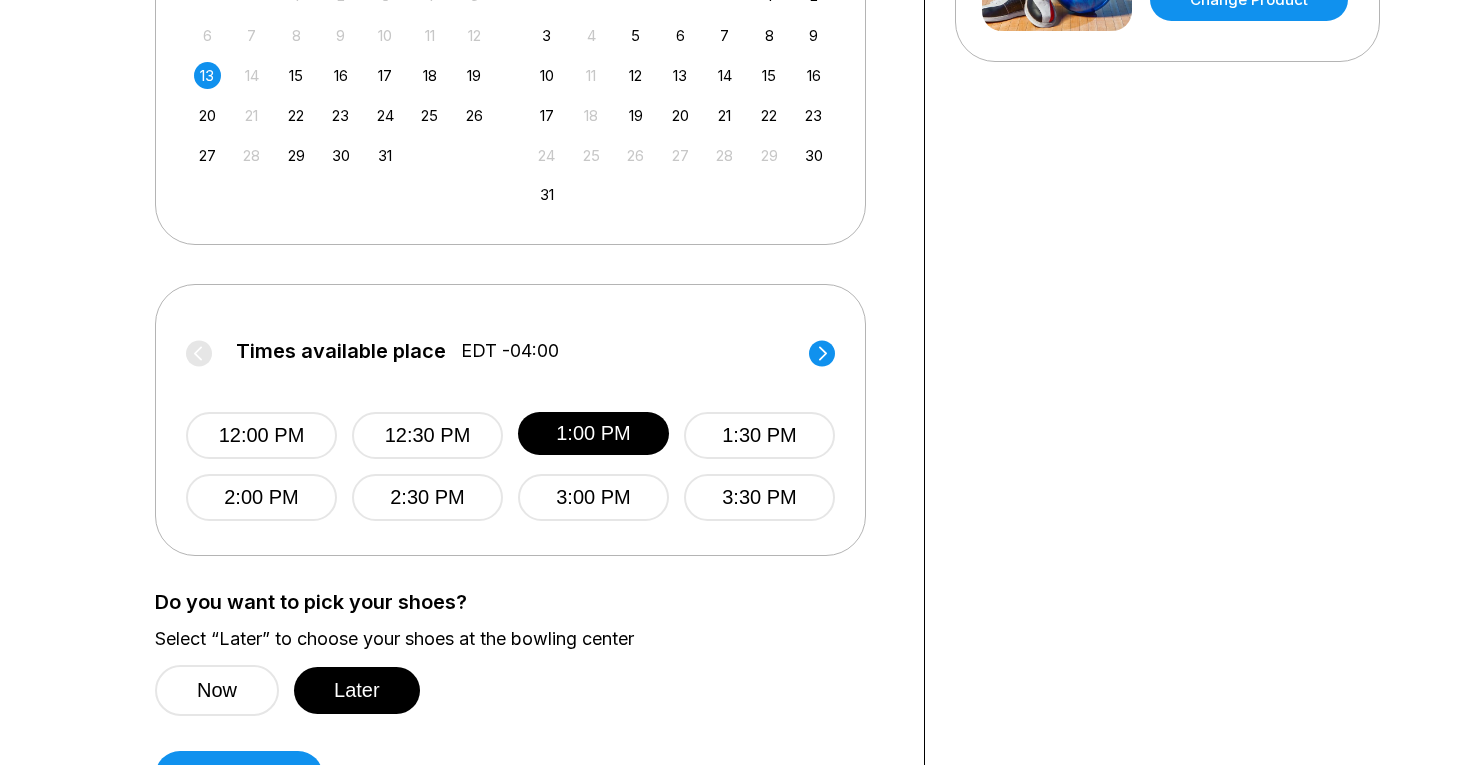 type 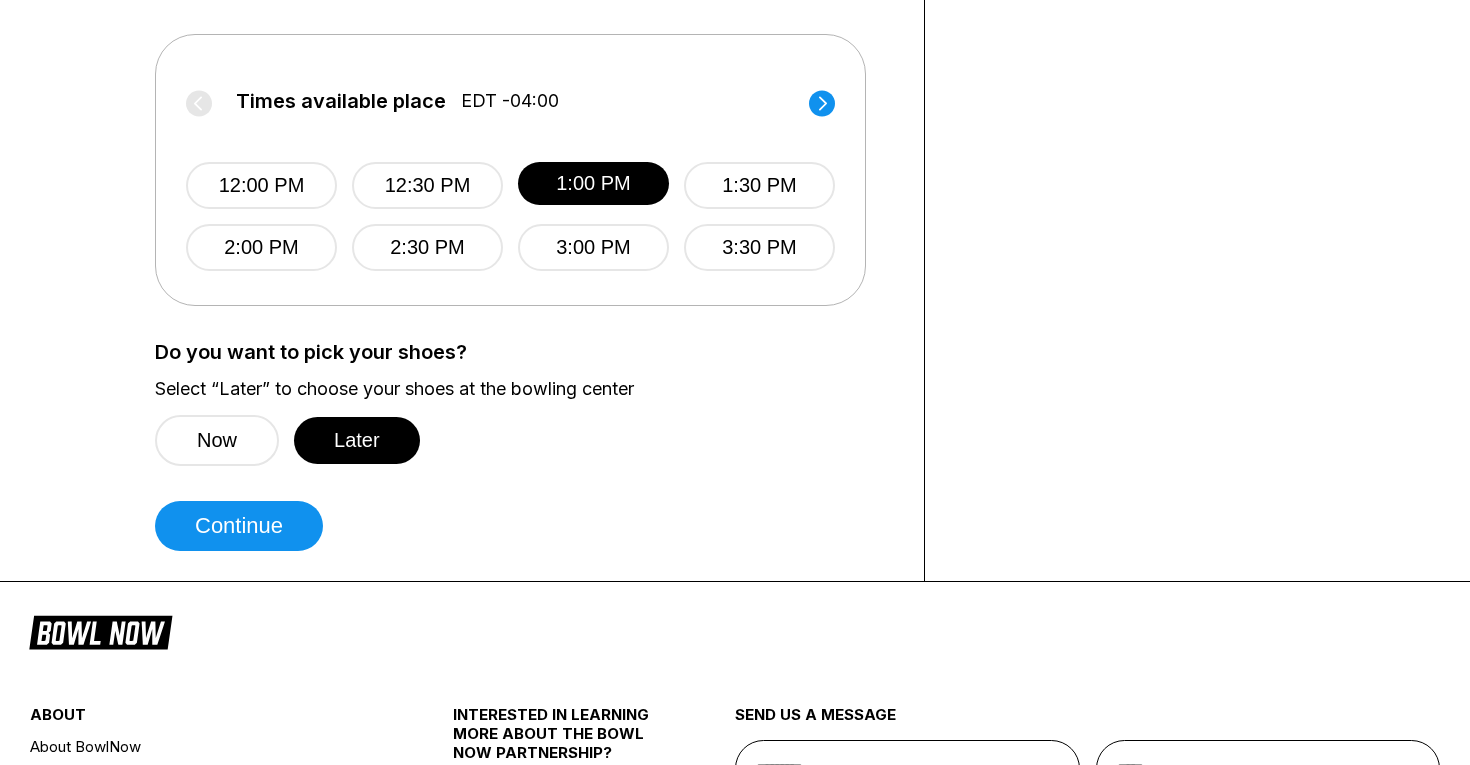 scroll, scrollTop: 880, scrollLeft: 0, axis: vertical 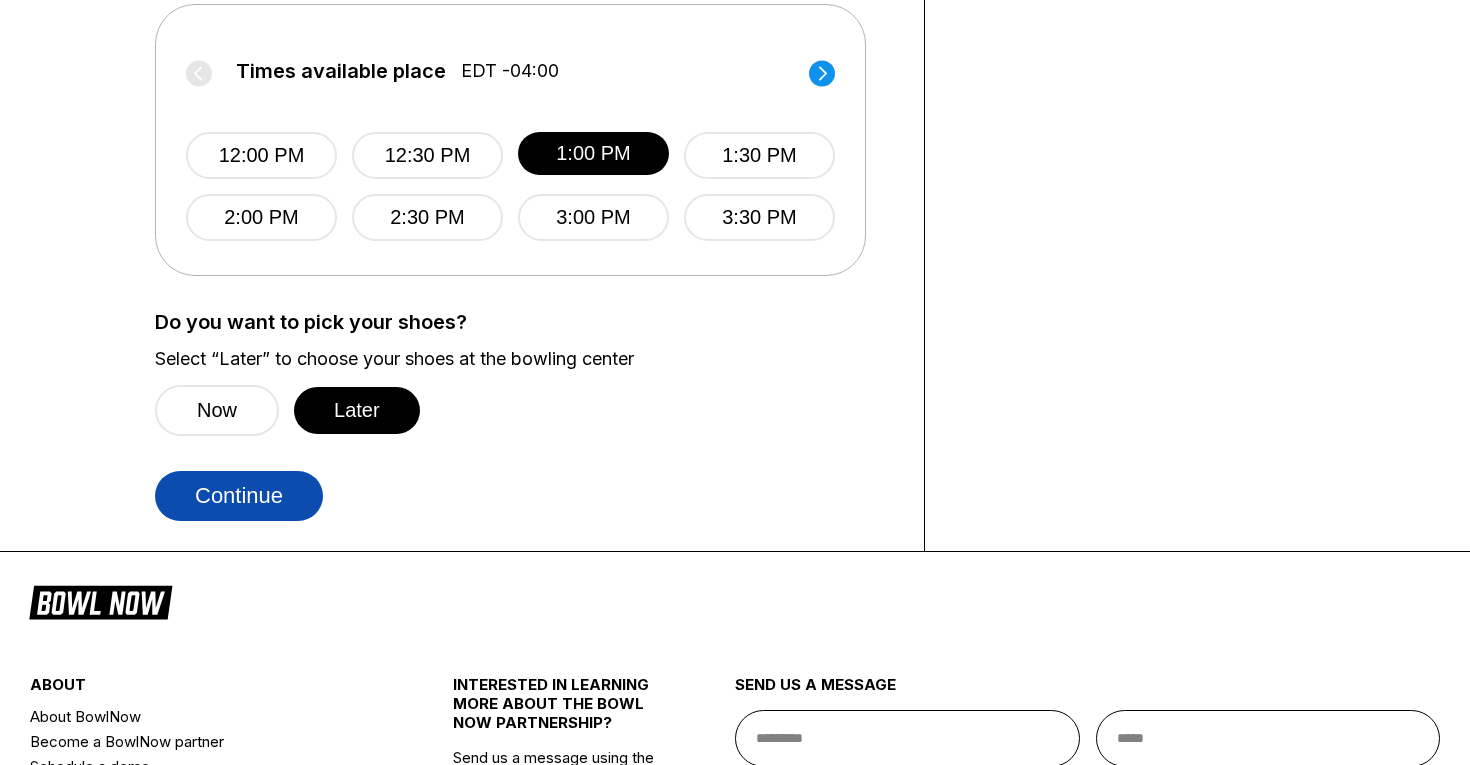 click on "Continue" at bounding box center (239, 496) 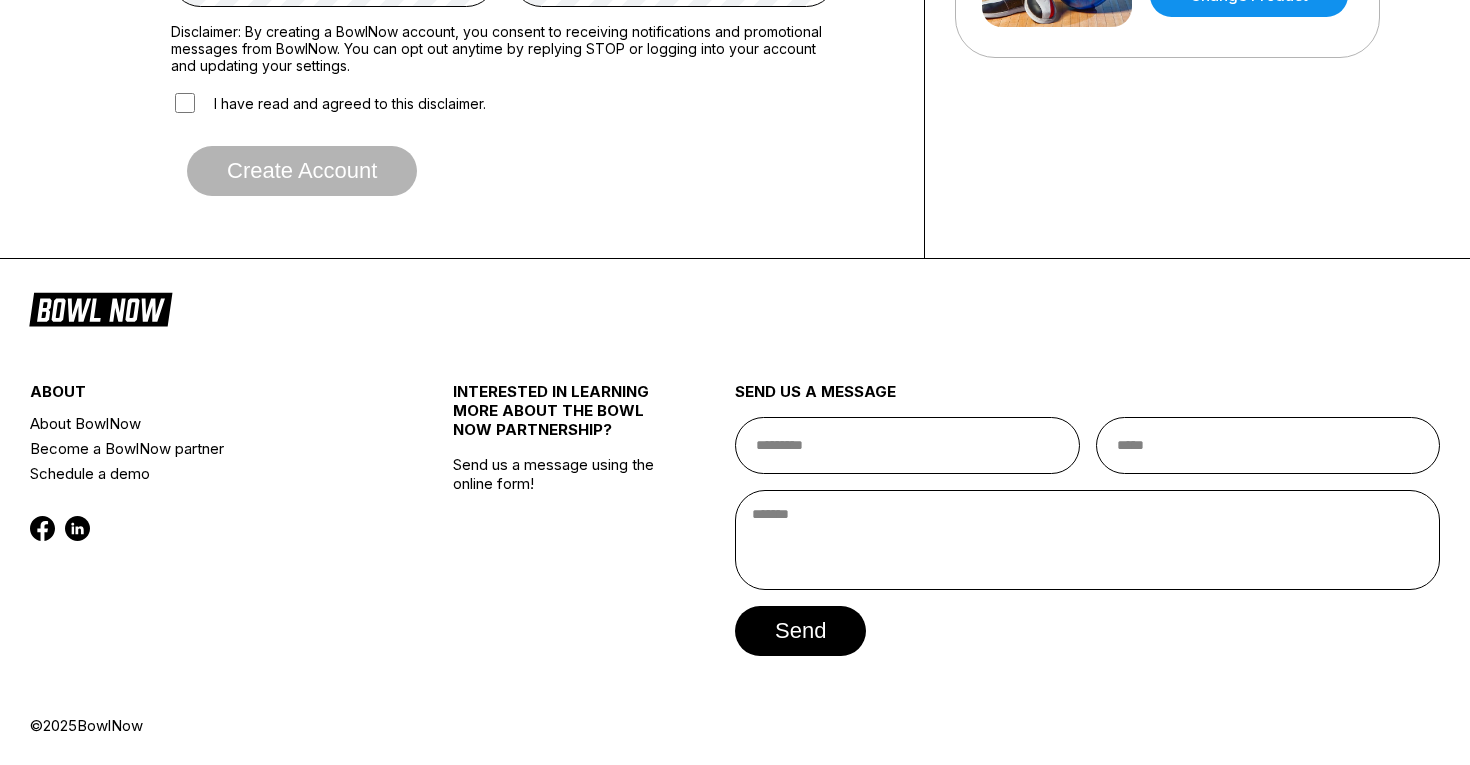 scroll, scrollTop: 0, scrollLeft: 0, axis: both 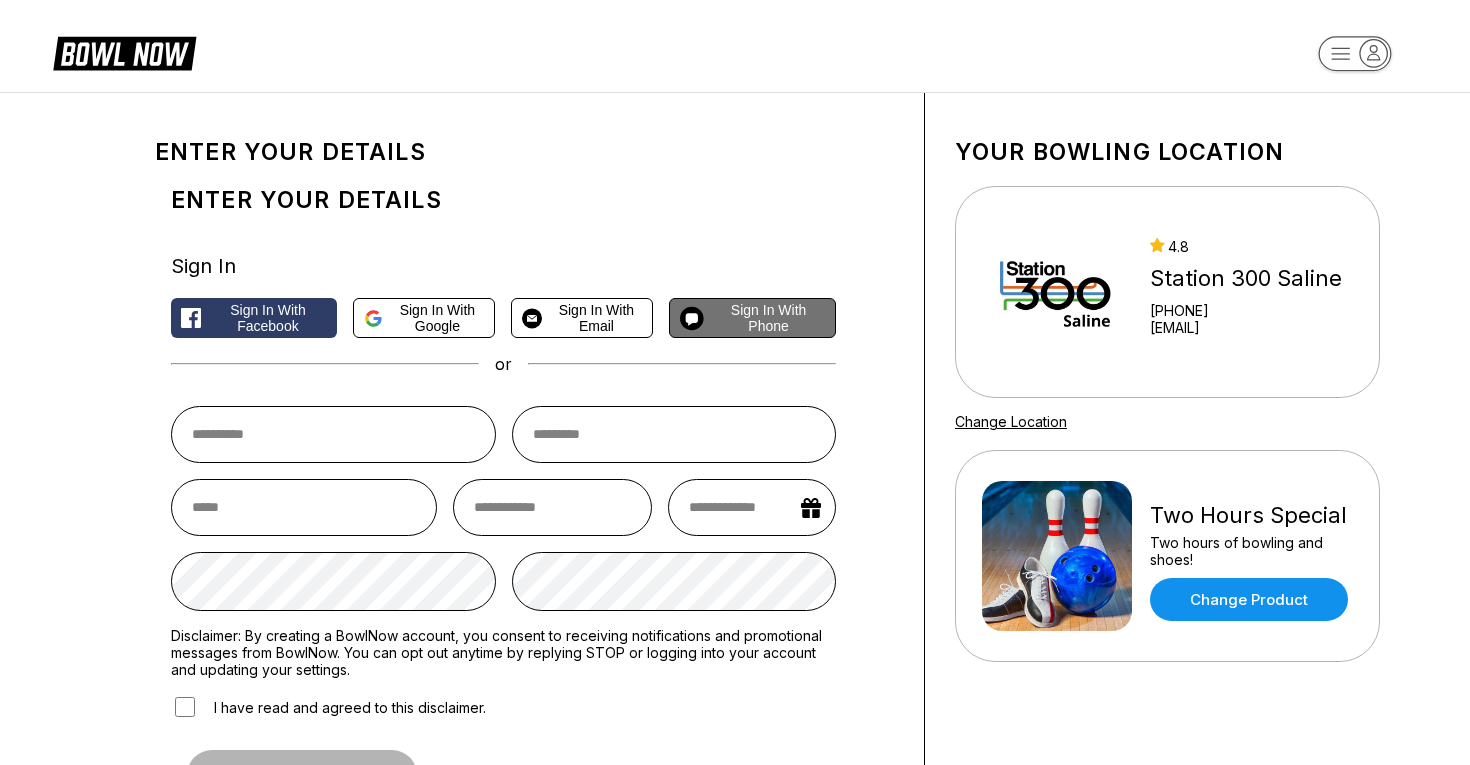 click on "Sign in with Phone" at bounding box center [768, 318] 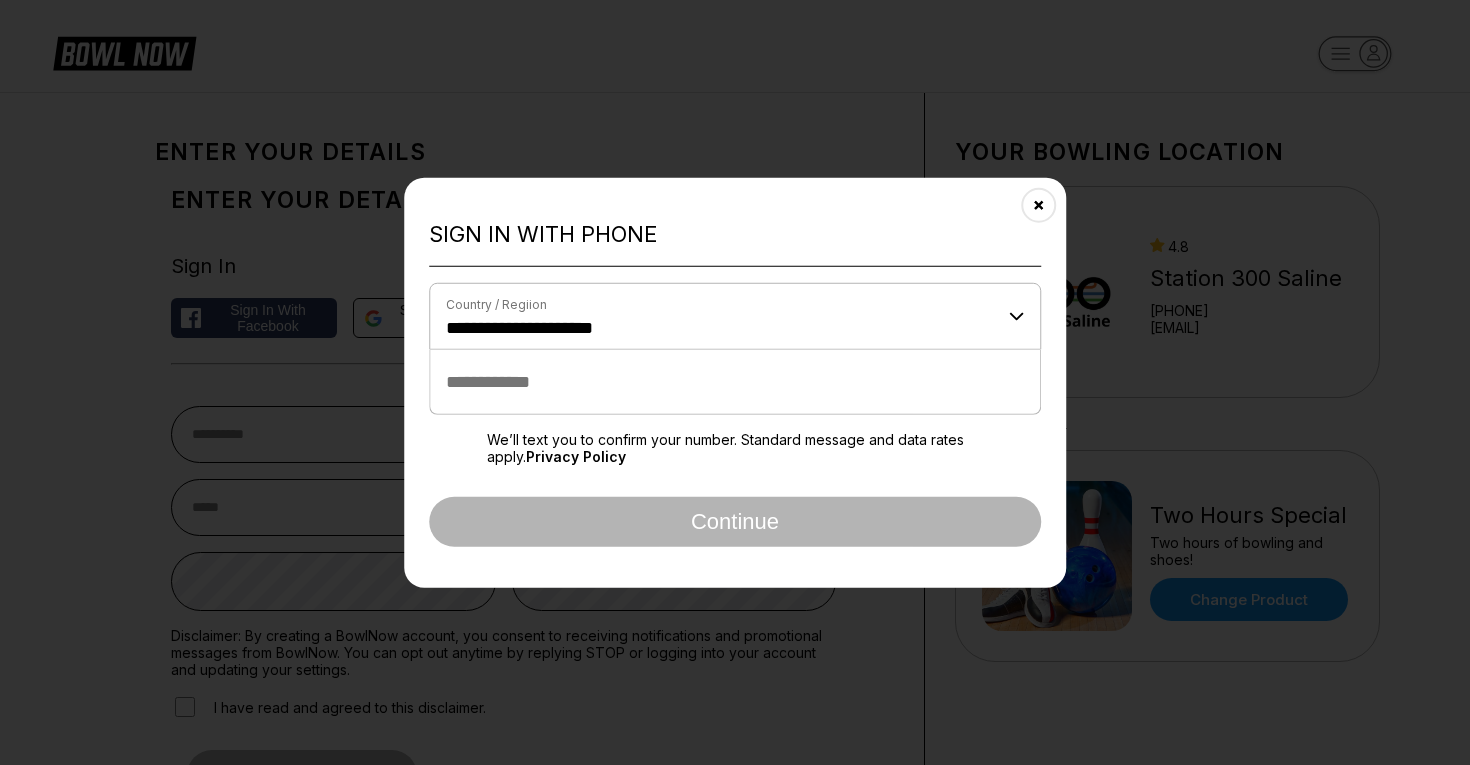 click at bounding box center [735, 382] 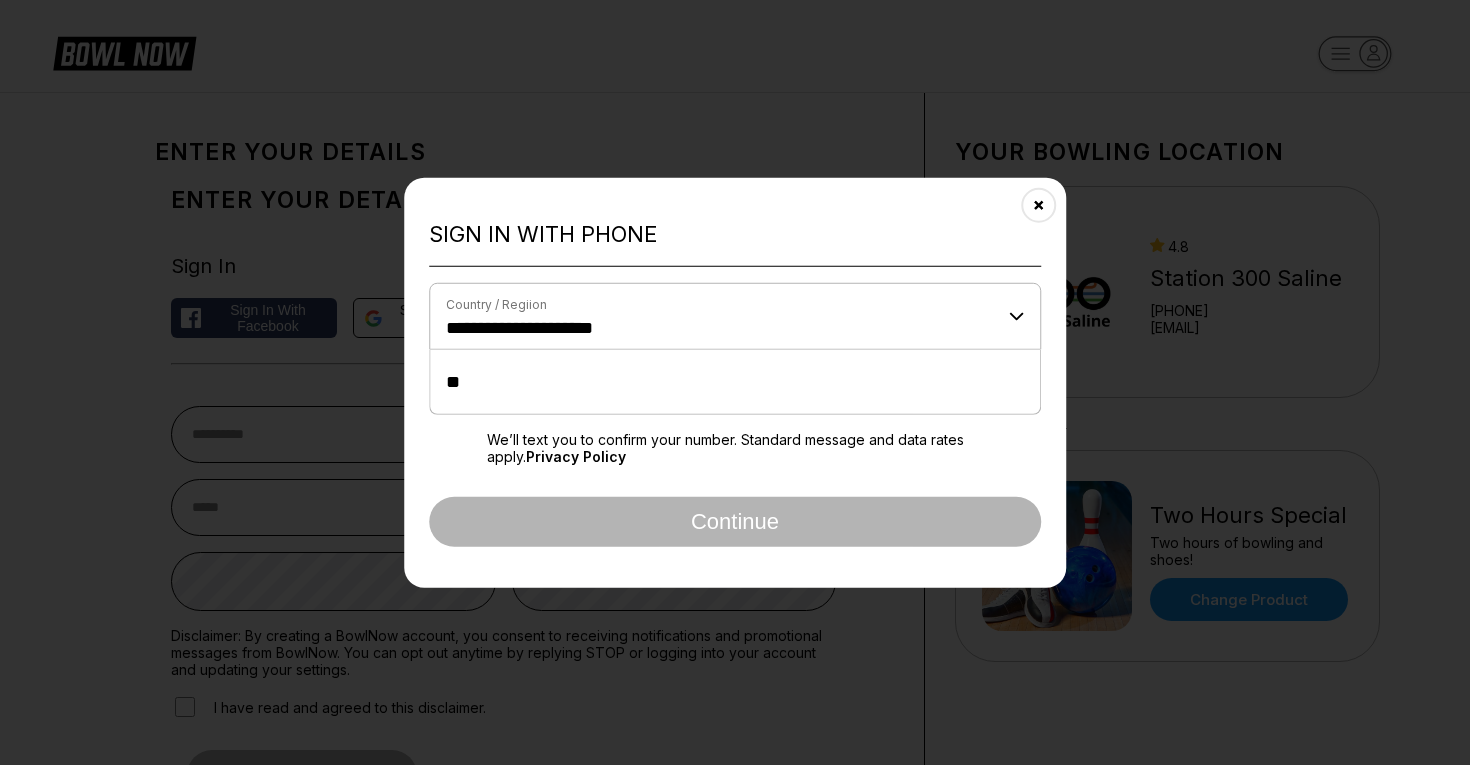 type on "*" 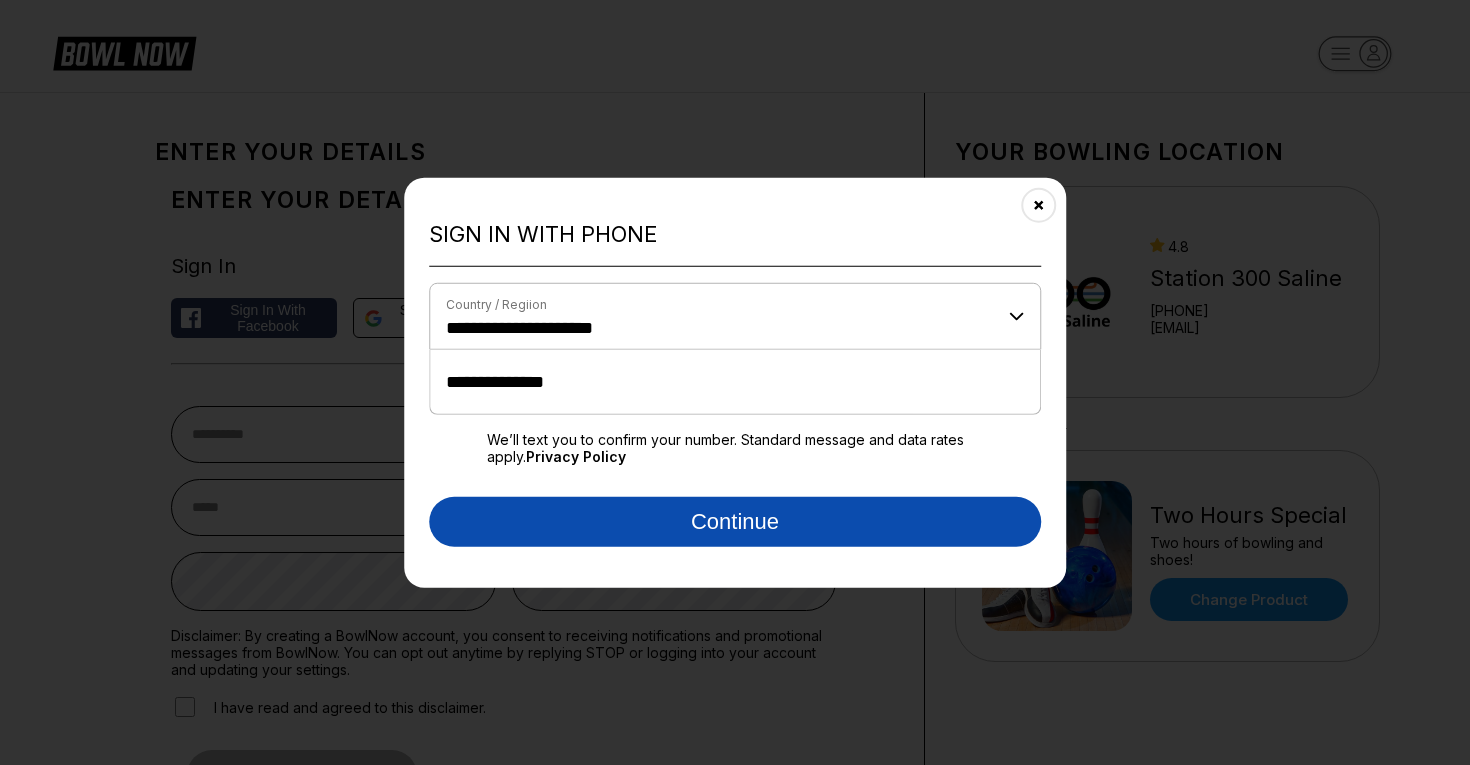 type on "**********" 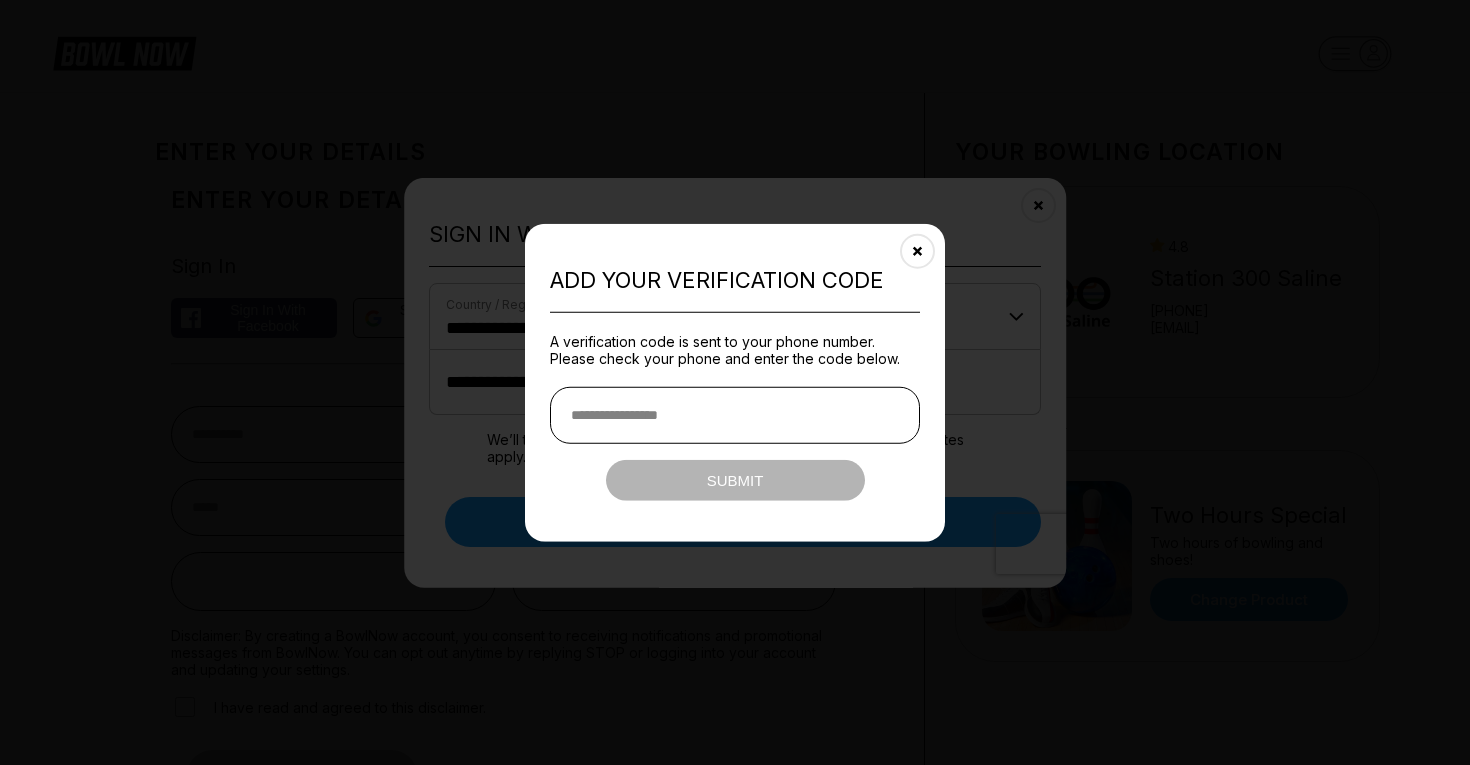 click at bounding box center [735, 415] 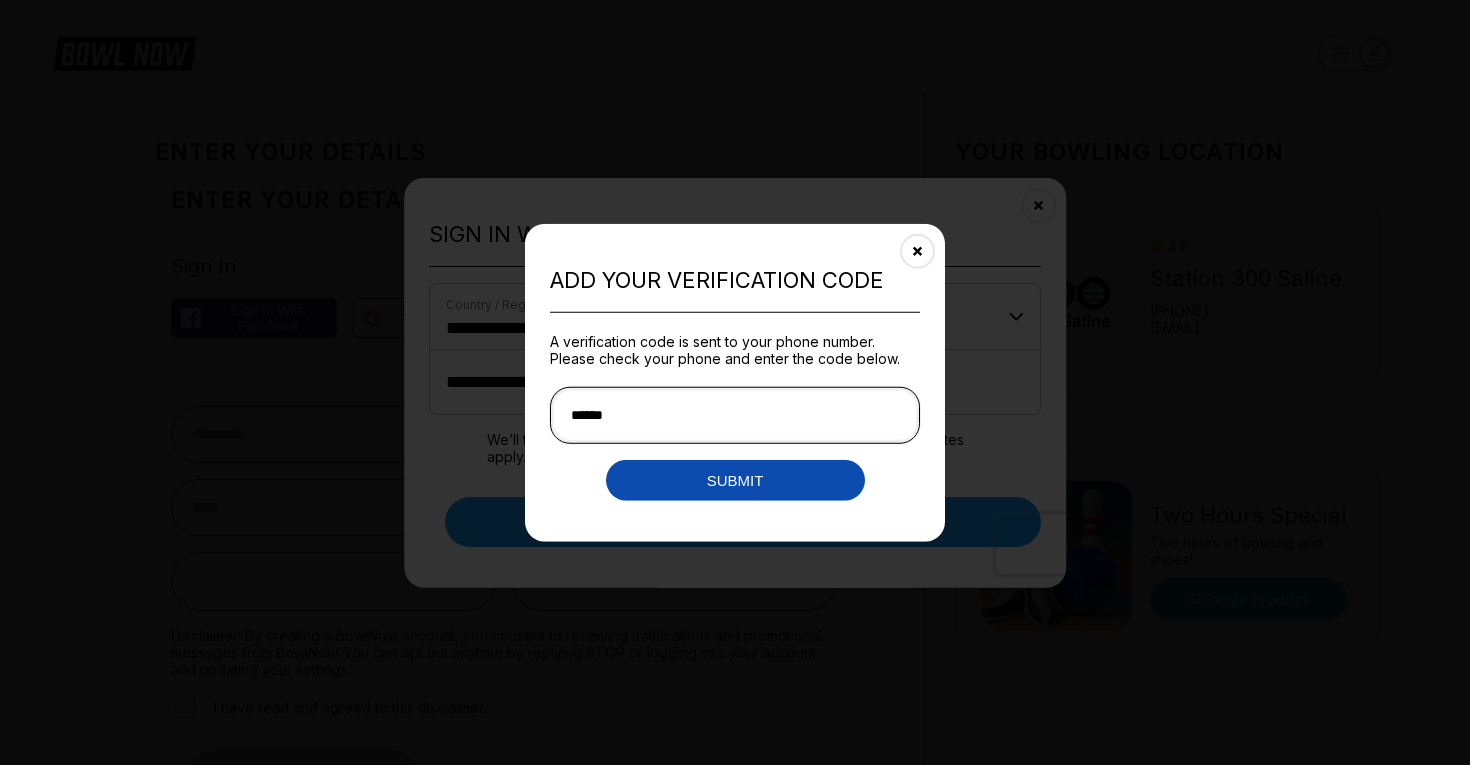 type on "******" 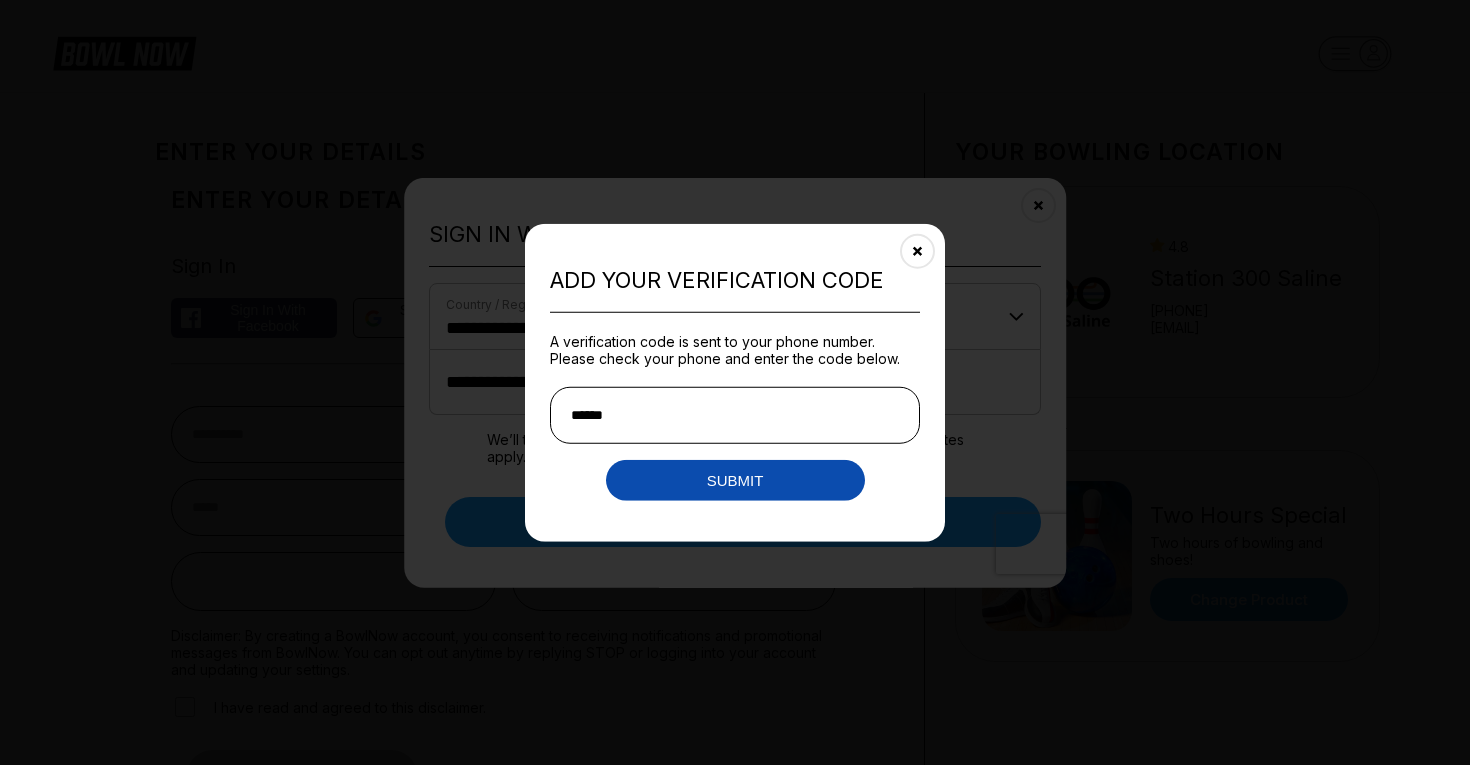 click on "Submit" at bounding box center [735, 480] 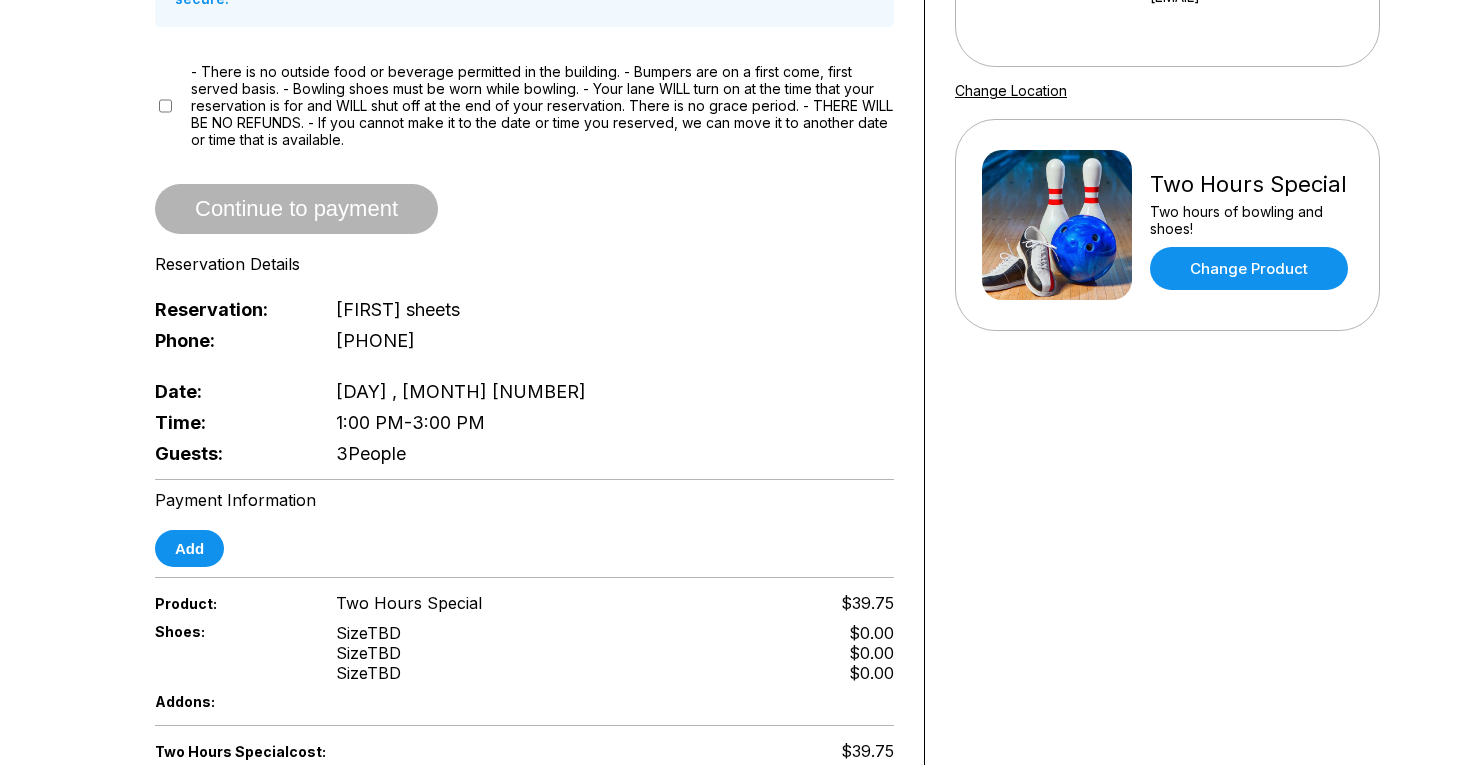scroll, scrollTop: 360, scrollLeft: 0, axis: vertical 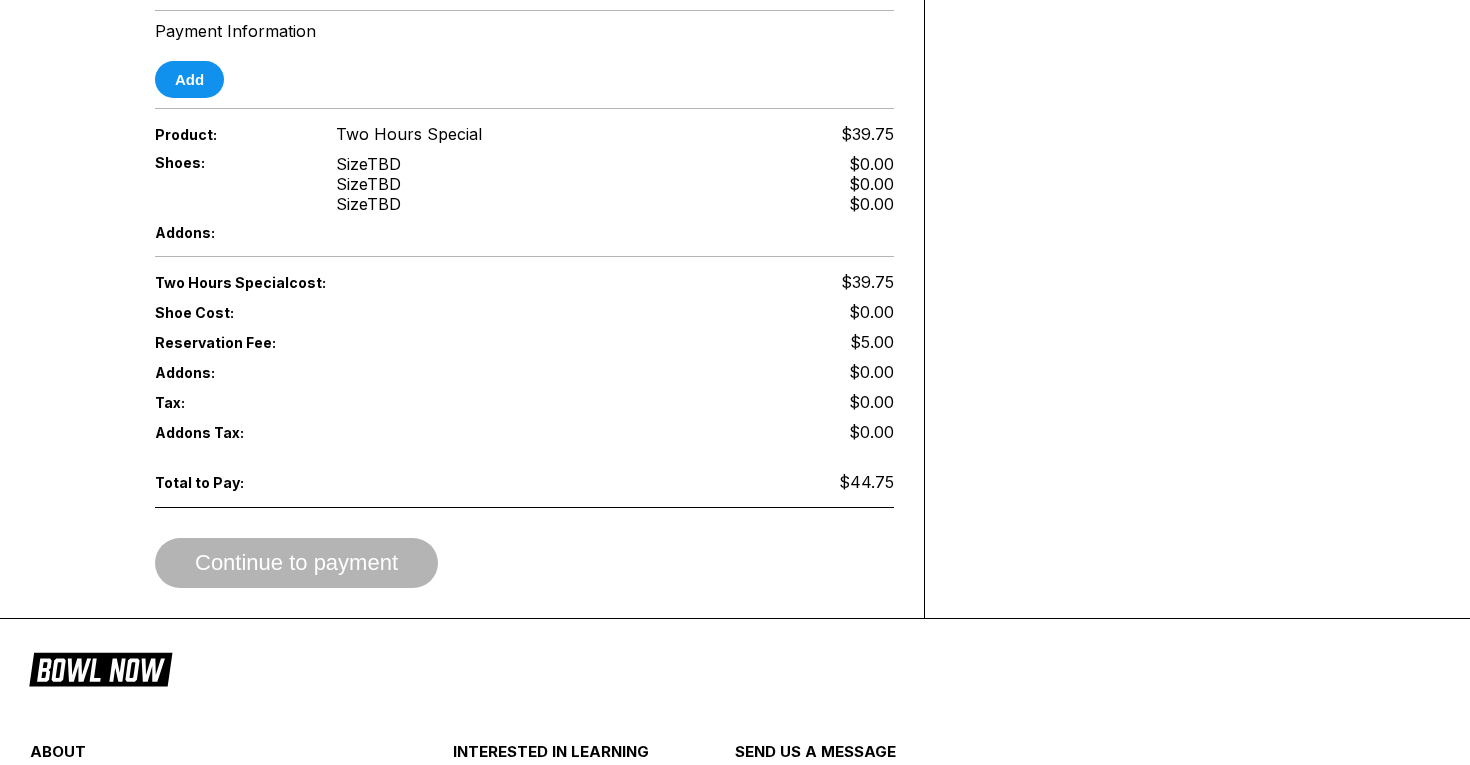 click on "Continue to payment" at bounding box center (524, 563) 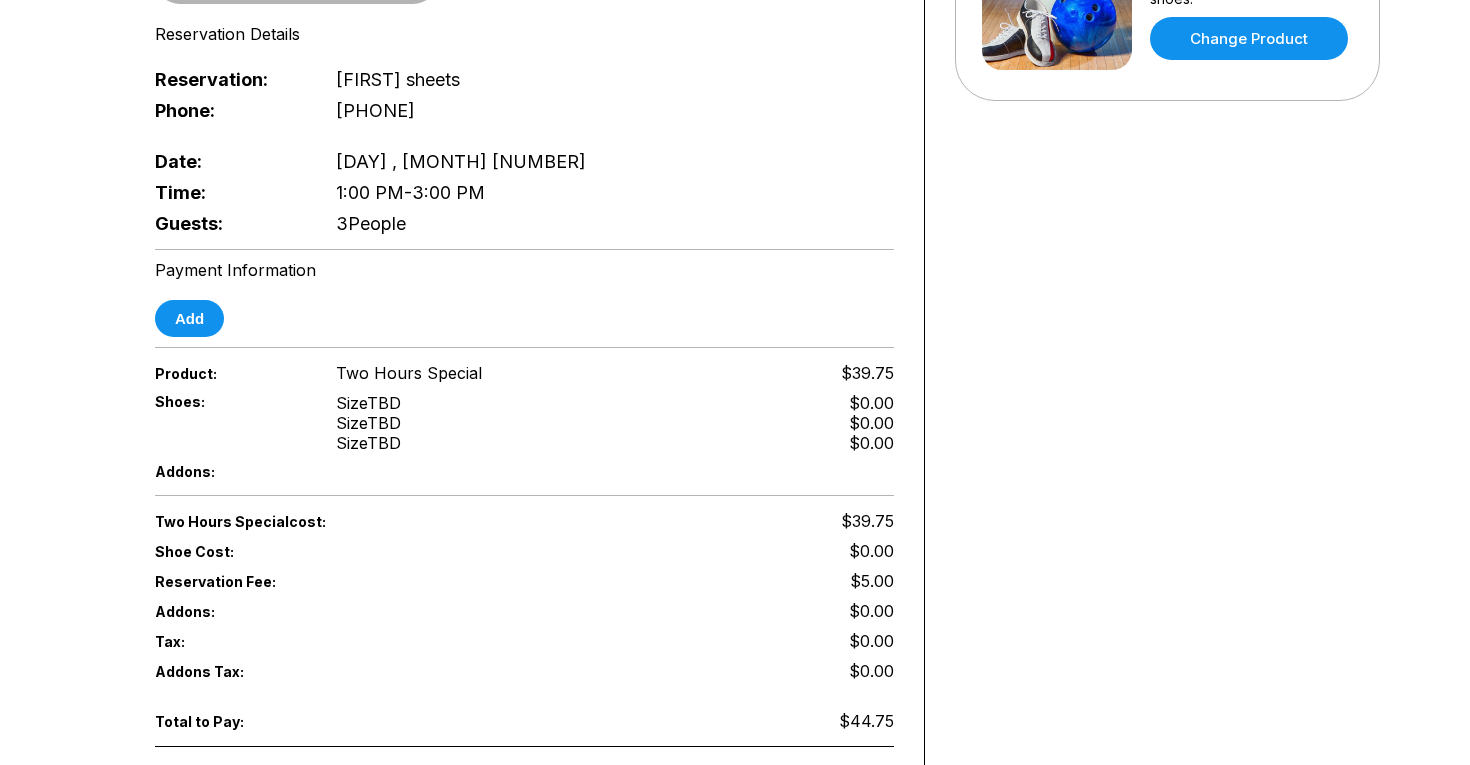 scroll, scrollTop: 560, scrollLeft: 0, axis: vertical 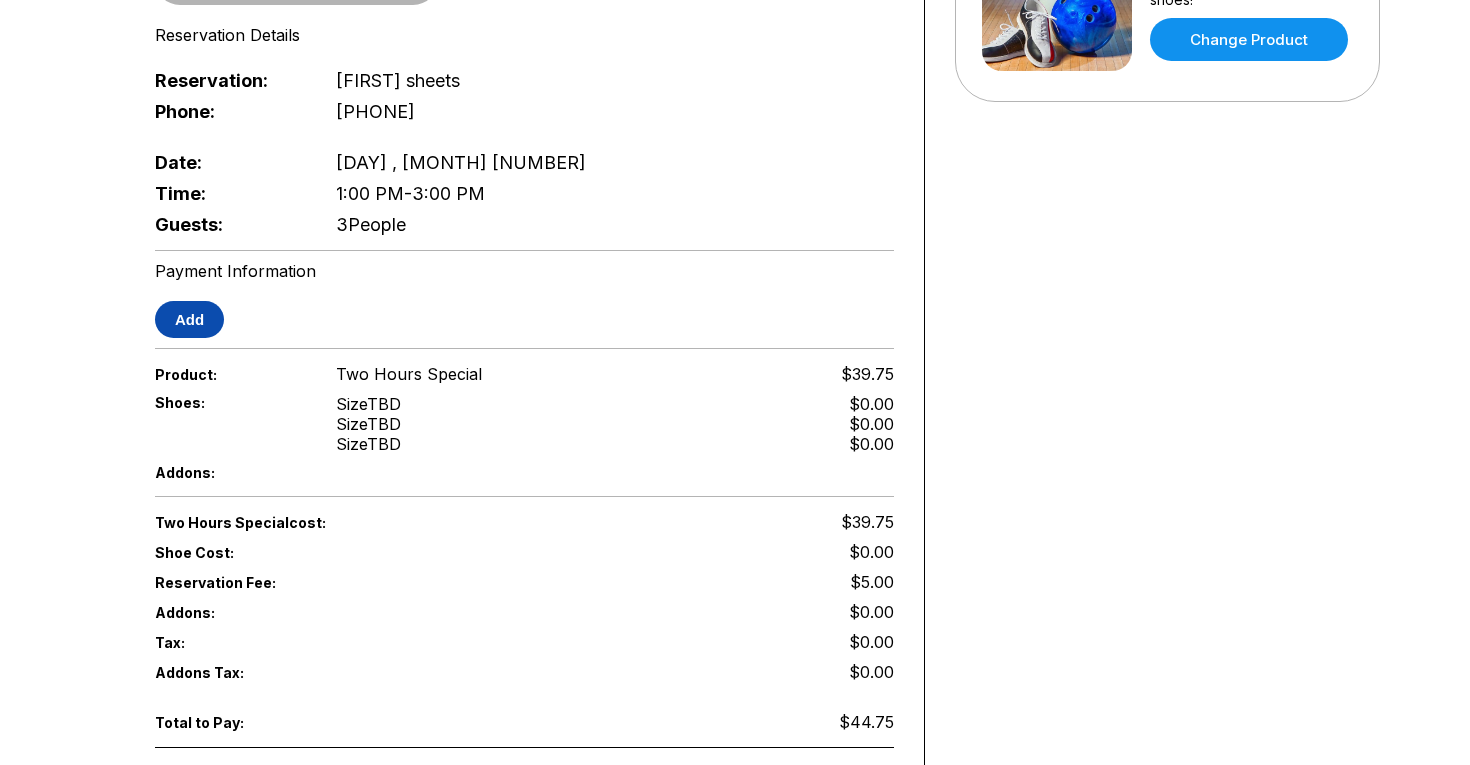 click on "Add" at bounding box center [189, 319] 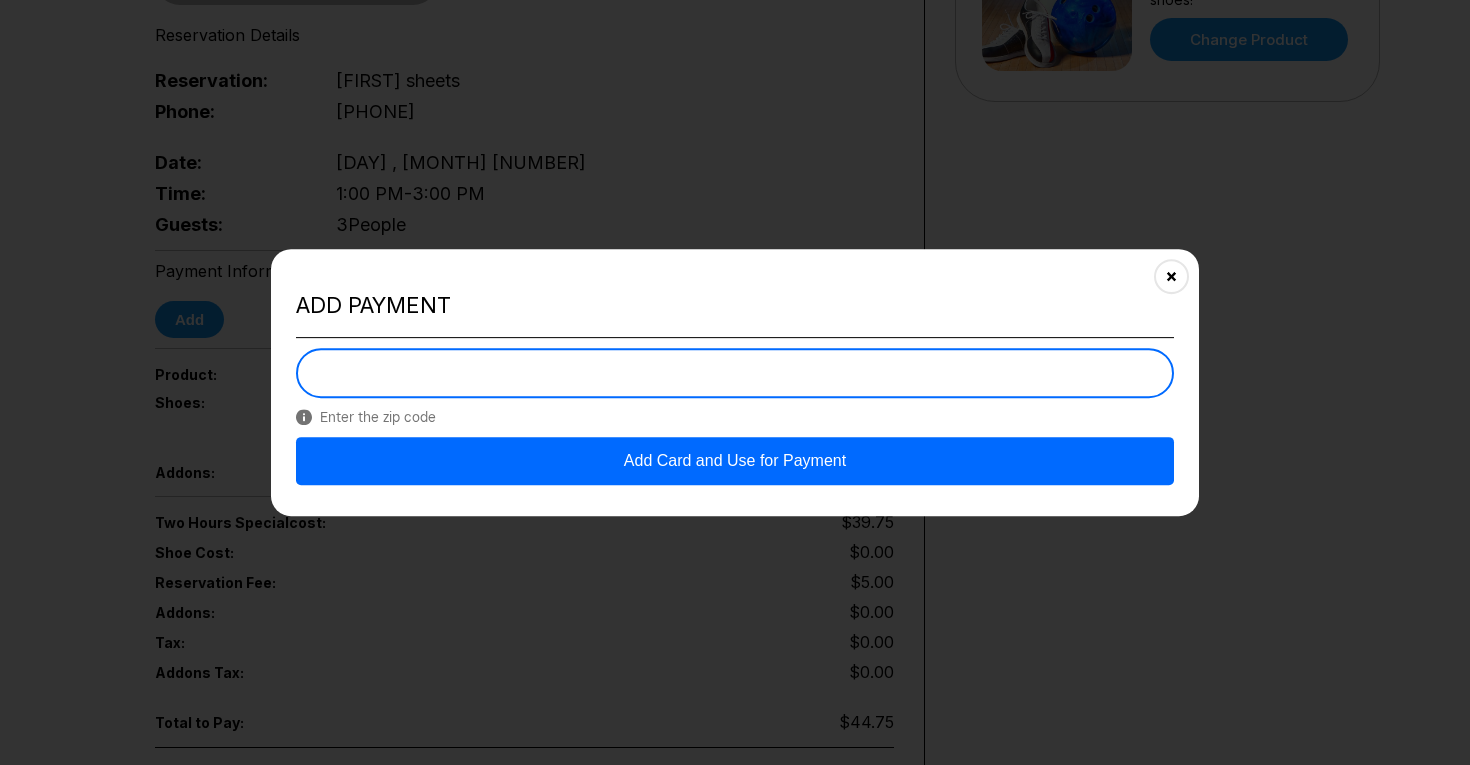 click on "Add Card and Use for Payment" at bounding box center (735, 461) 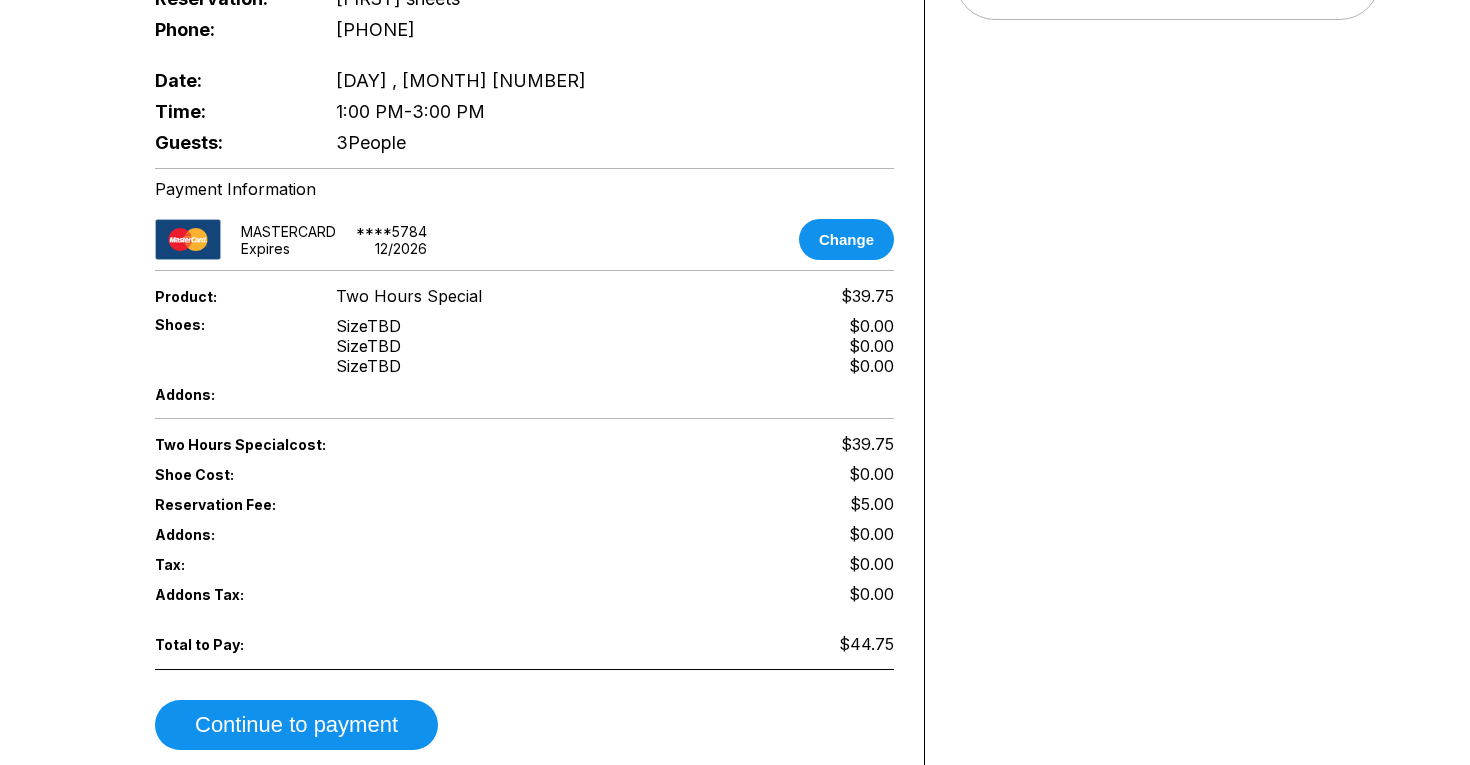 scroll, scrollTop: 680, scrollLeft: 0, axis: vertical 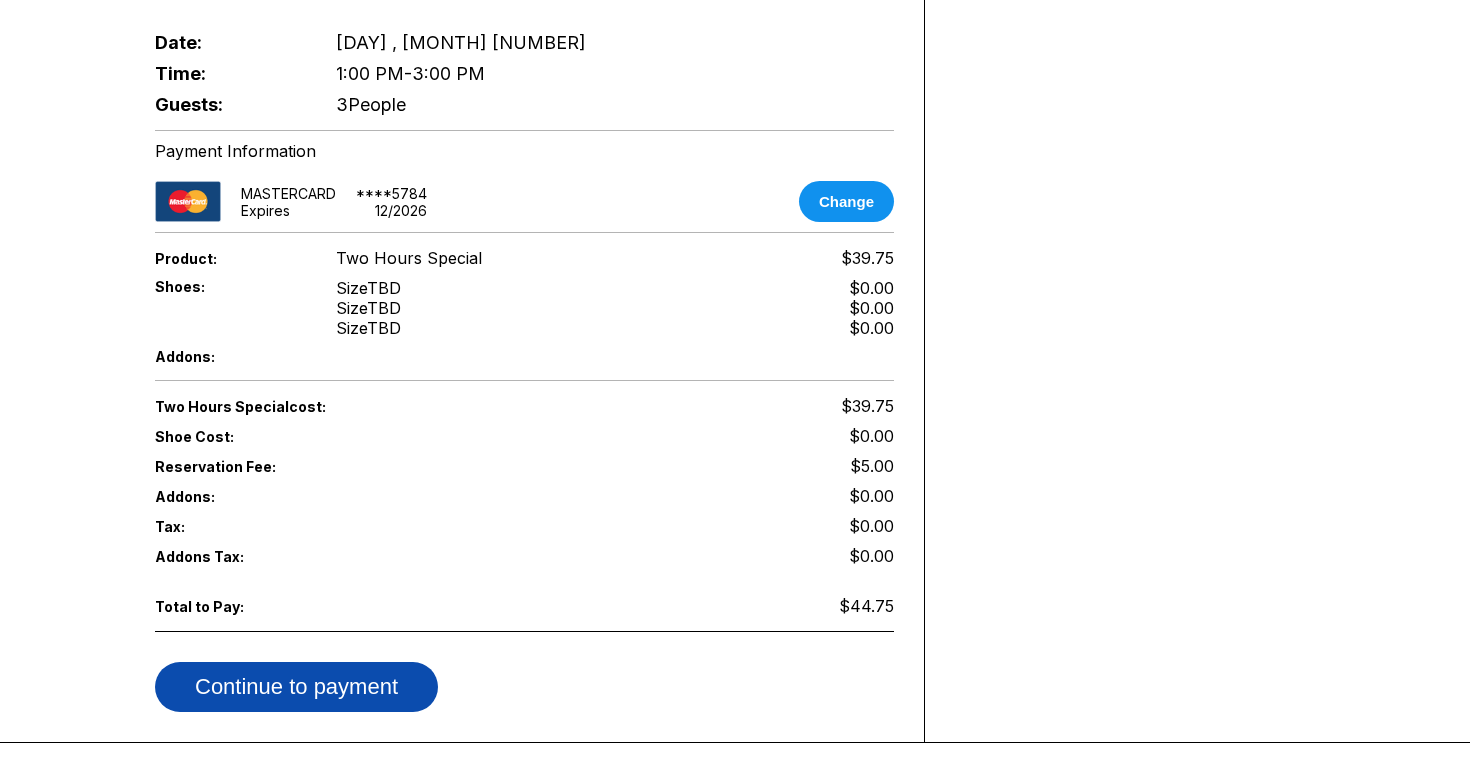 click on "Continue to payment" at bounding box center [296, 687] 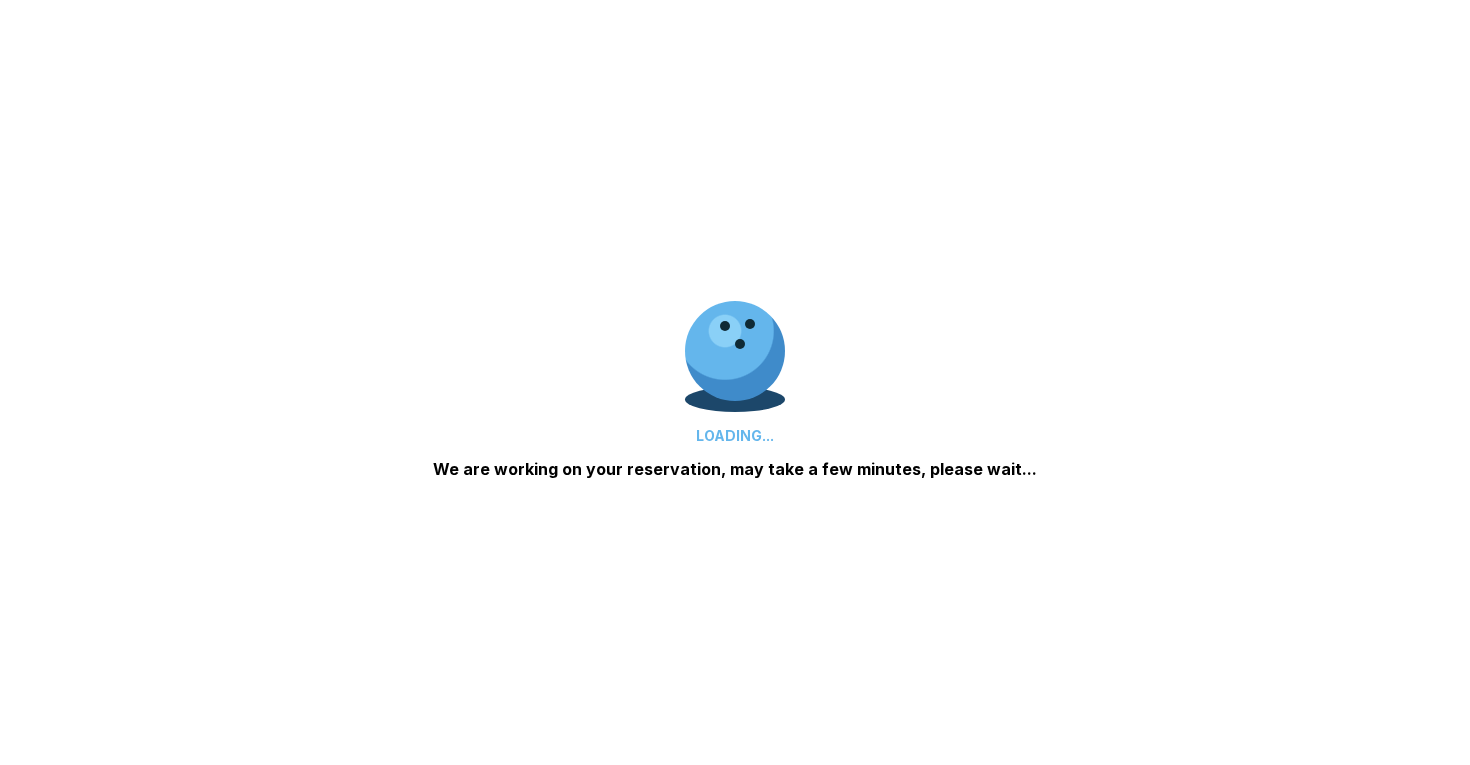 scroll, scrollTop: 0, scrollLeft: 0, axis: both 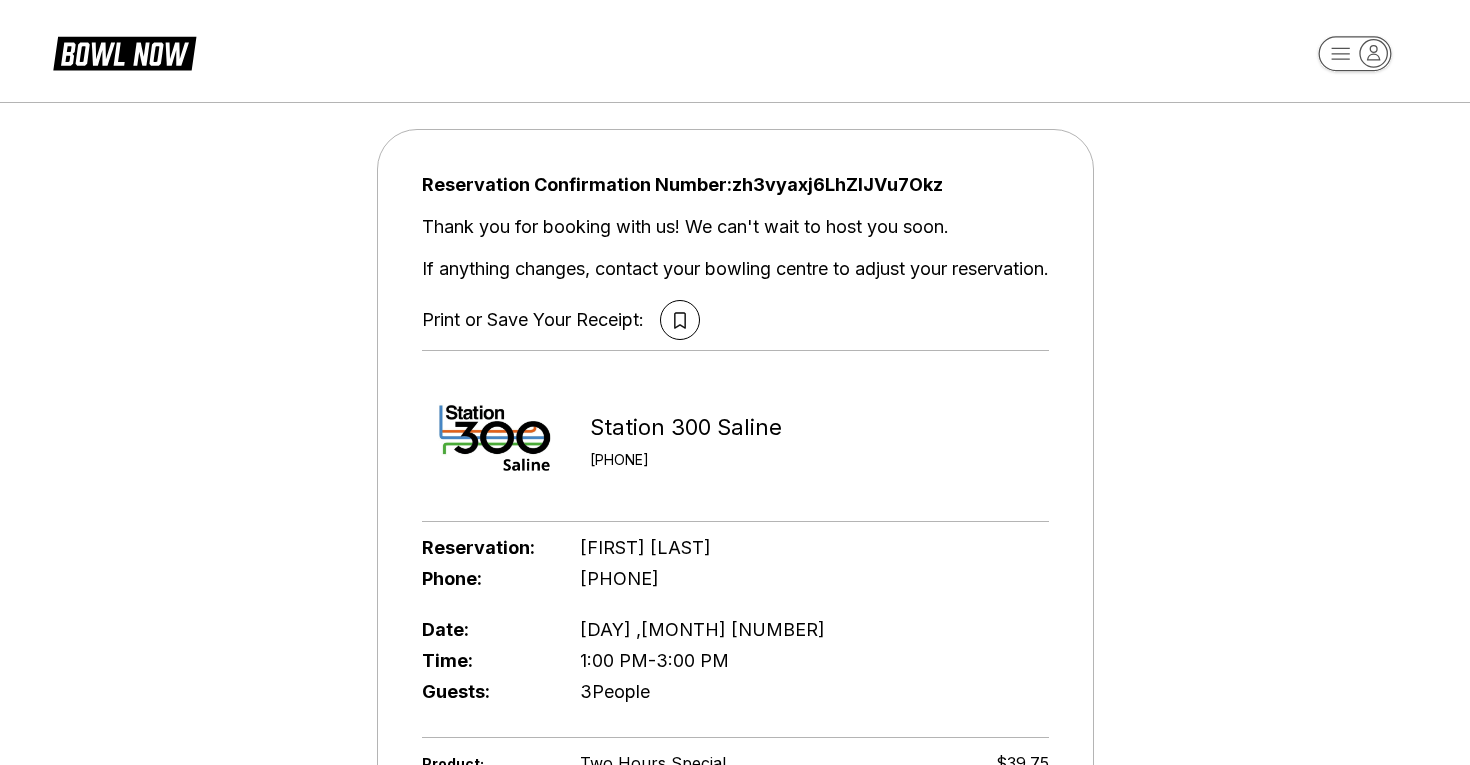 click on "Reservation Confirmation Number:  zh3vyaxj6LhZlJVu7Okz Thank you for booking with us! We can't wait to host you soon. If anything changes, contact your bowling centre to adjust your reservation. Print or Save Your Receipt: Station 300 Saline   +17344295457 Reservation: sarah sheets Phone: +17342192222 Date: Sunday ,July 13 Time:  1:00 PM  -  3:00 PM Guests: 3  People Product: Two Hours Special $39.75 Shoes: Size  0 Size  0 Size  0 $0.00 $0.00 $0.00 Two Hours Special  cost: $39.75 Shoe Cost: $0.00 Reservation Fee: $5.00 Tax: $0.00 Total Paid: $44.75 Reservation Confirmation Number: zh3vyaxj6LhZlJVu7Okz" at bounding box center [735, 641] 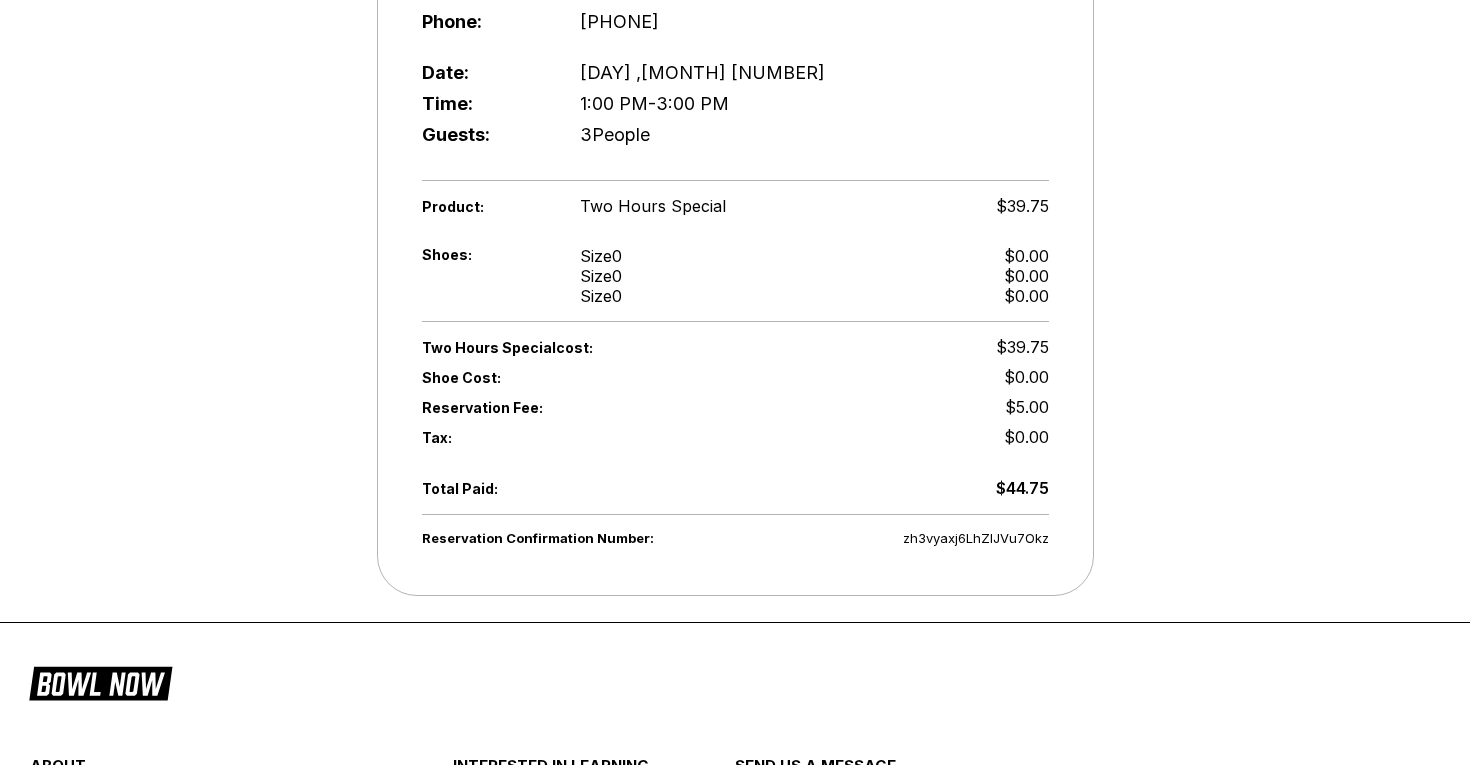 scroll, scrollTop: 560, scrollLeft: 0, axis: vertical 